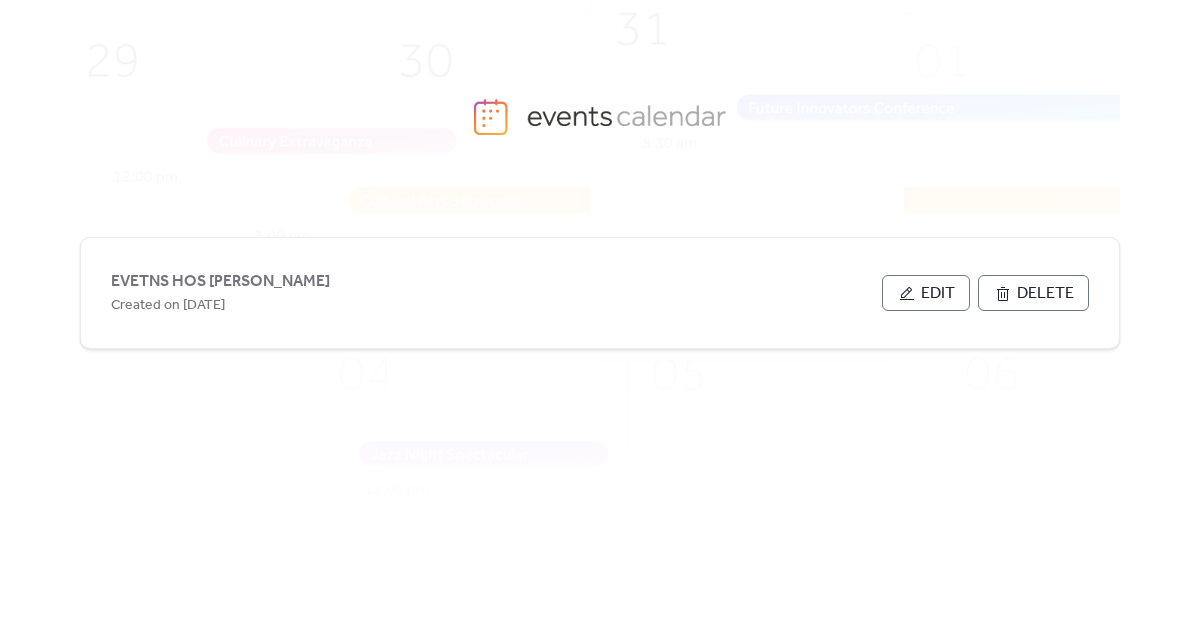 scroll, scrollTop: 0, scrollLeft: 0, axis: both 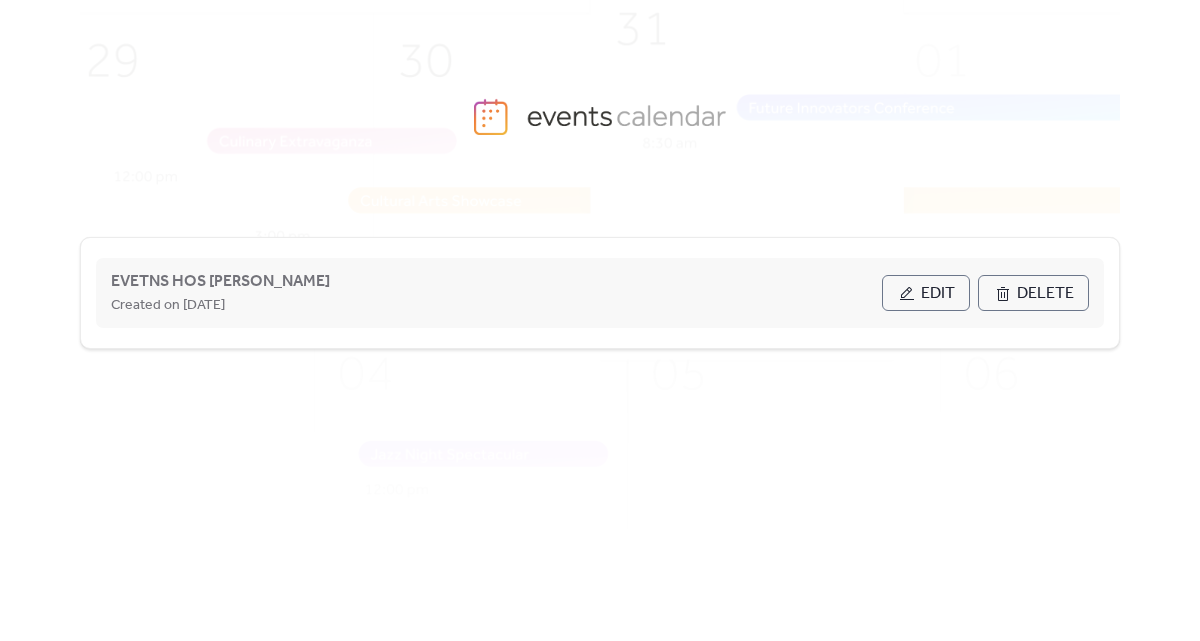 click on "Edit" at bounding box center [938, 294] 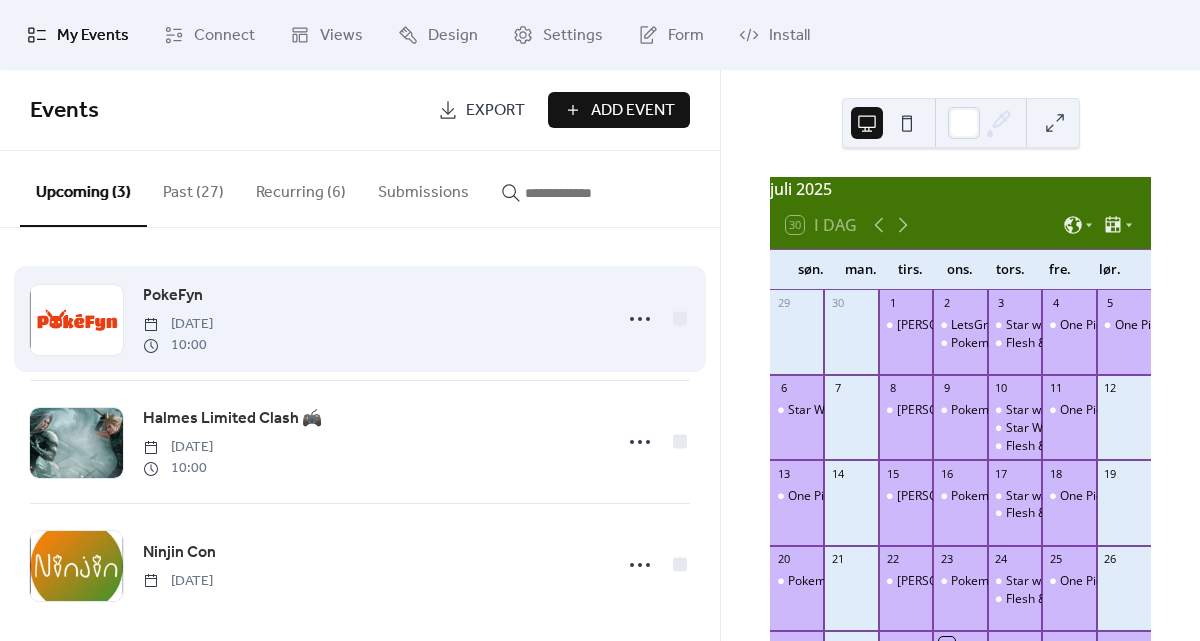 scroll, scrollTop: 16, scrollLeft: 0, axis: vertical 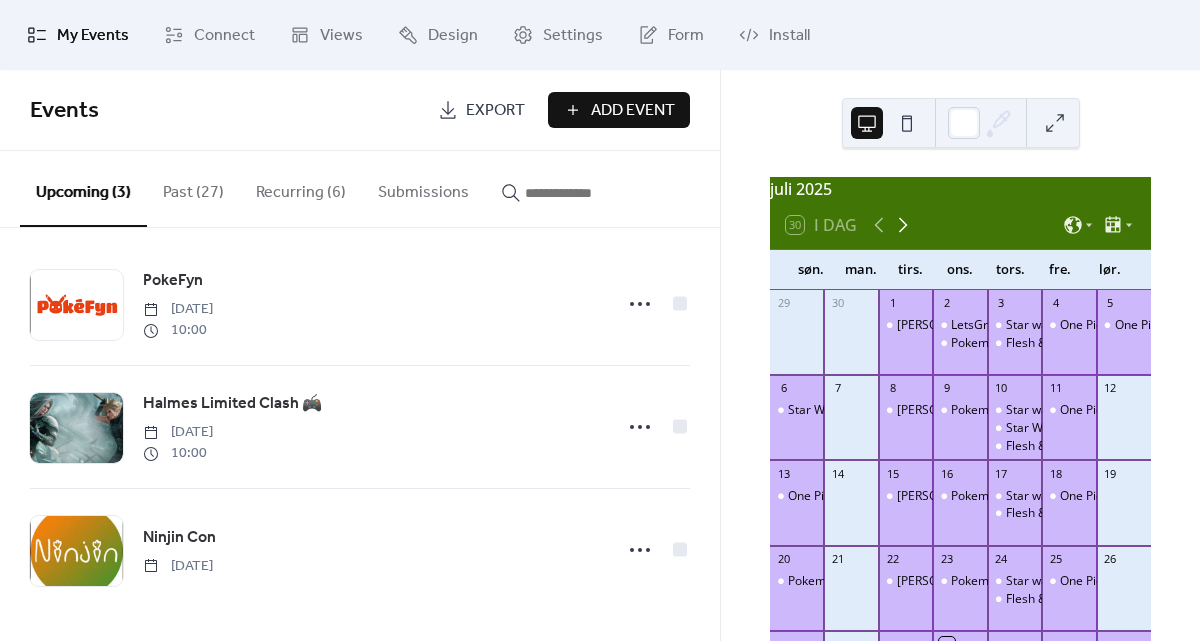 click 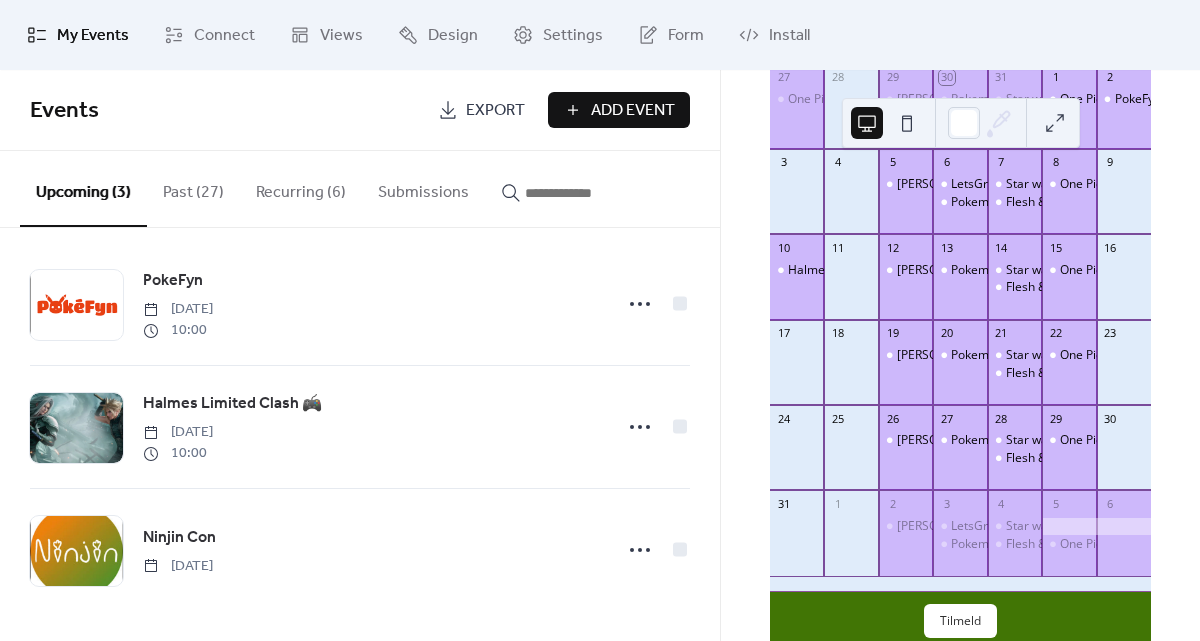 scroll, scrollTop: 225, scrollLeft: 0, axis: vertical 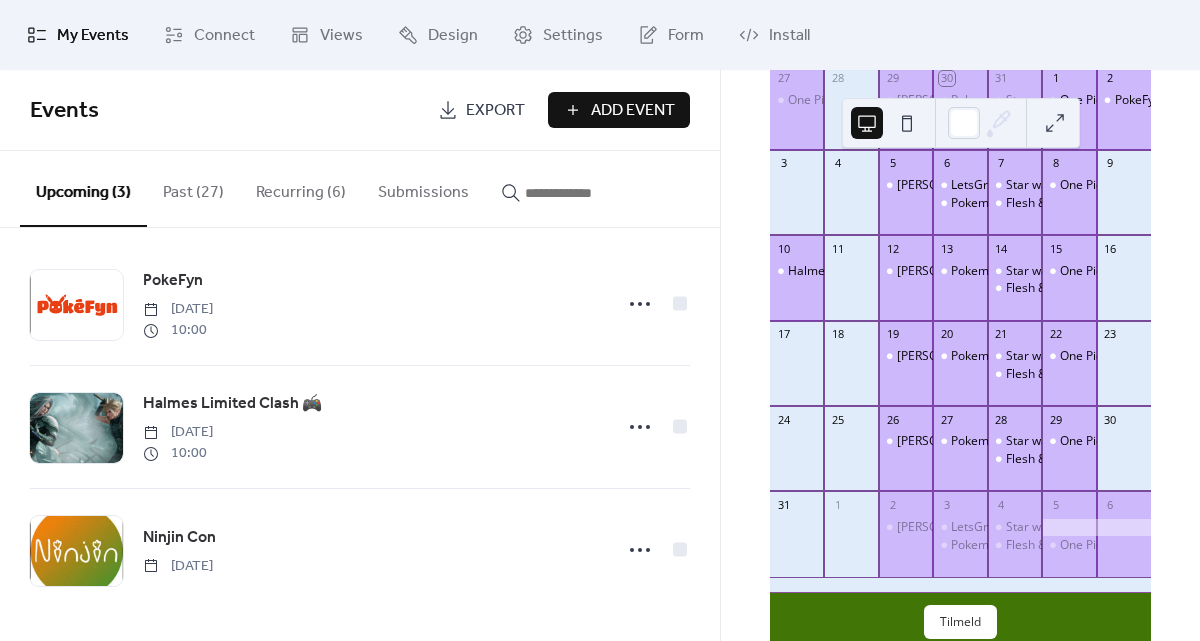 click on "Add Event" at bounding box center [633, 111] 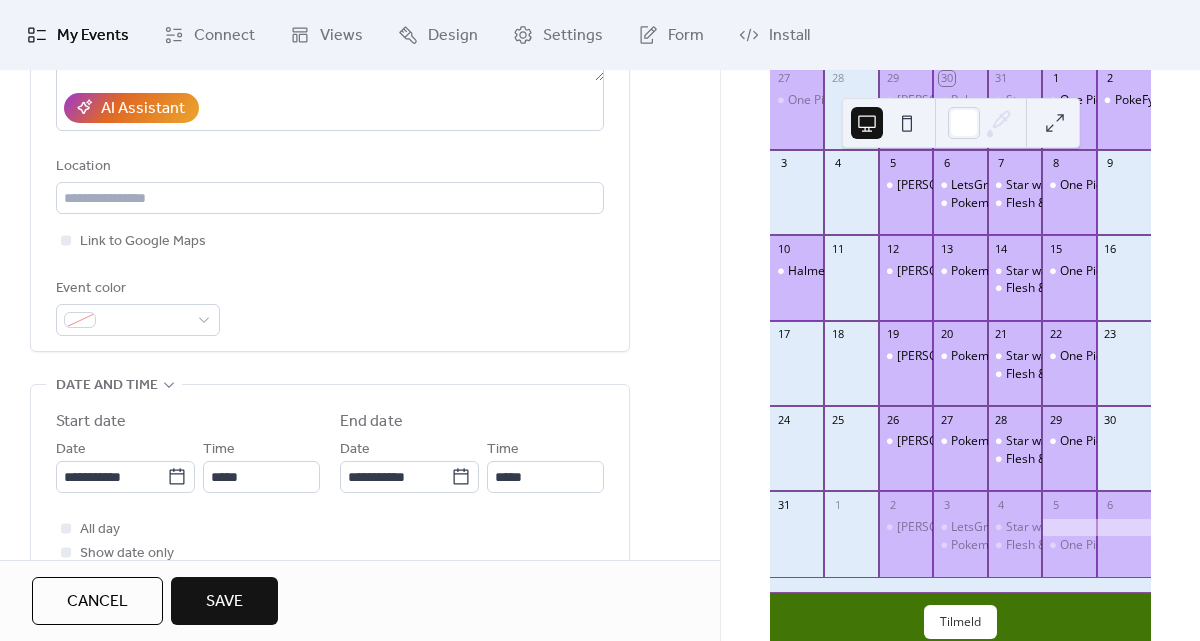 scroll, scrollTop: 468, scrollLeft: 0, axis: vertical 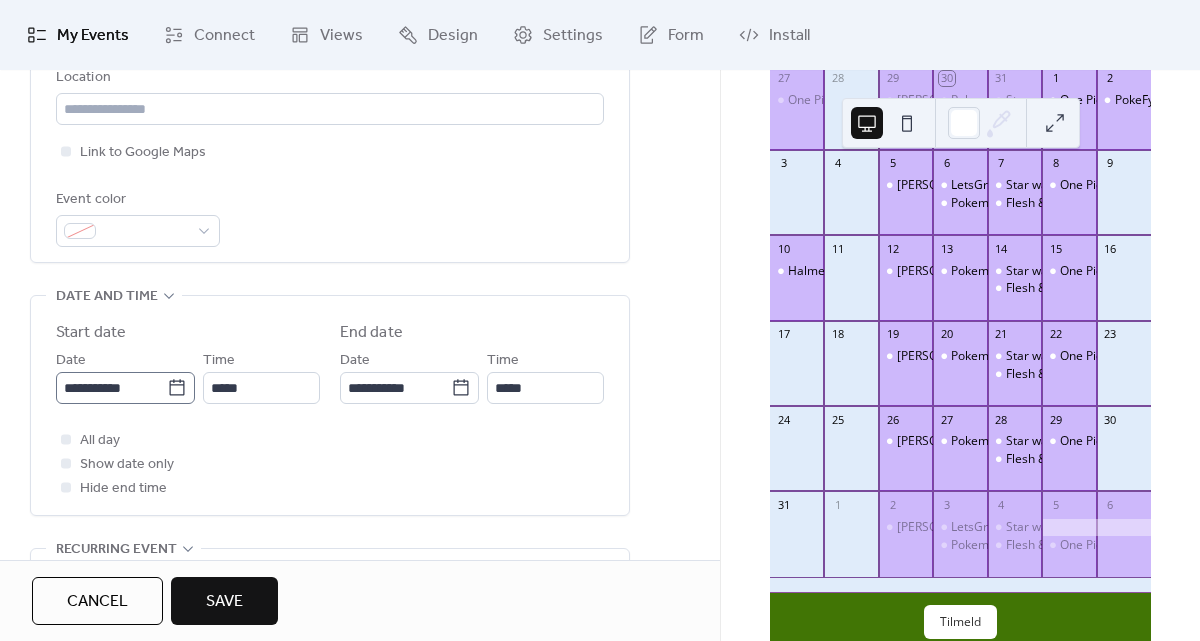 type on "**********" 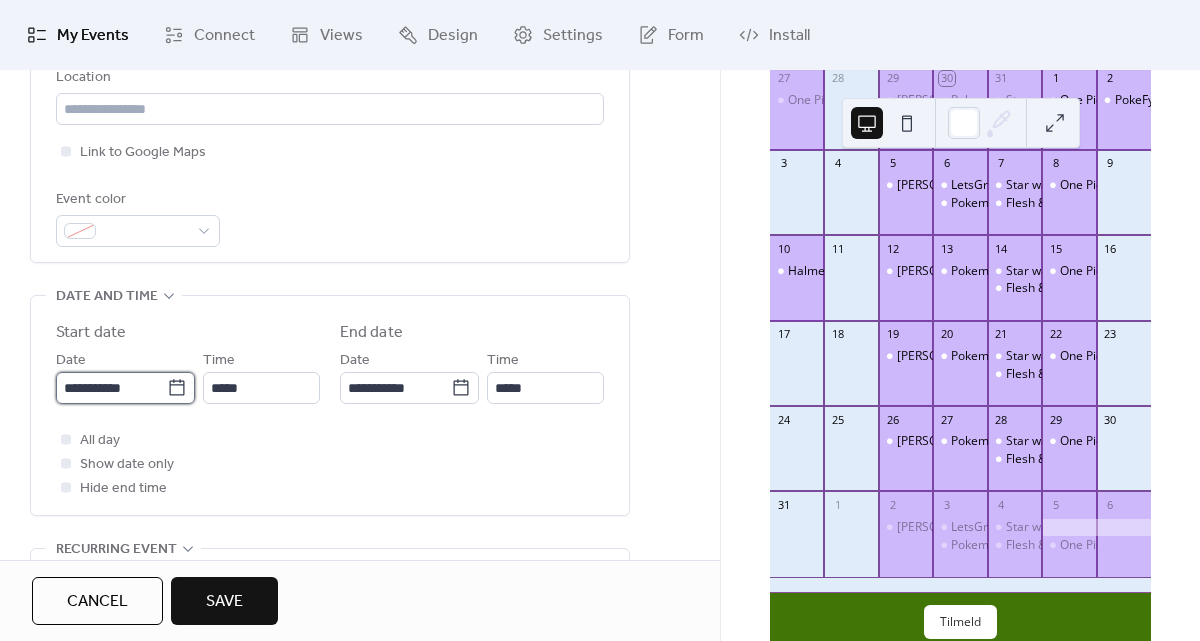 click on "**********" at bounding box center [111, 388] 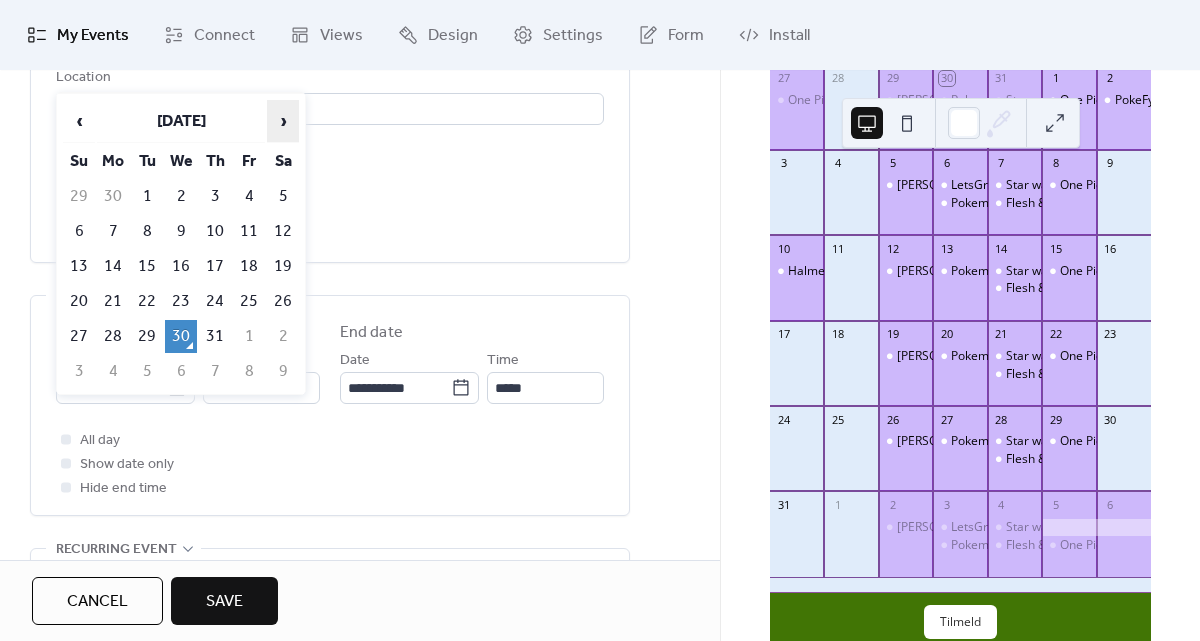 click on "›" at bounding box center (283, 121) 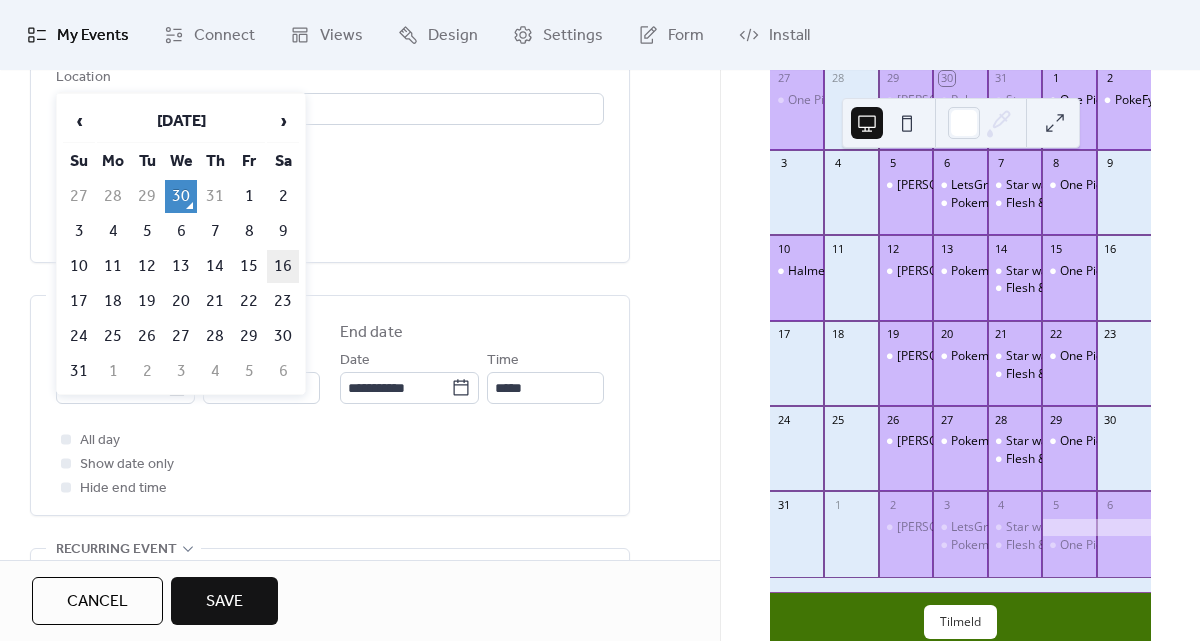 click on "16" at bounding box center (283, 266) 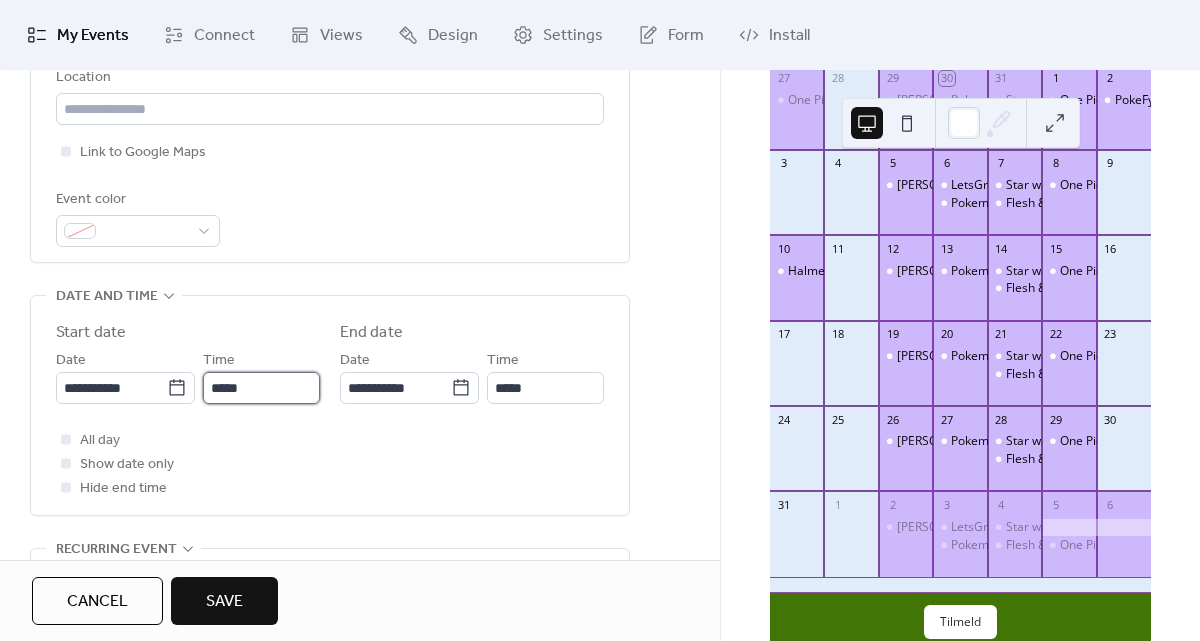 click on "*****" at bounding box center [261, 388] 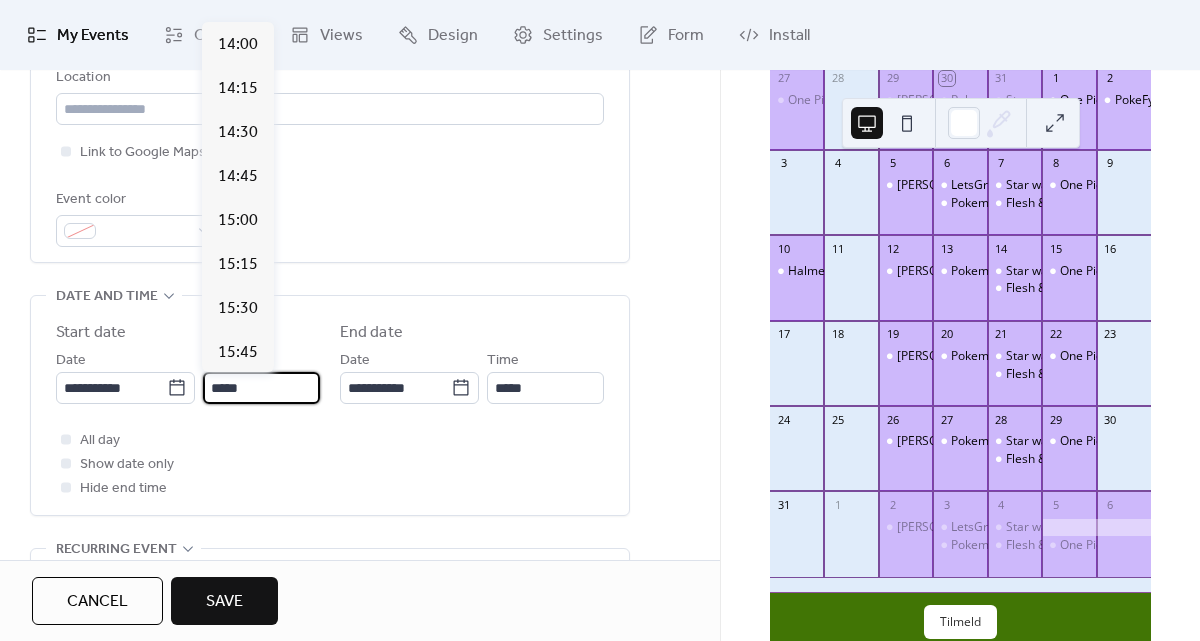 scroll, scrollTop: 2525, scrollLeft: 0, axis: vertical 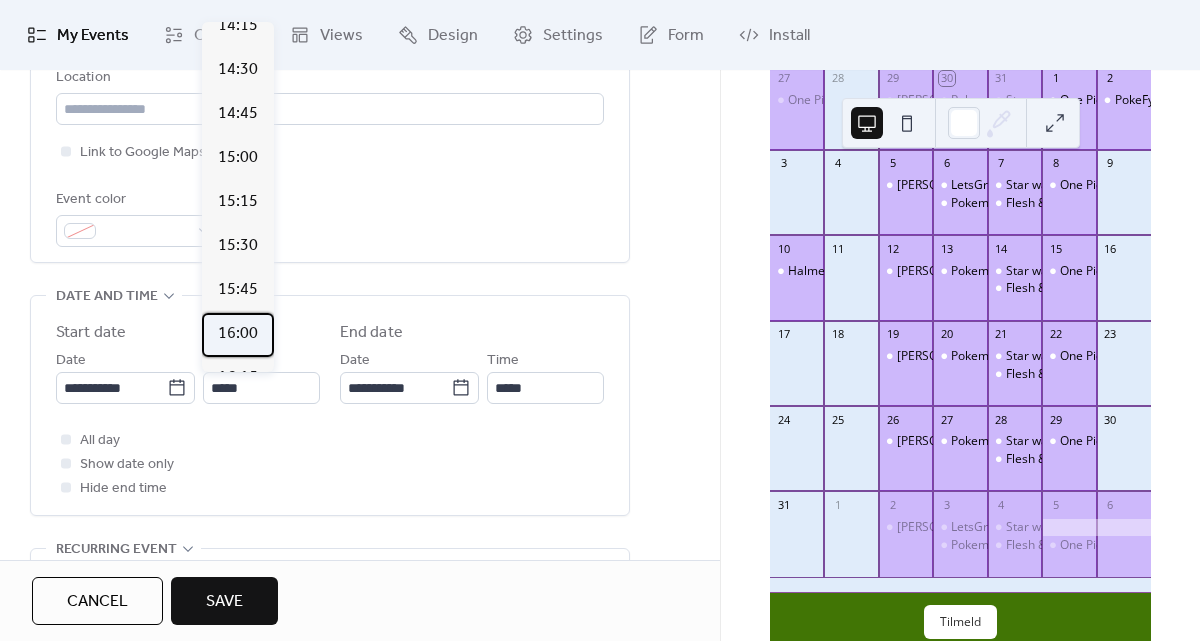 click on "16:00" at bounding box center [238, 334] 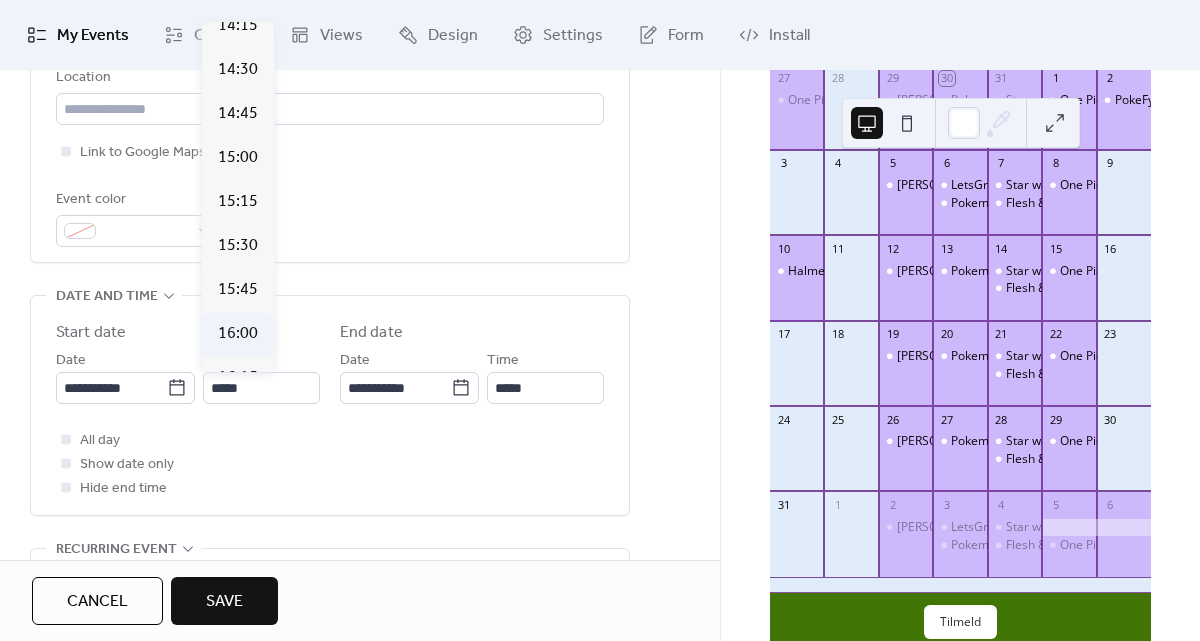 type on "*****" 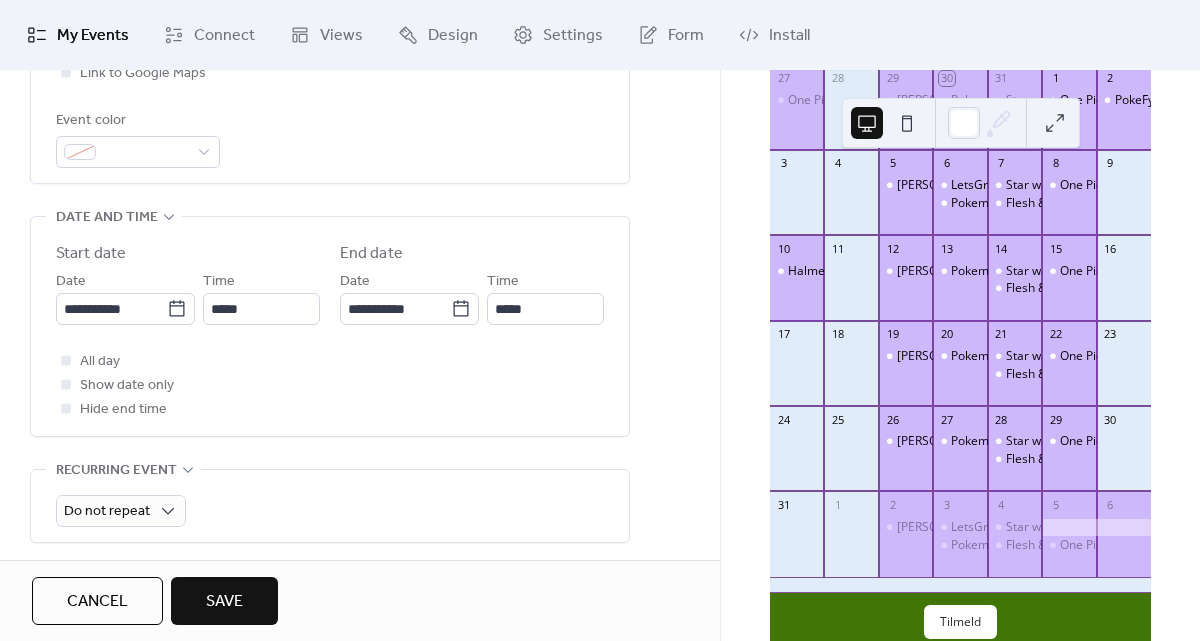 scroll, scrollTop: 550, scrollLeft: 0, axis: vertical 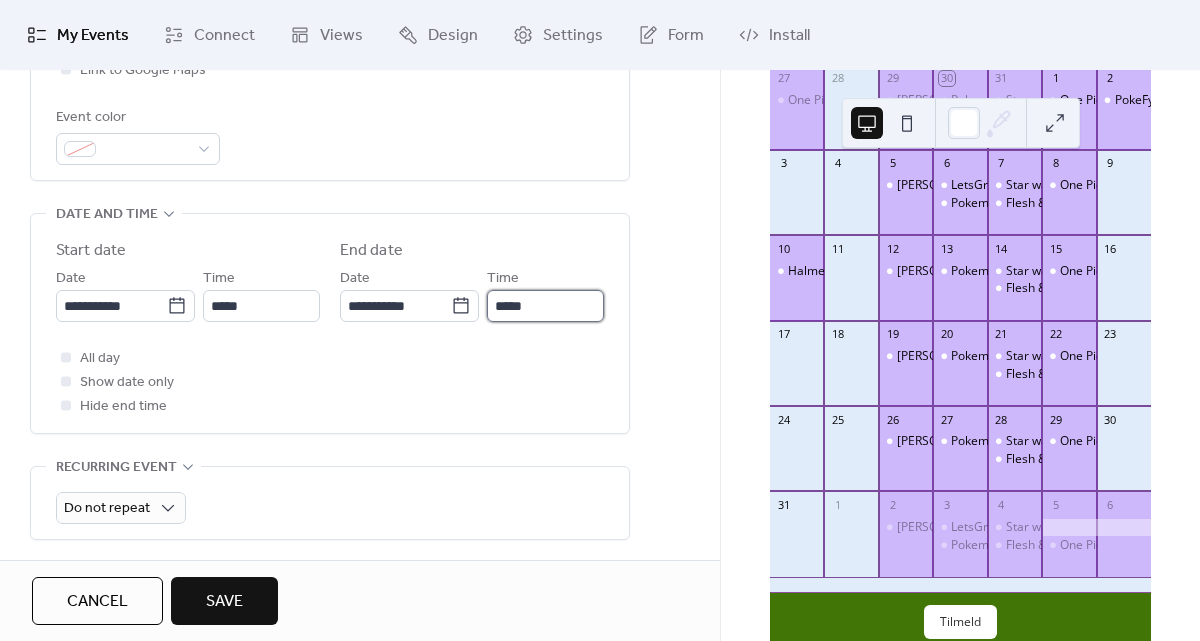 click on "*****" at bounding box center [545, 306] 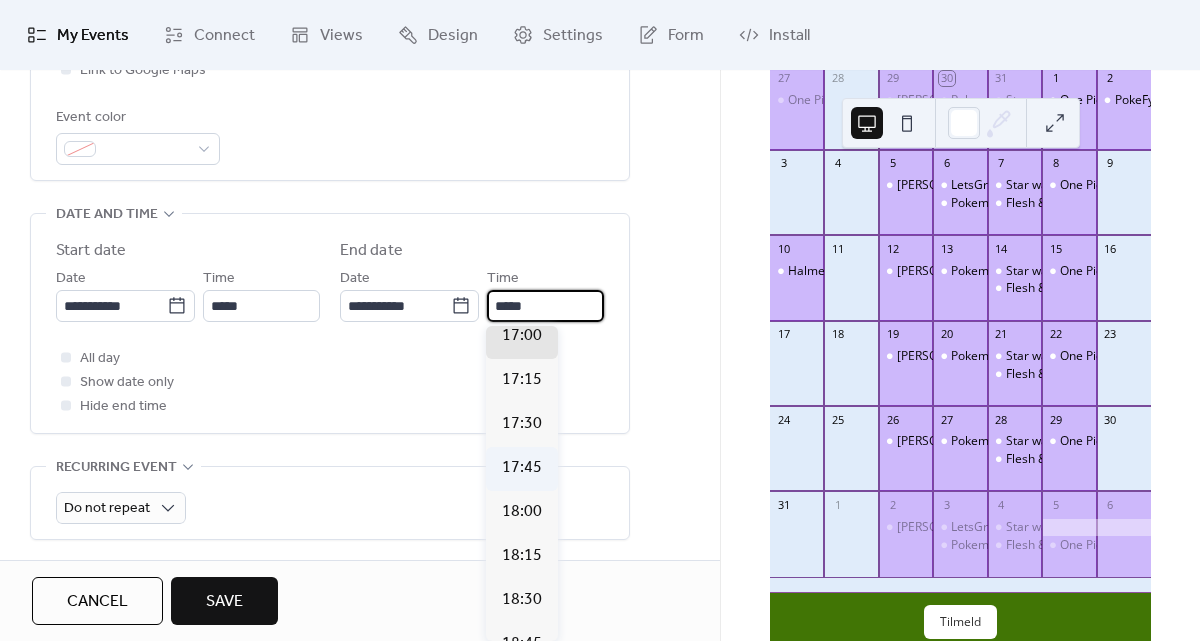 scroll, scrollTop: 284, scrollLeft: 0, axis: vertical 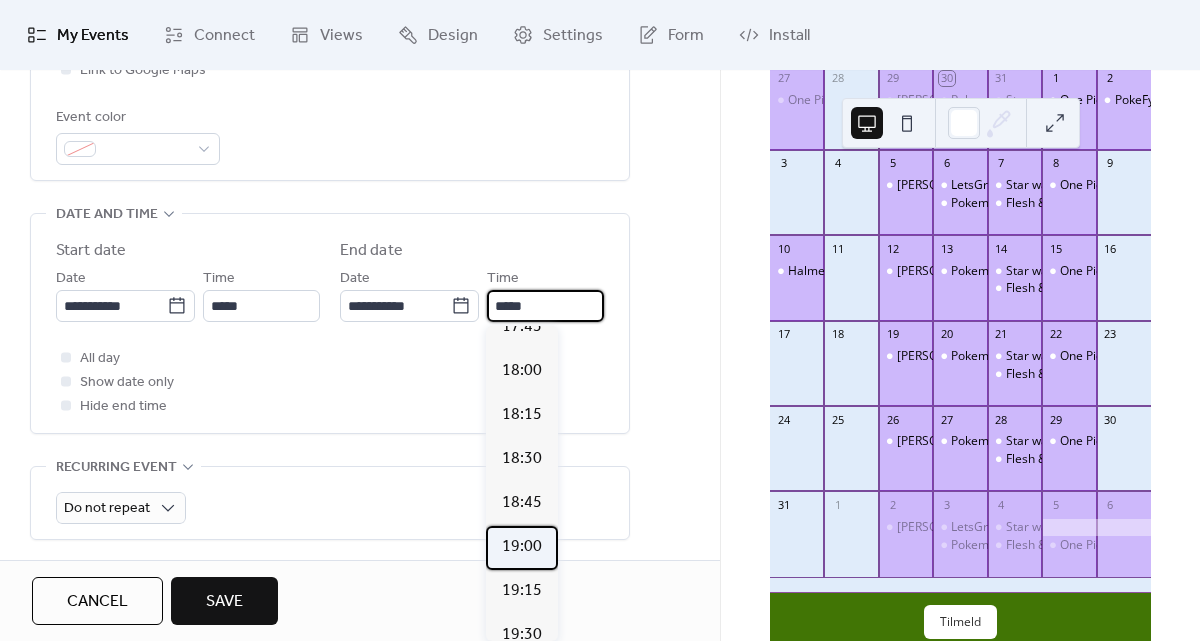 click on "19:00" at bounding box center (522, 547) 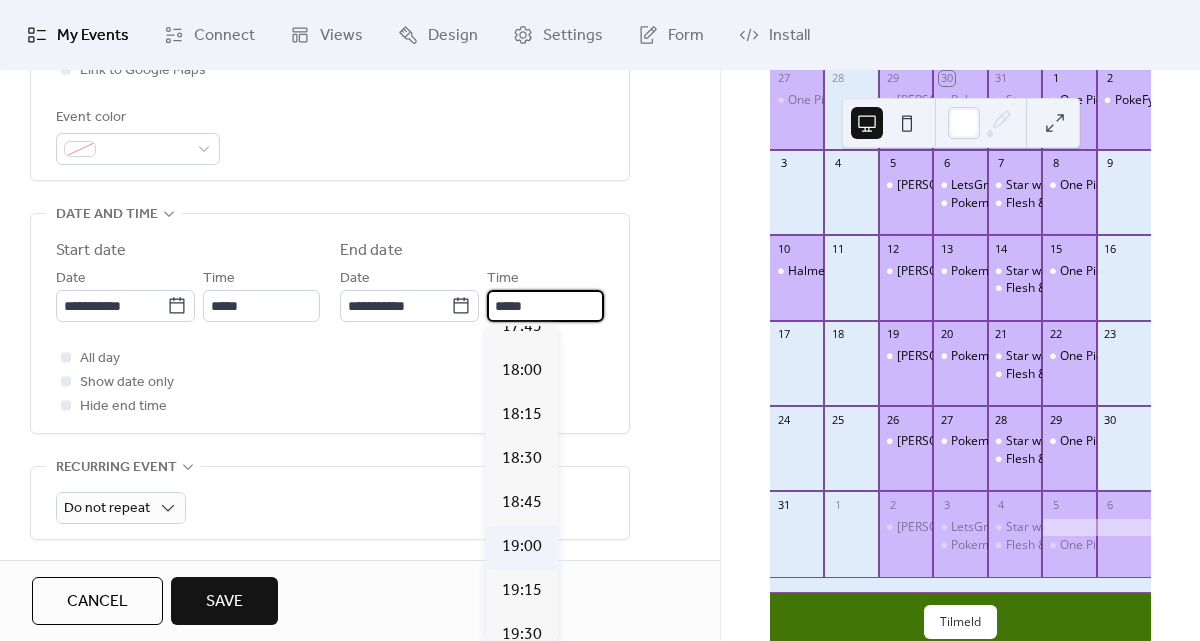 type on "*****" 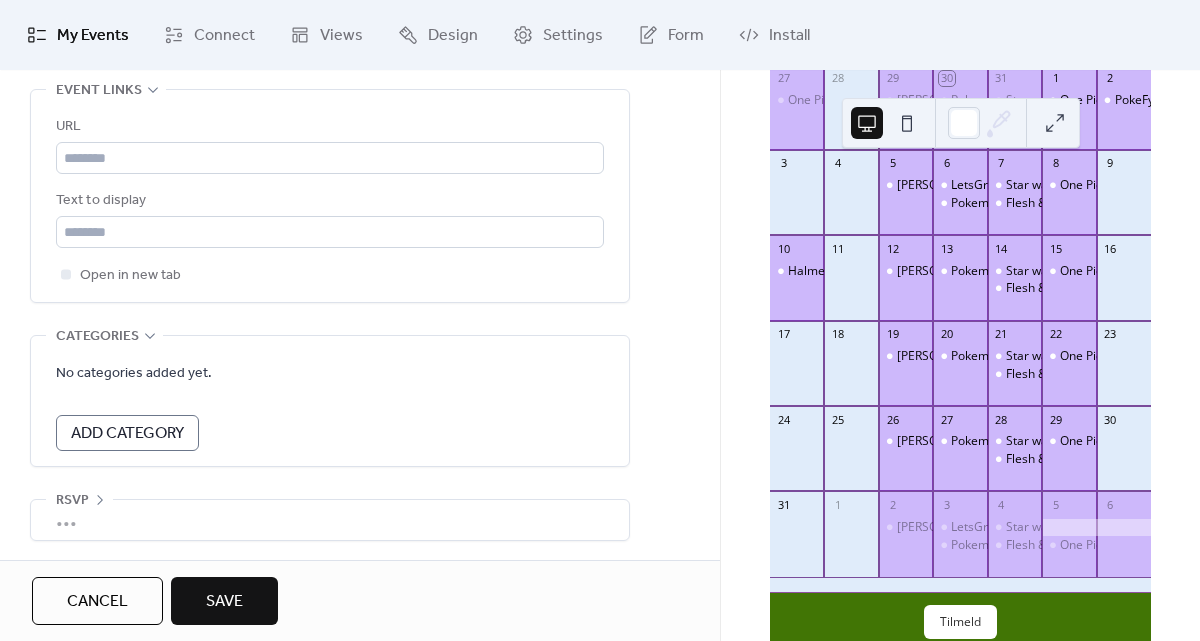 scroll, scrollTop: 1168, scrollLeft: 0, axis: vertical 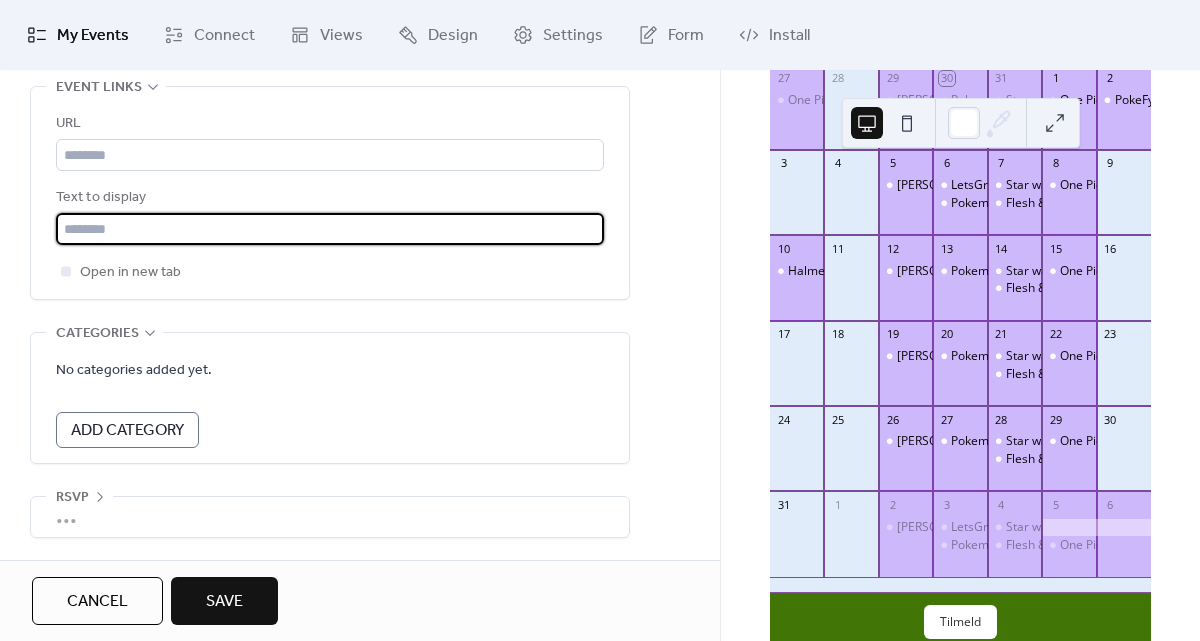 click at bounding box center [330, 229] 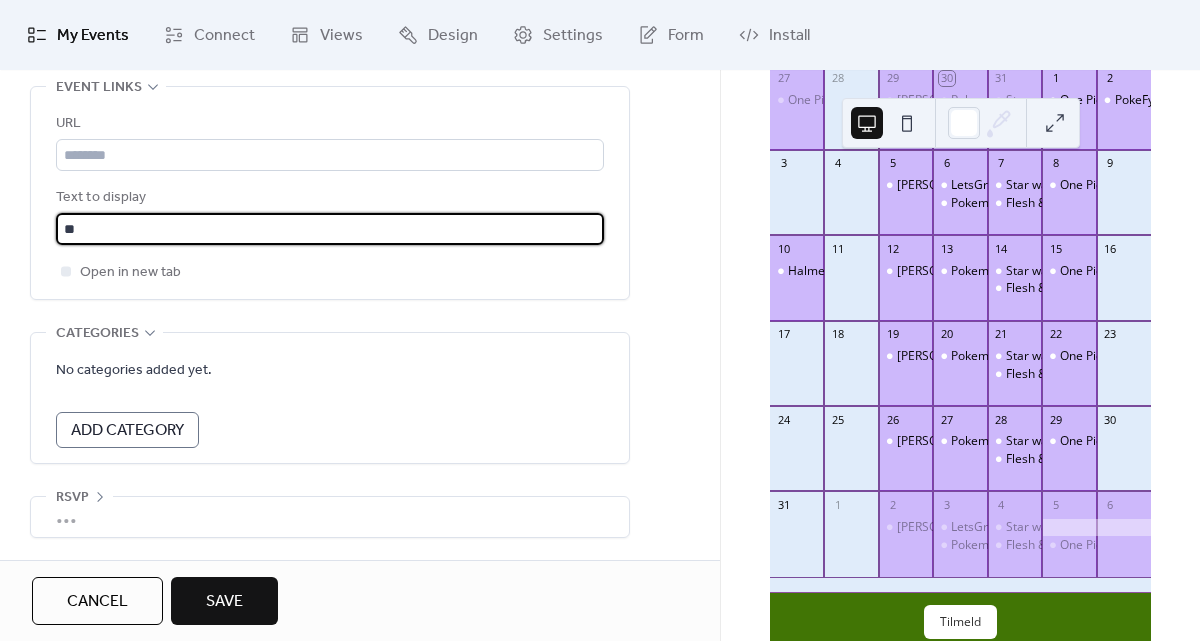 type on "*" 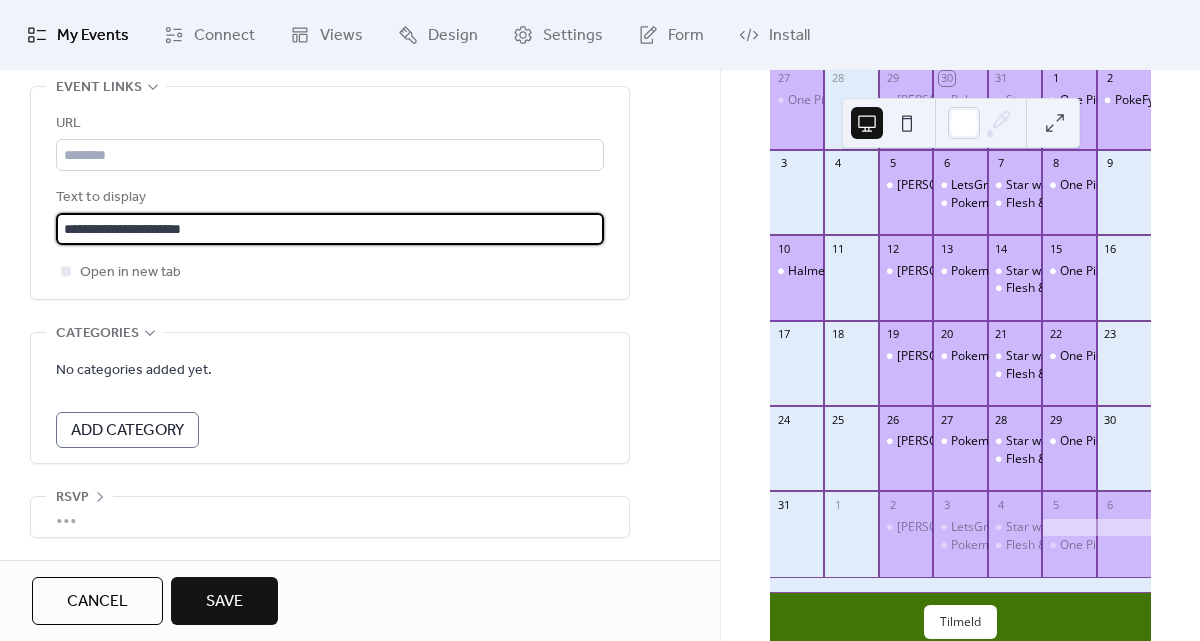 type on "**********" 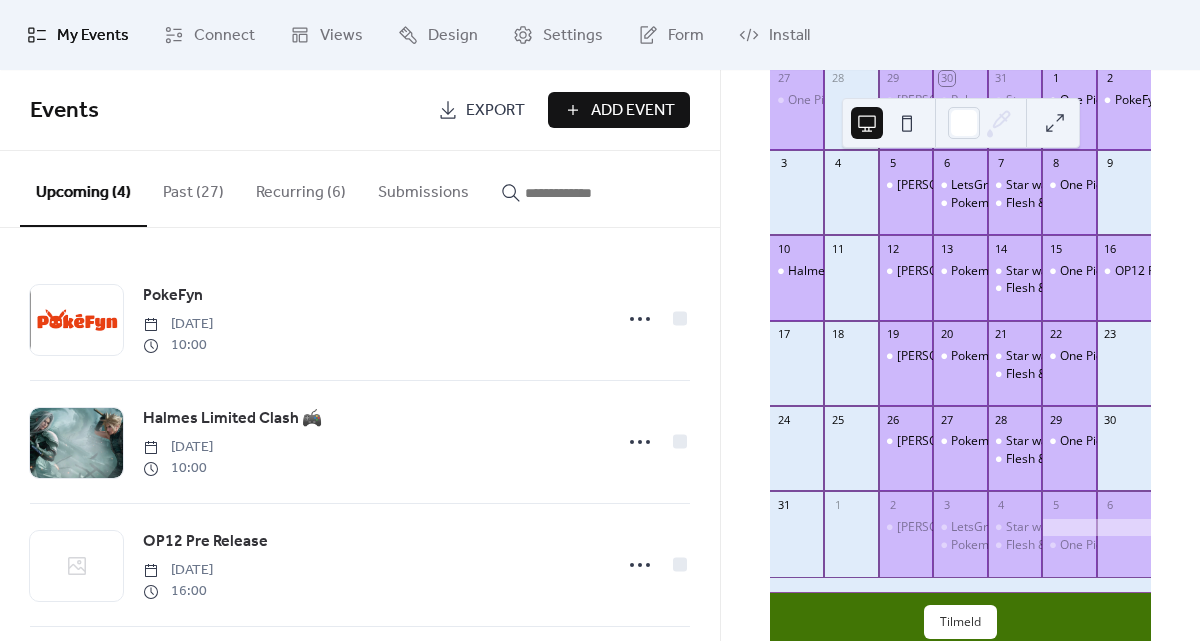 click on "Add Event" at bounding box center (633, 111) 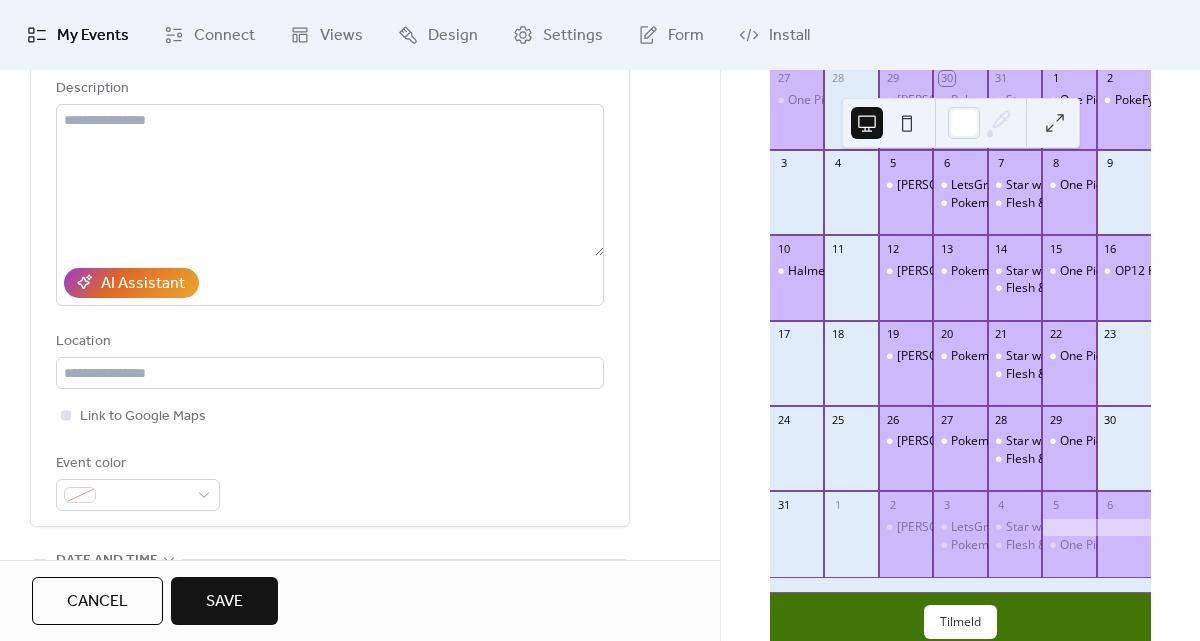 scroll, scrollTop: 389, scrollLeft: 0, axis: vertical 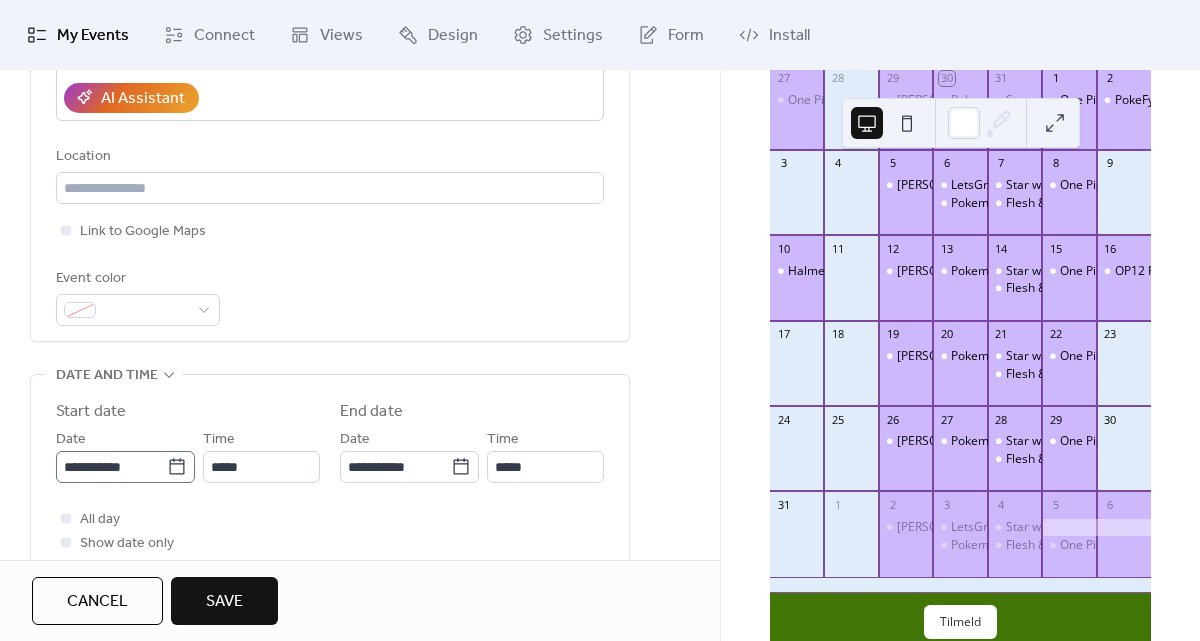 type on "**********" 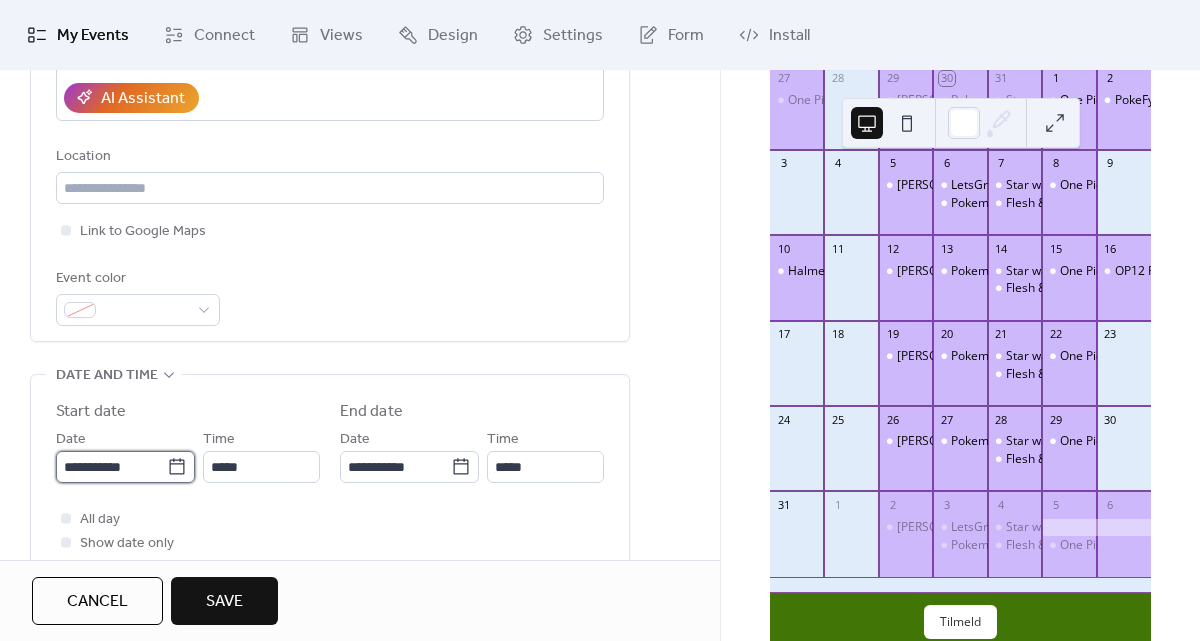 click on "**********" at bounding box center (111, 467) 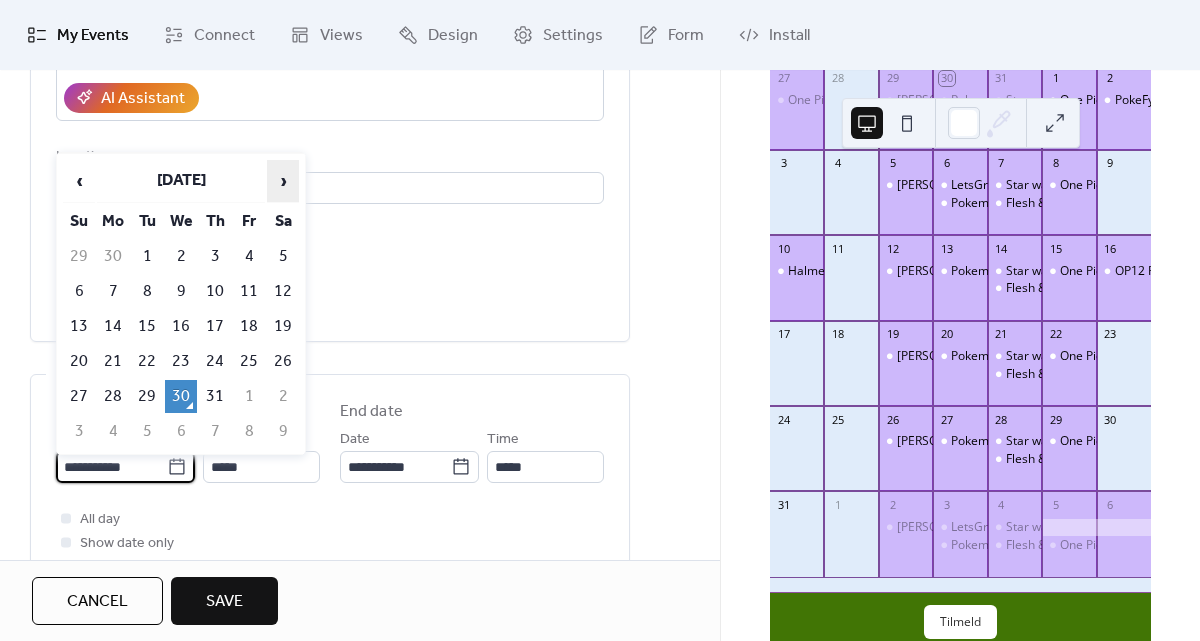 click on "›" at bounding box center (283, 181) 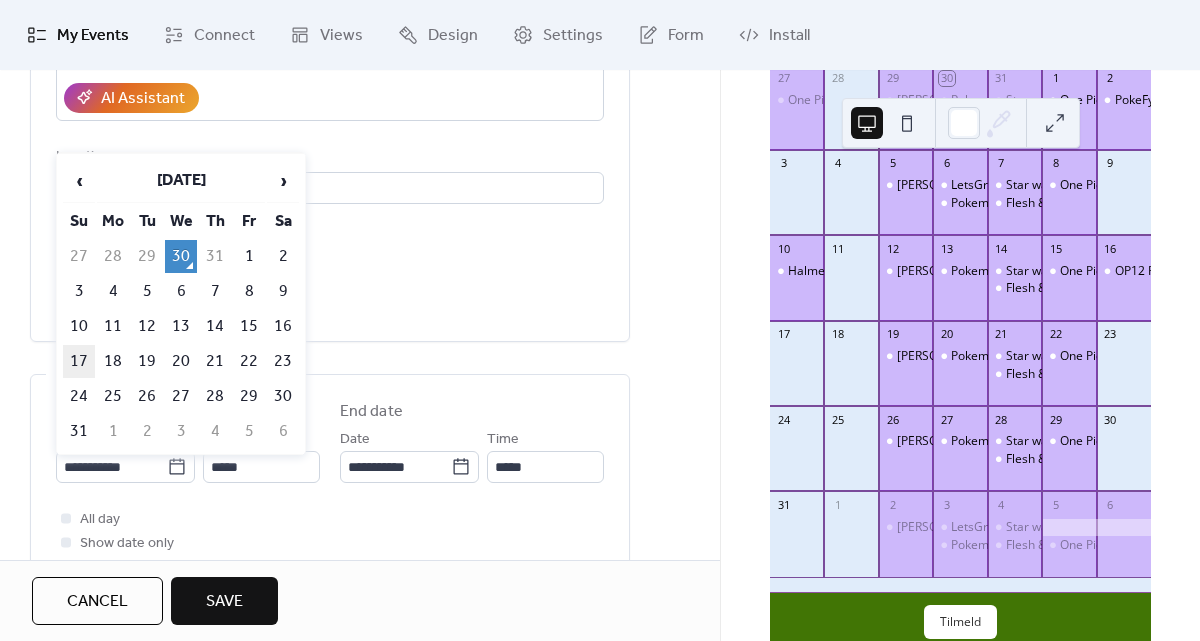 click on "17" at bounding box center [79, 361] 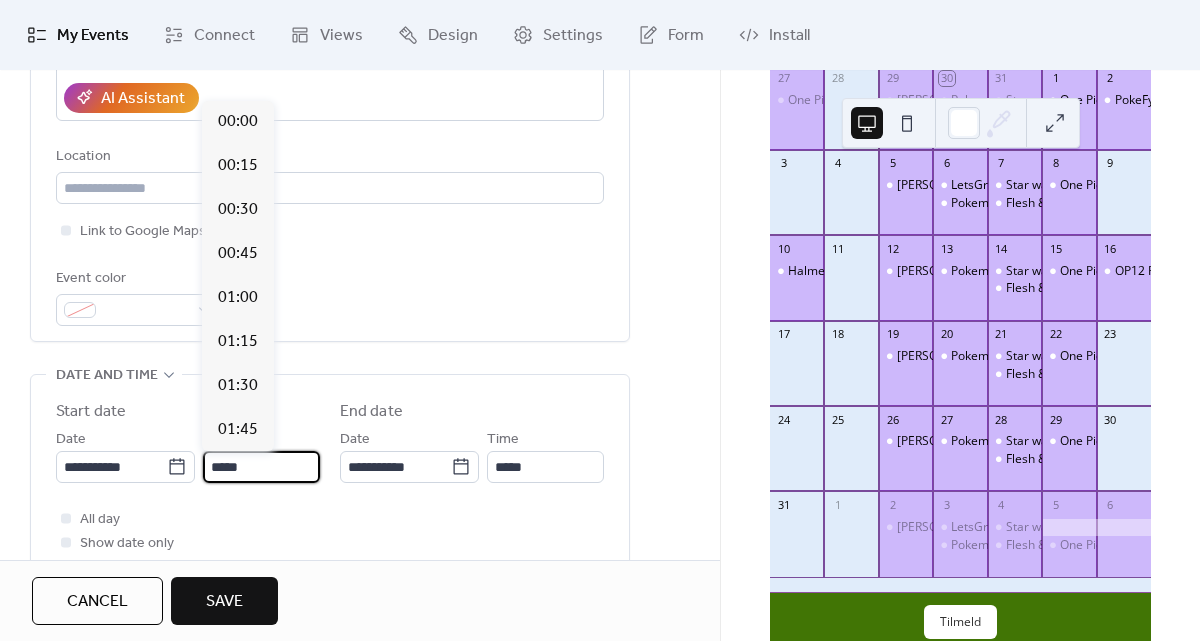 click on "*****" at bounding box center [261, 467] 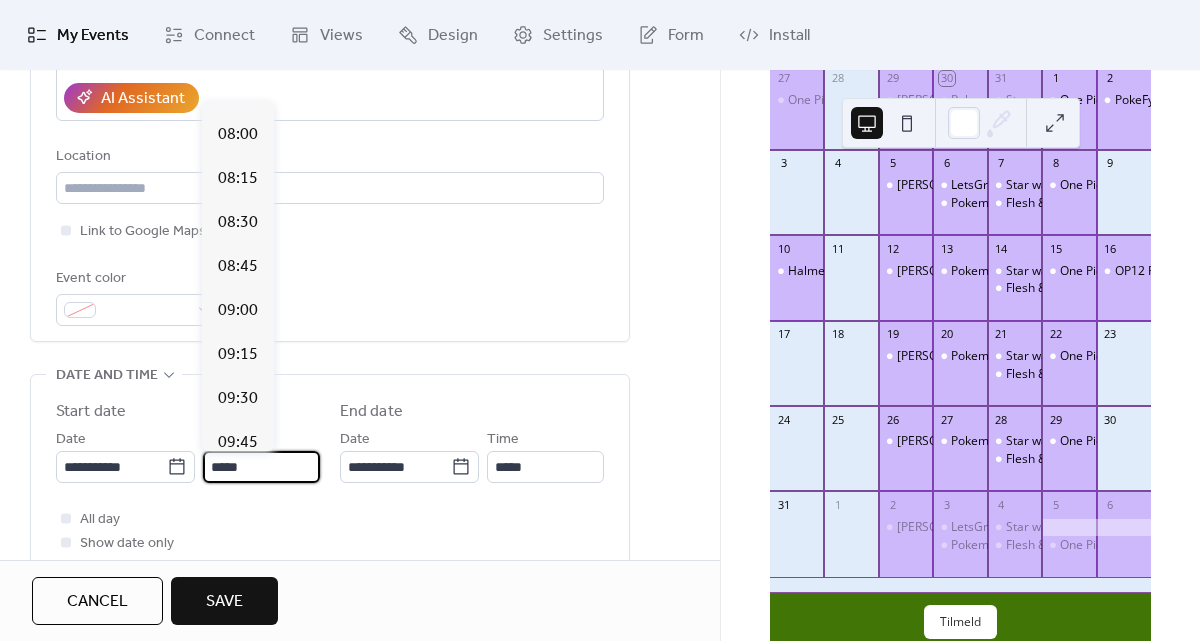 scroll, scrollTop: 1559, scrollLeft: 0, axis: vertical 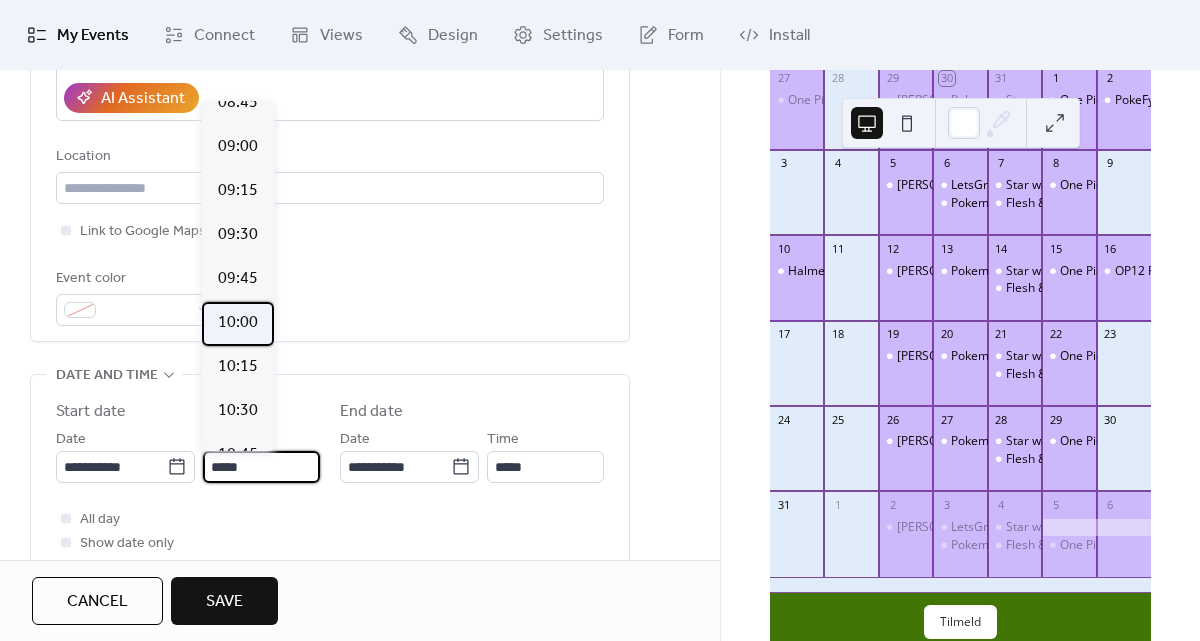 click on "10:00" at bounding box center [238, 323] 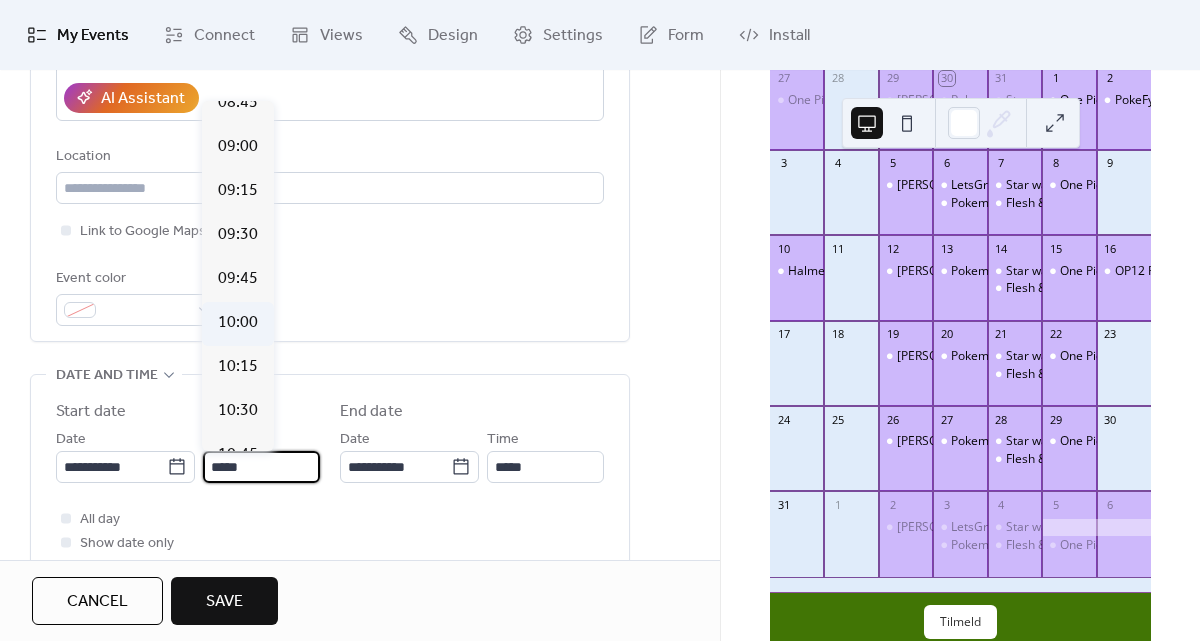 type on "*****" 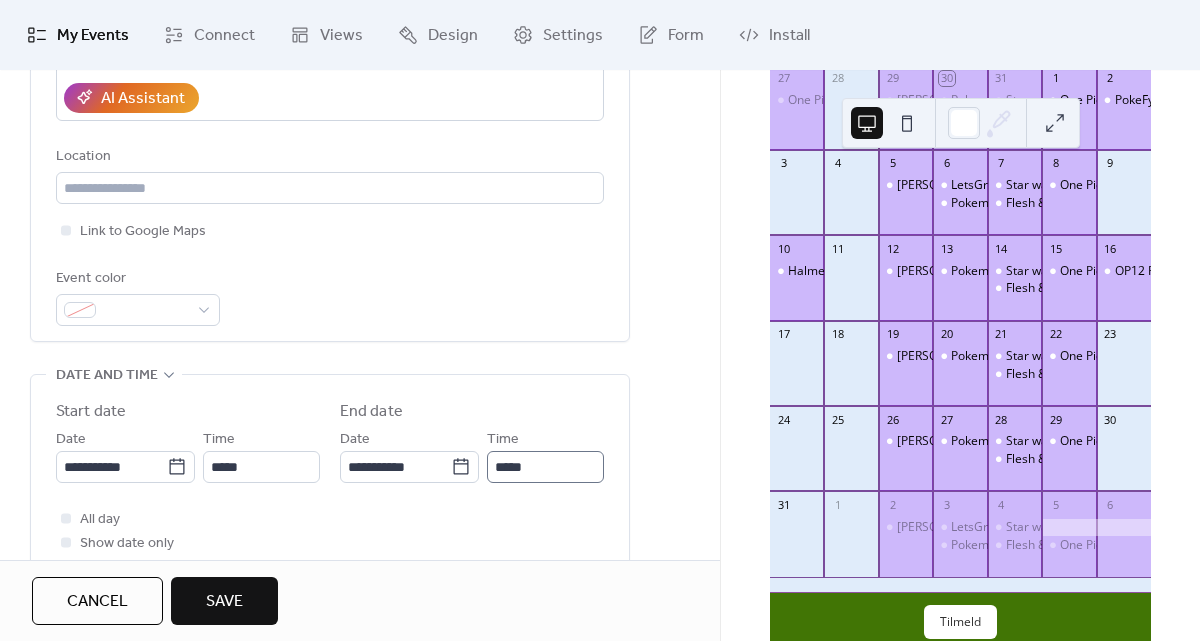 scroll, scrollTop: 1, scrollLeft: 0, axis: vertical 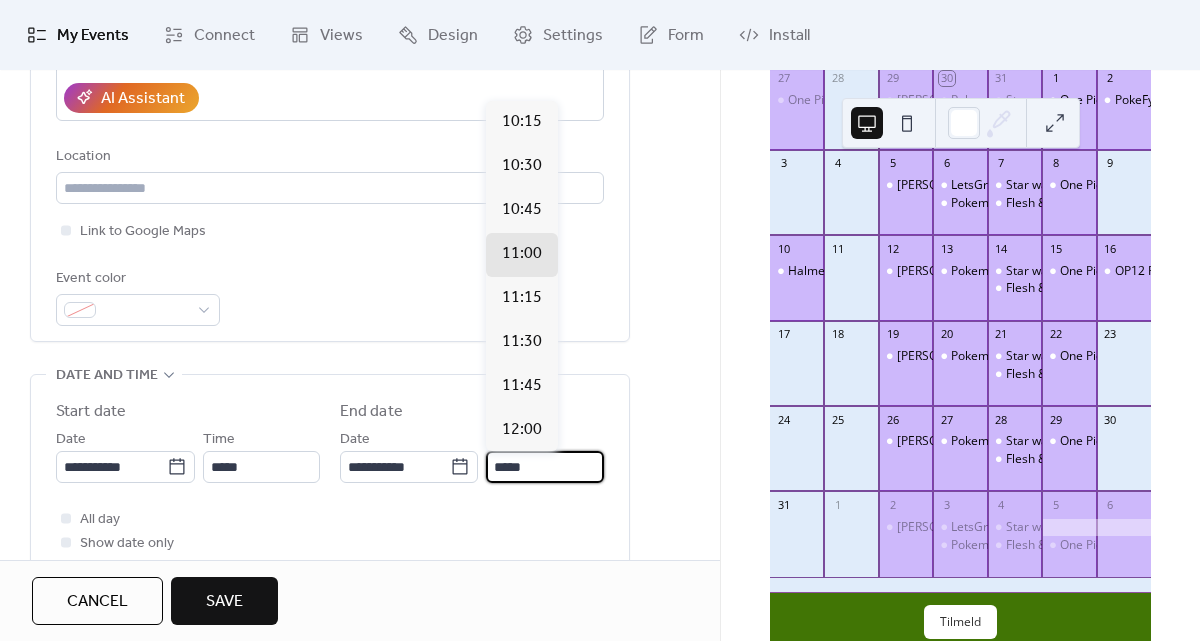 click on "*****" at bounding box center [545, 467] 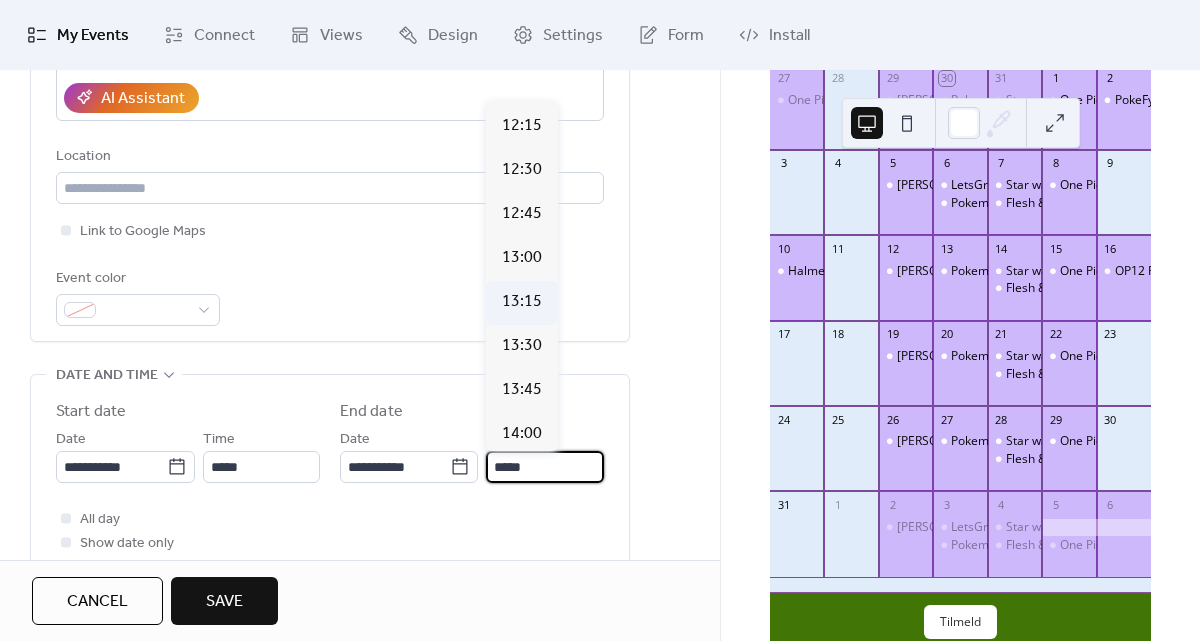 scroll, scrollTop: 371, scrollLeft: 0, axis: vertical 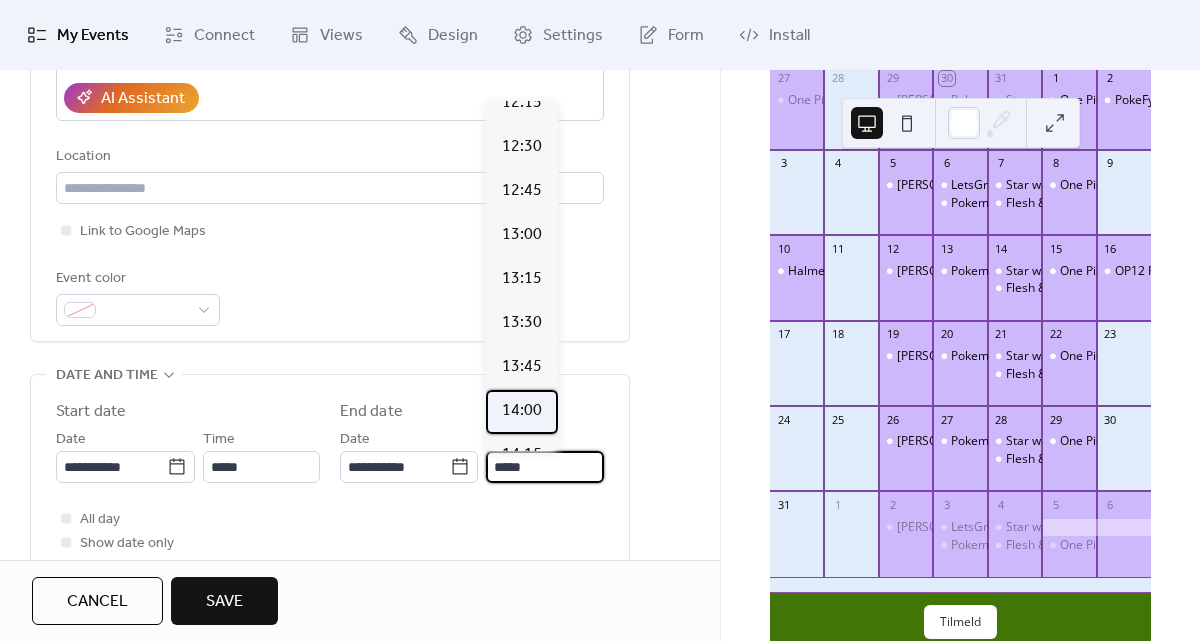 click on "14:00" at bounding box center (522, 411) 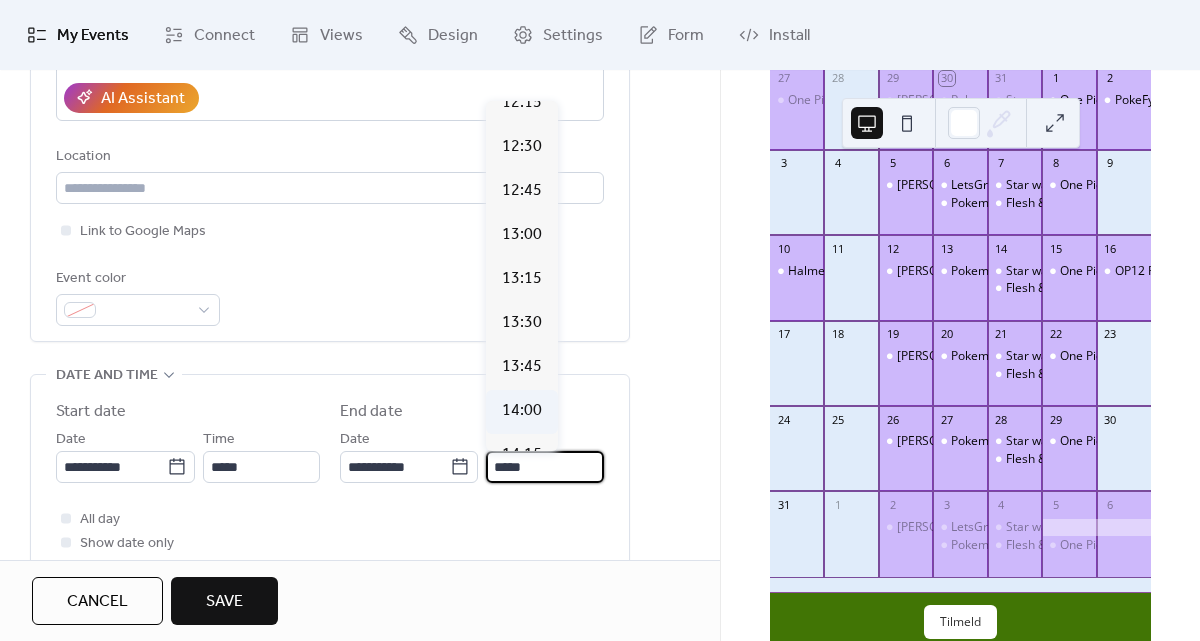 type on "*****" 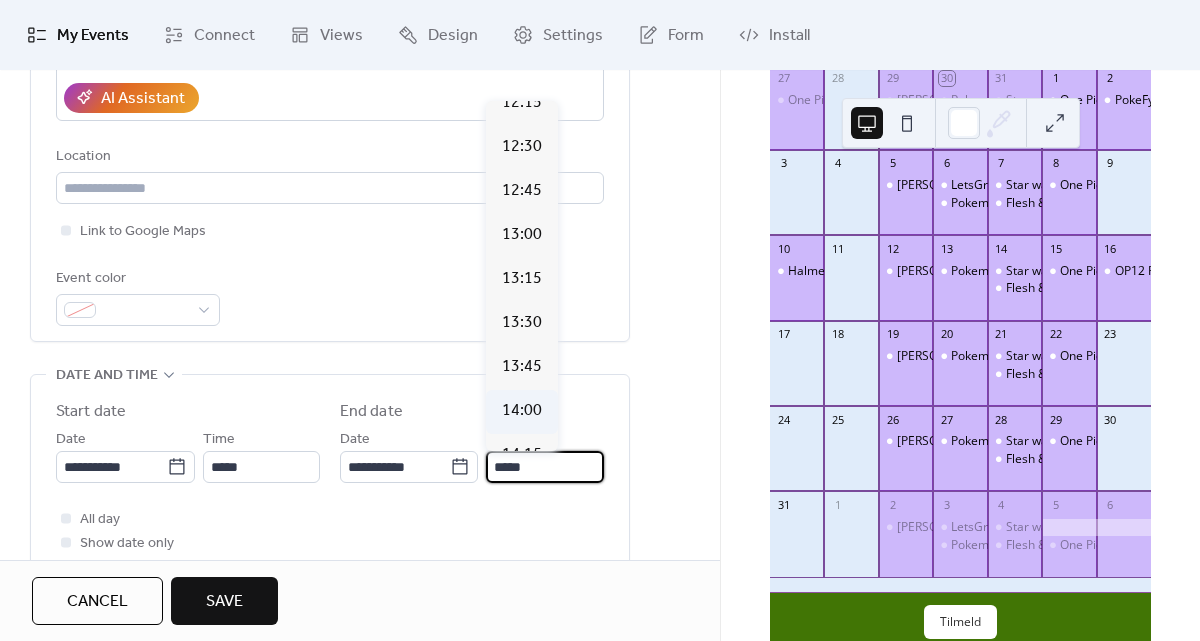 scroll, scrollTop: 0, scrollLeft: 0, axis: both 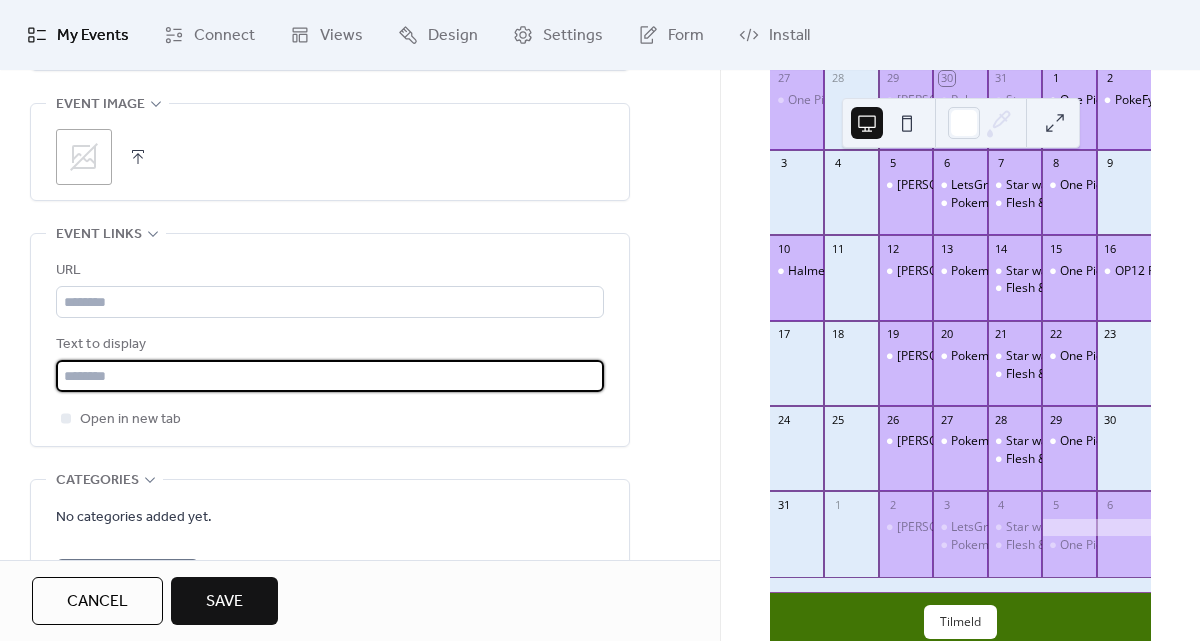 click at bounding box center [330, 376] 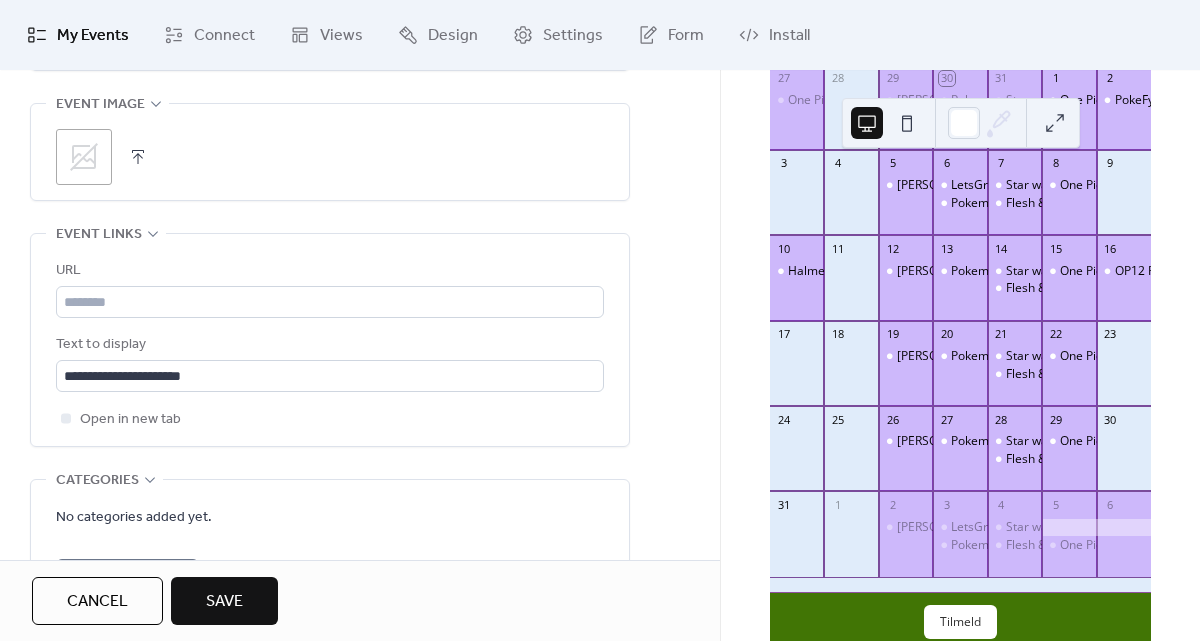 click on "Save" at bounding box center [224, 602] 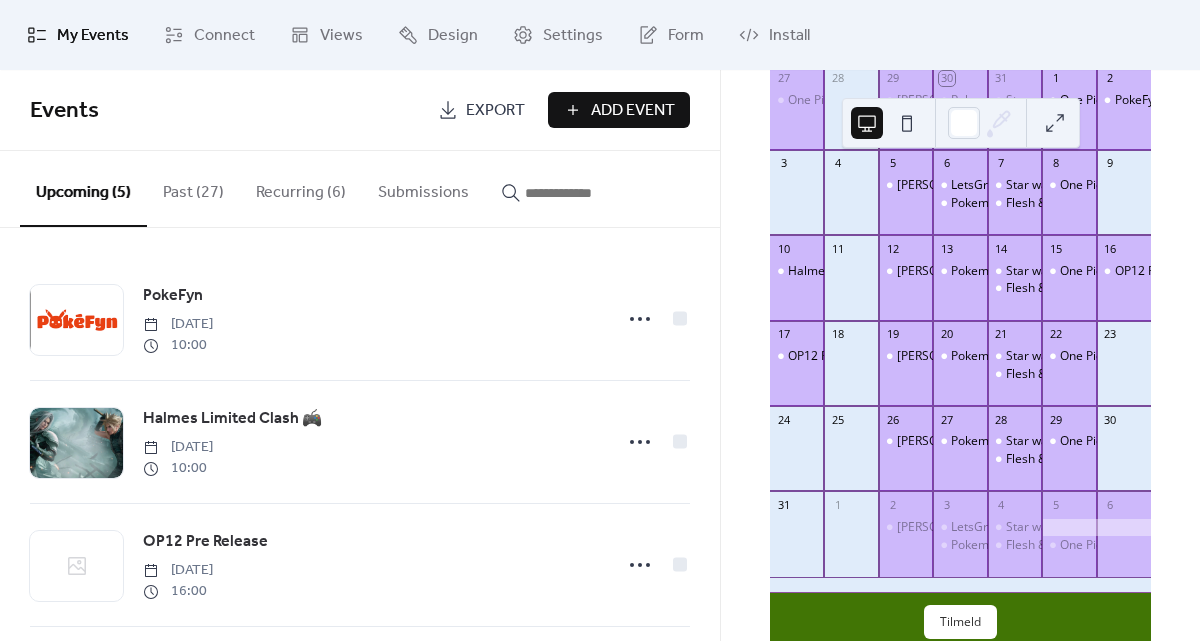 click on "Add Event" at bounding box center [633, 111] 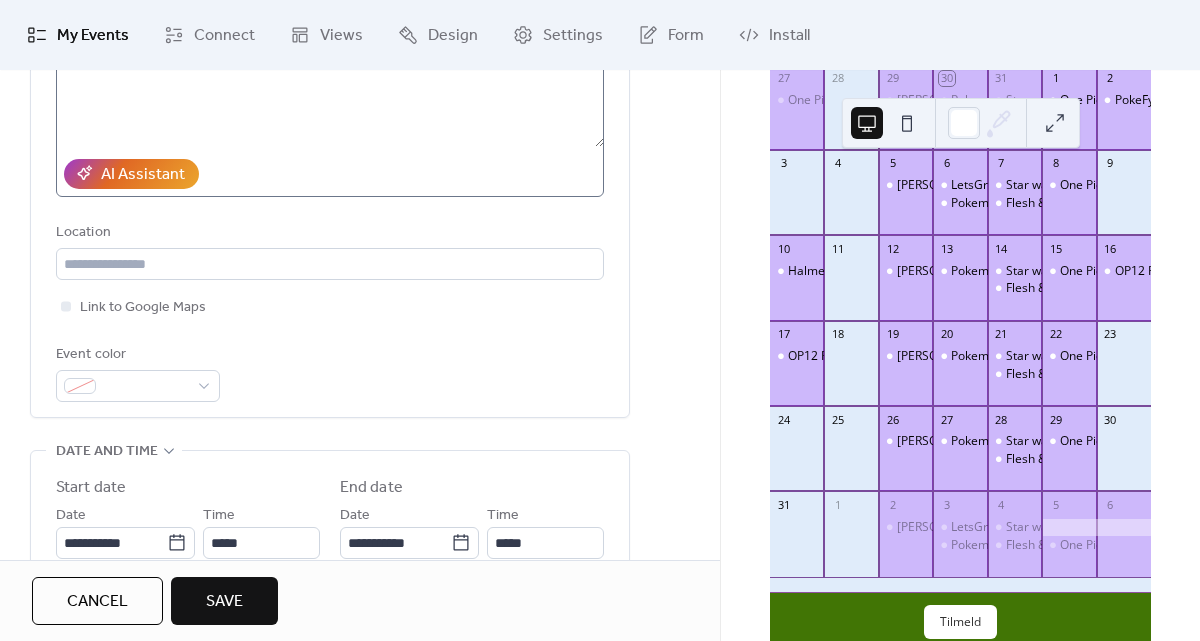 scroll, scrollTop: 459, scrollLeft: 0, axis: vertical 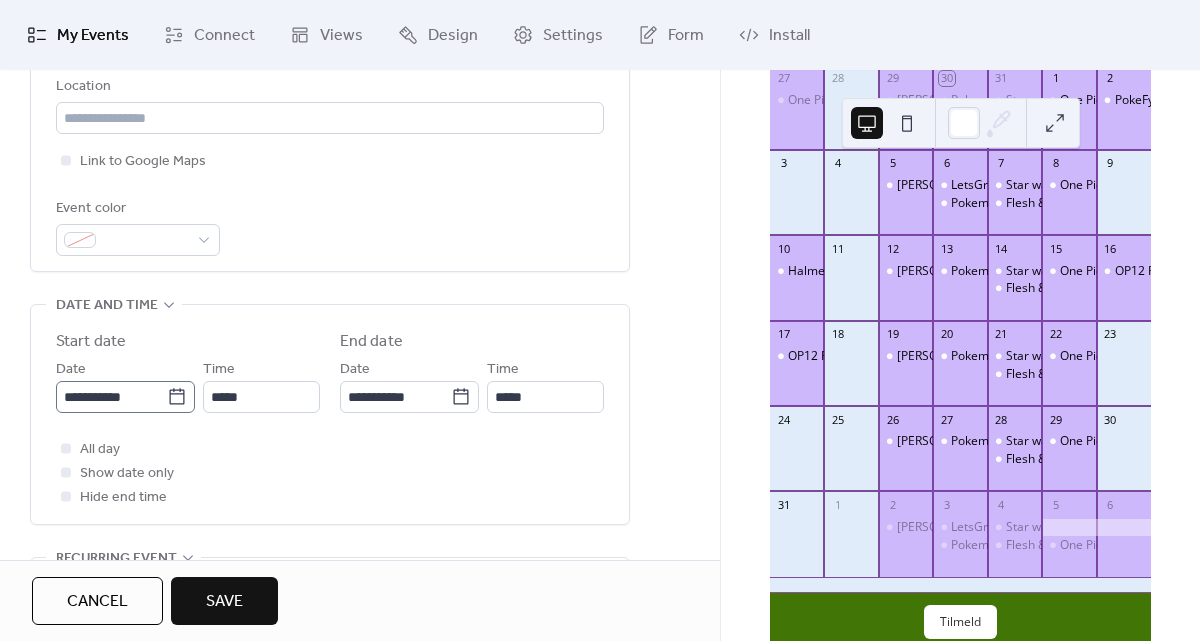 type on "**********" 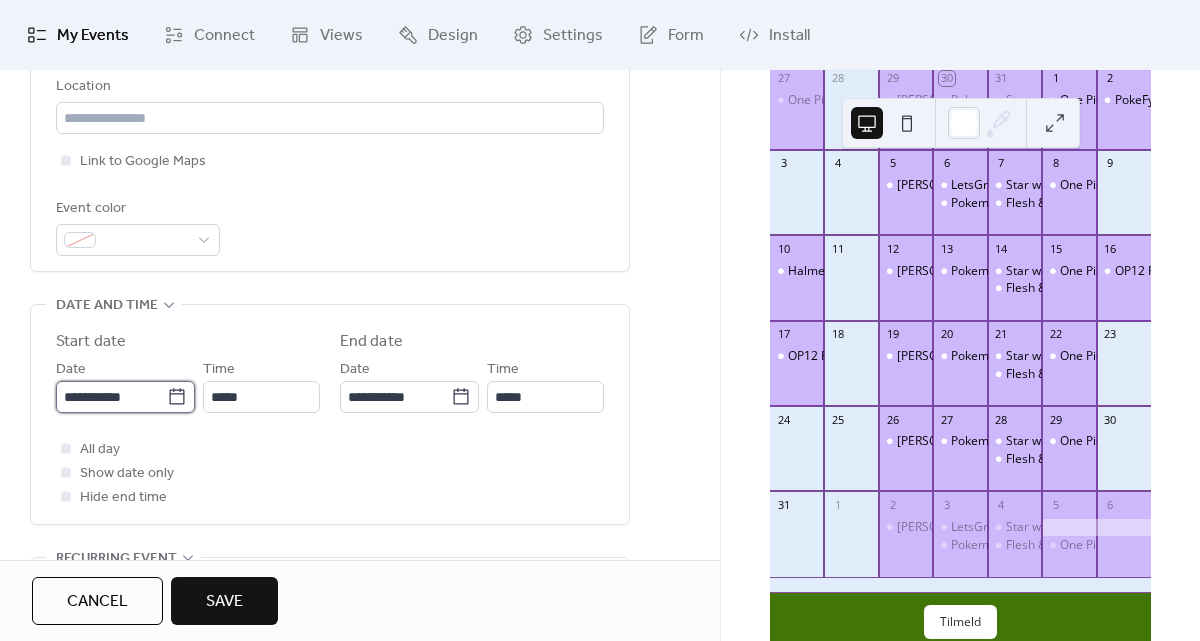 click on "**********" at bounding box center [111, 397] 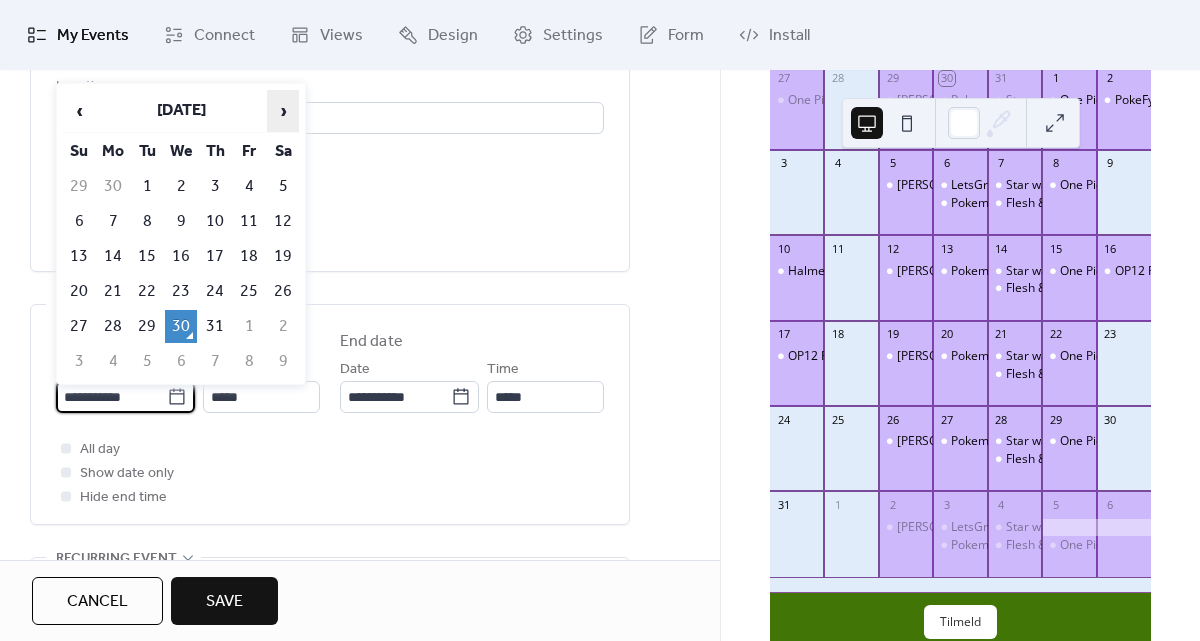 click on "›" at bounding box center [283, 111] 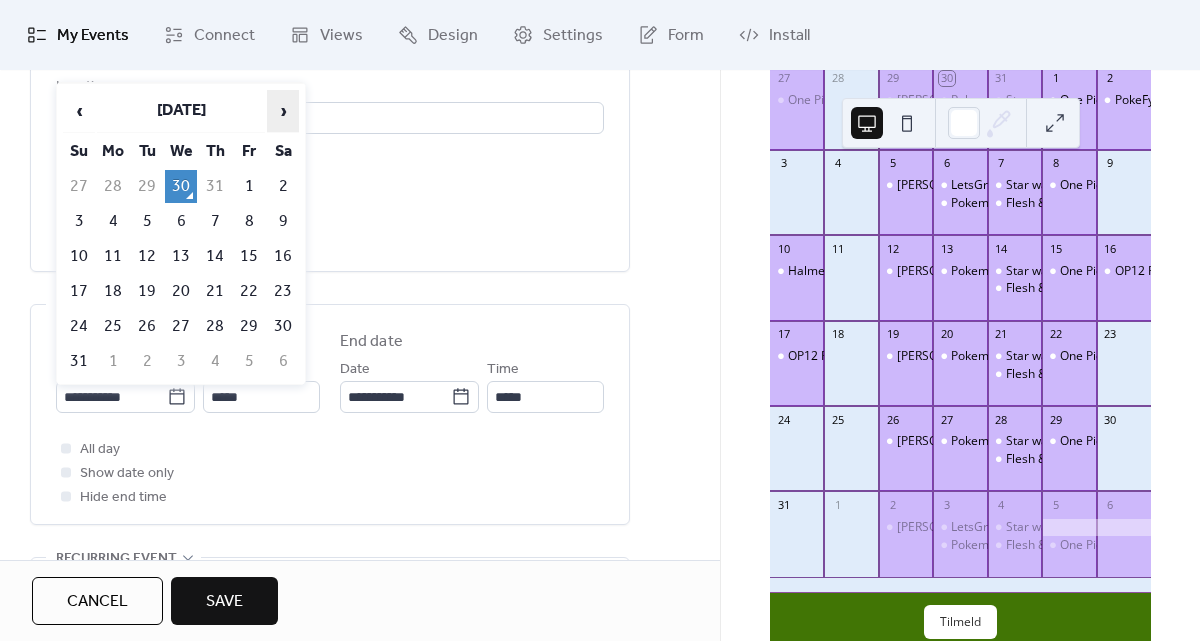click on "›" at bounding box center [283, 111] 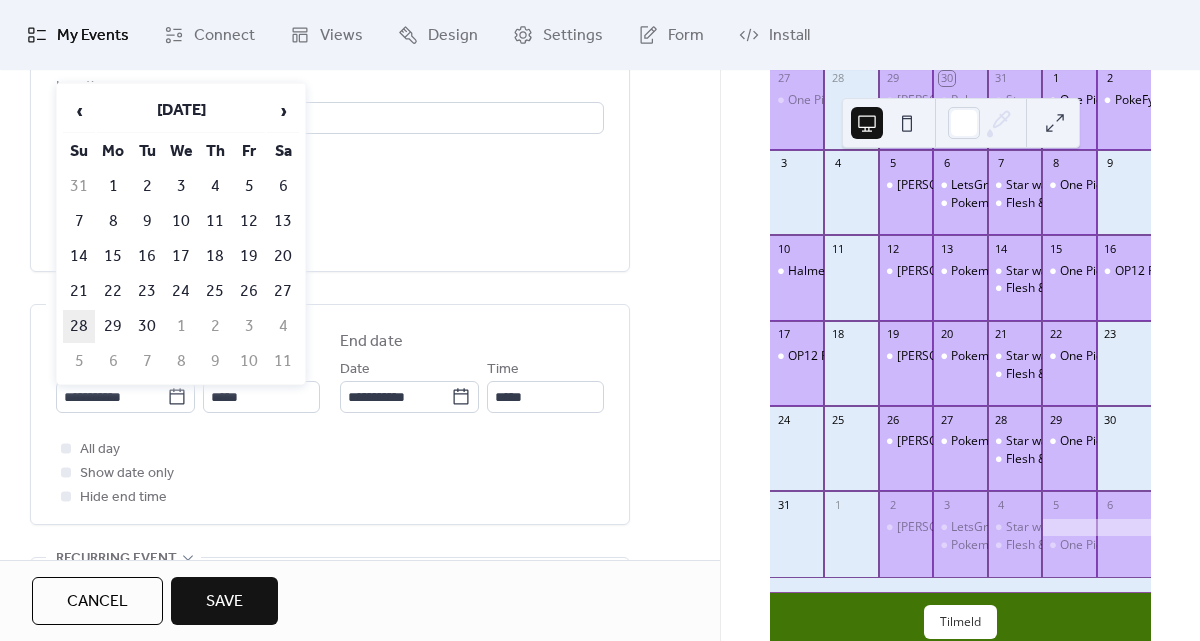 click on "28" at bounding box center [79, 326] 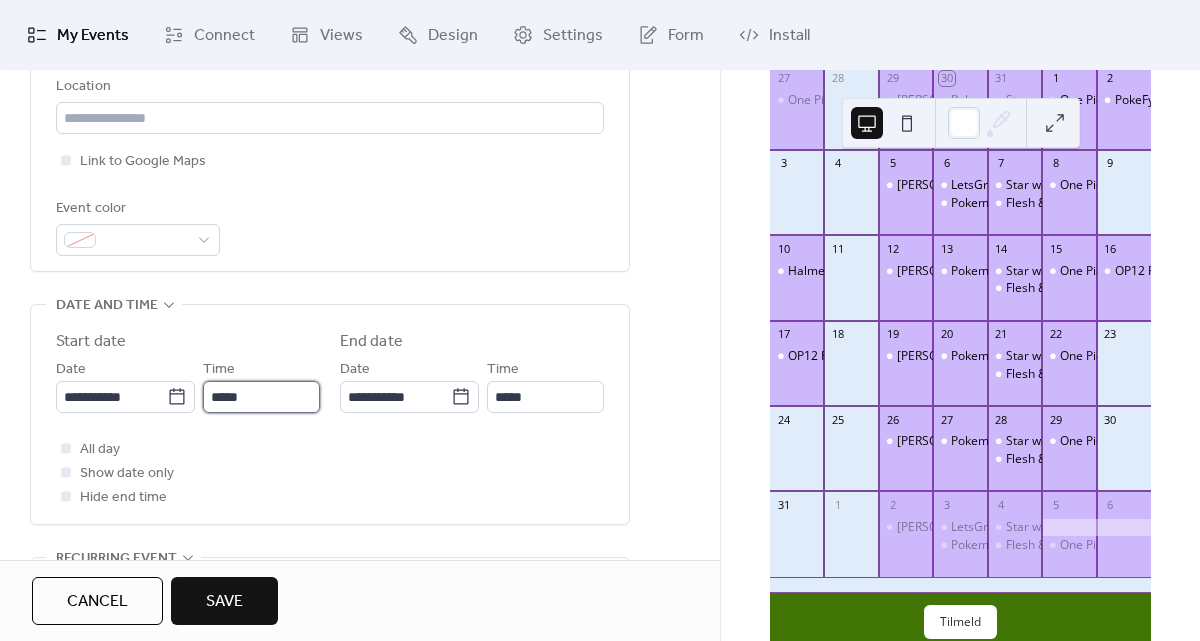 click on "*****" at bounding box center (261, 397) 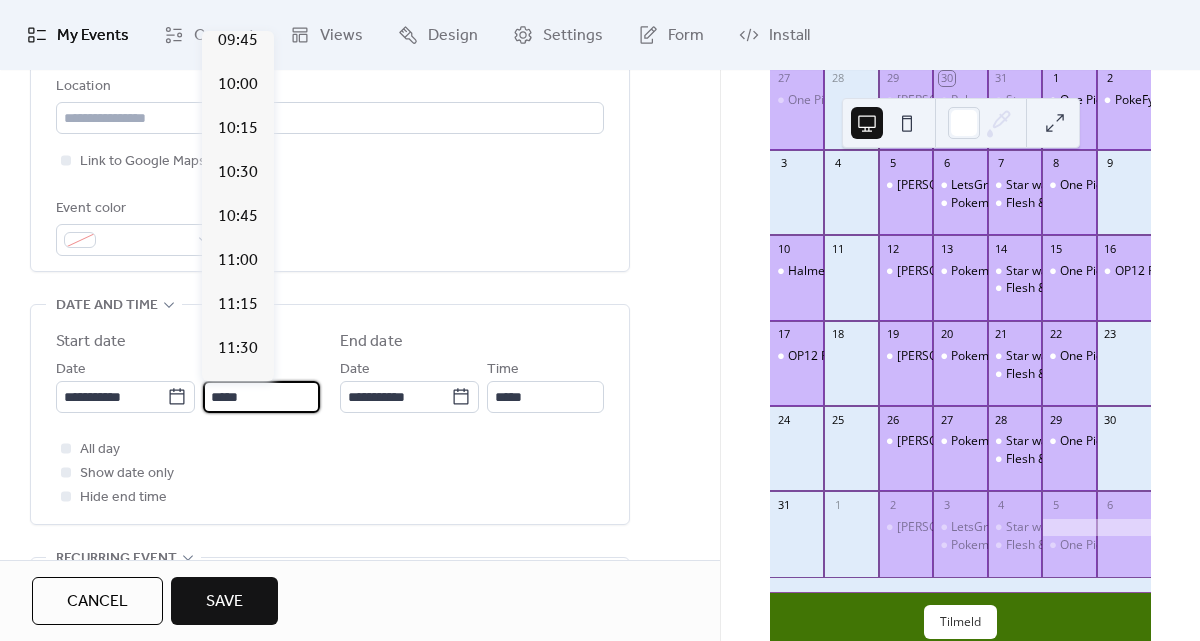 scroll, scrollTop: 1726, scrollLeft: 0, axis: vertical 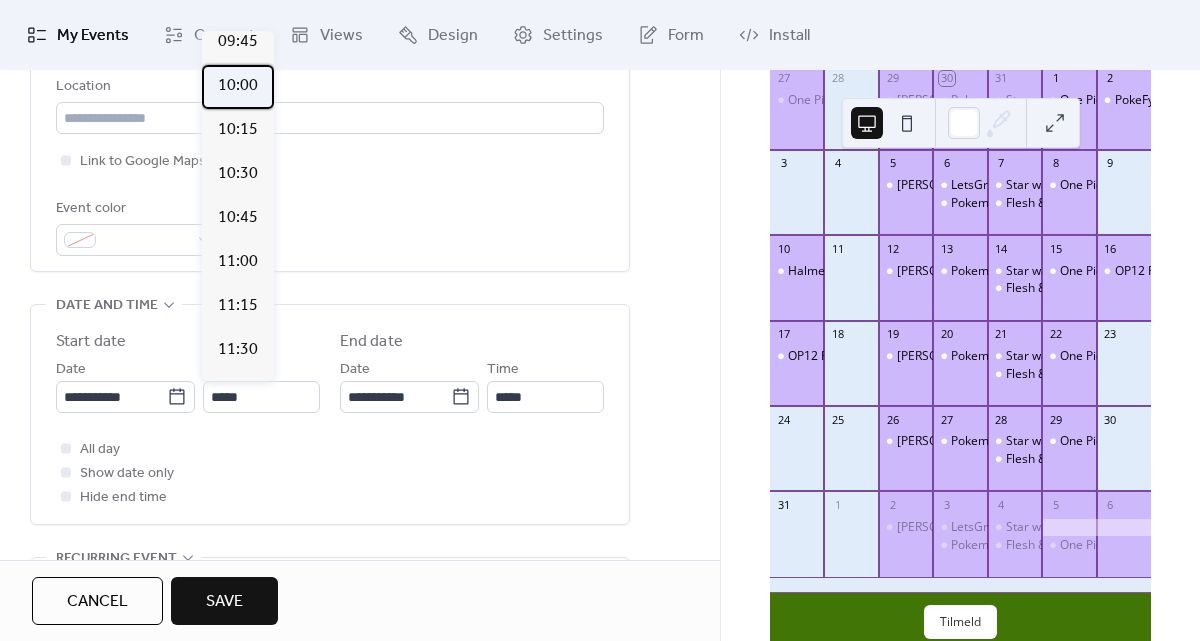 click on "10:00" at bounding box center [238, 86] 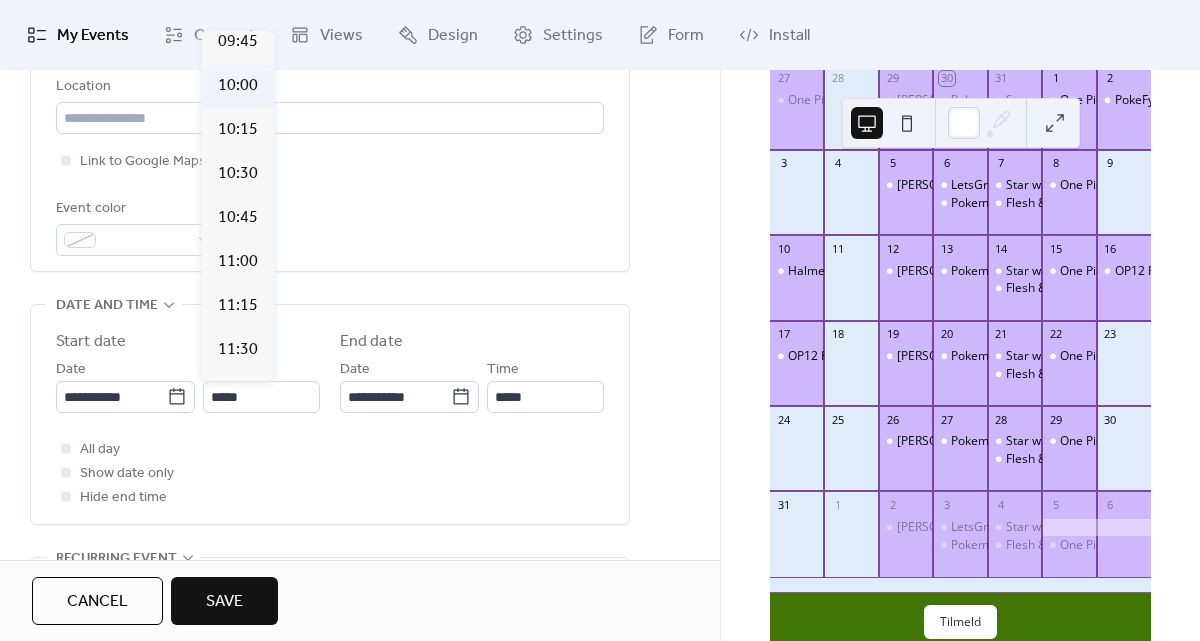 type on "*****" 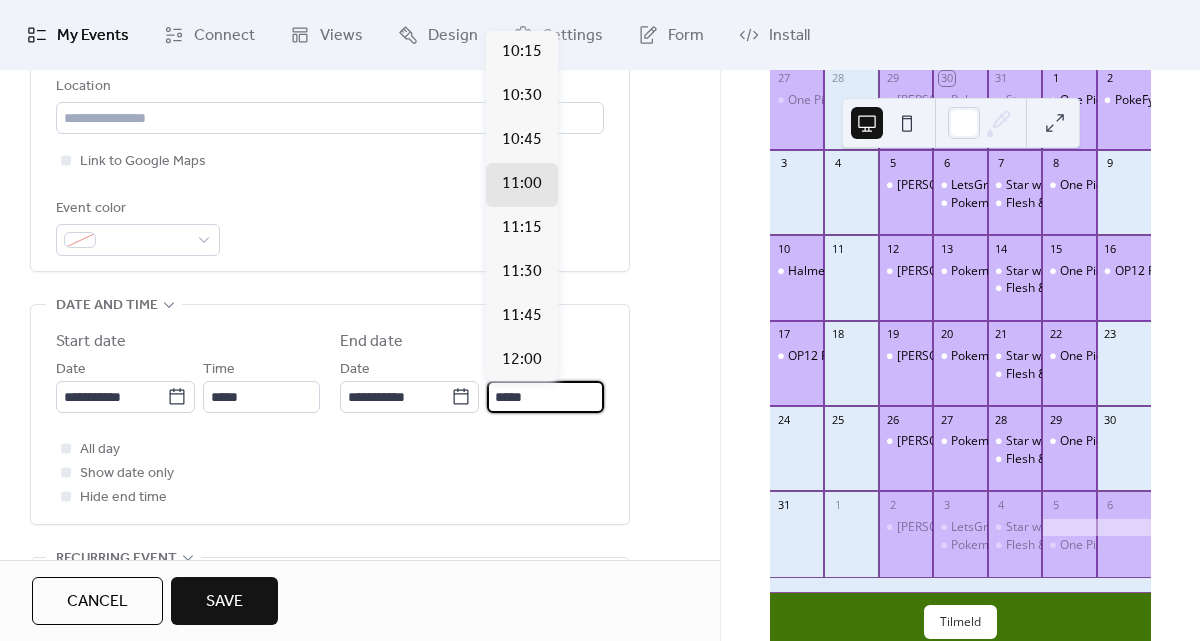 click on "*****" at bounding box center [545, 397] 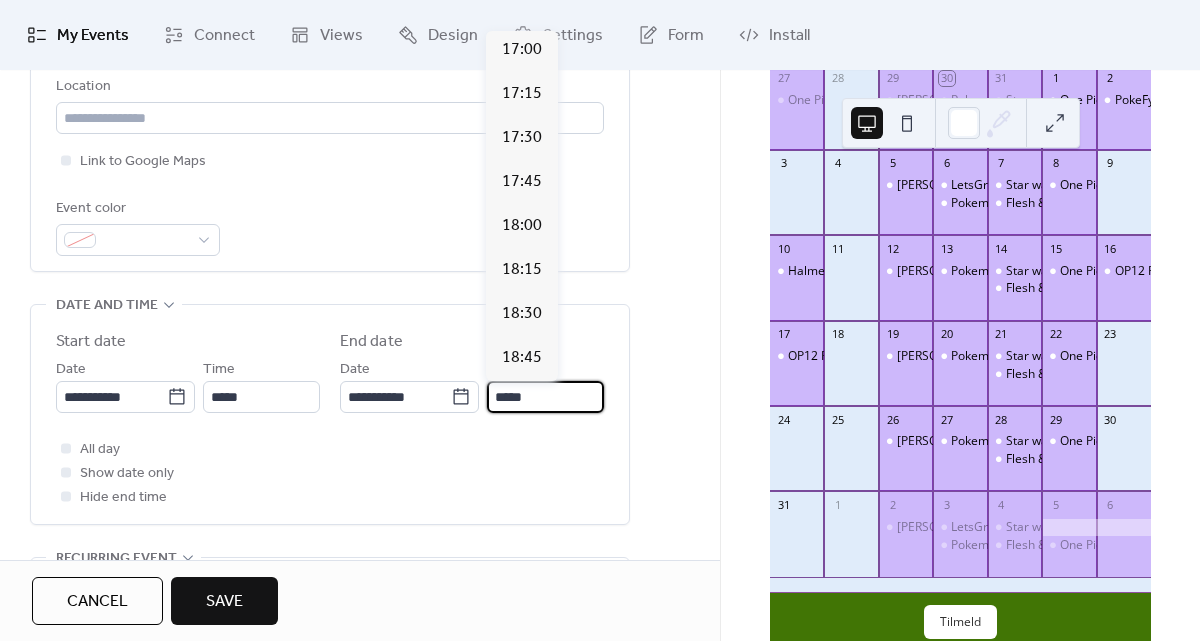 scroll, scrollTop: 1201, scrollLeft: 0, axis: vertical 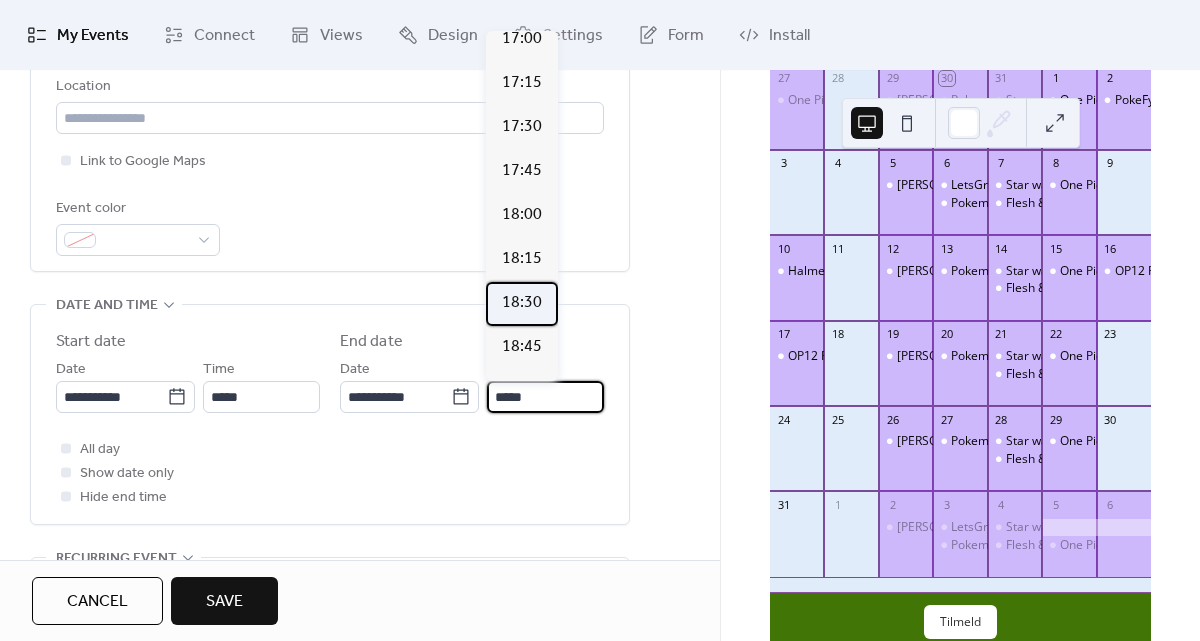 click on "18:30" at bounding box center [522, 303] 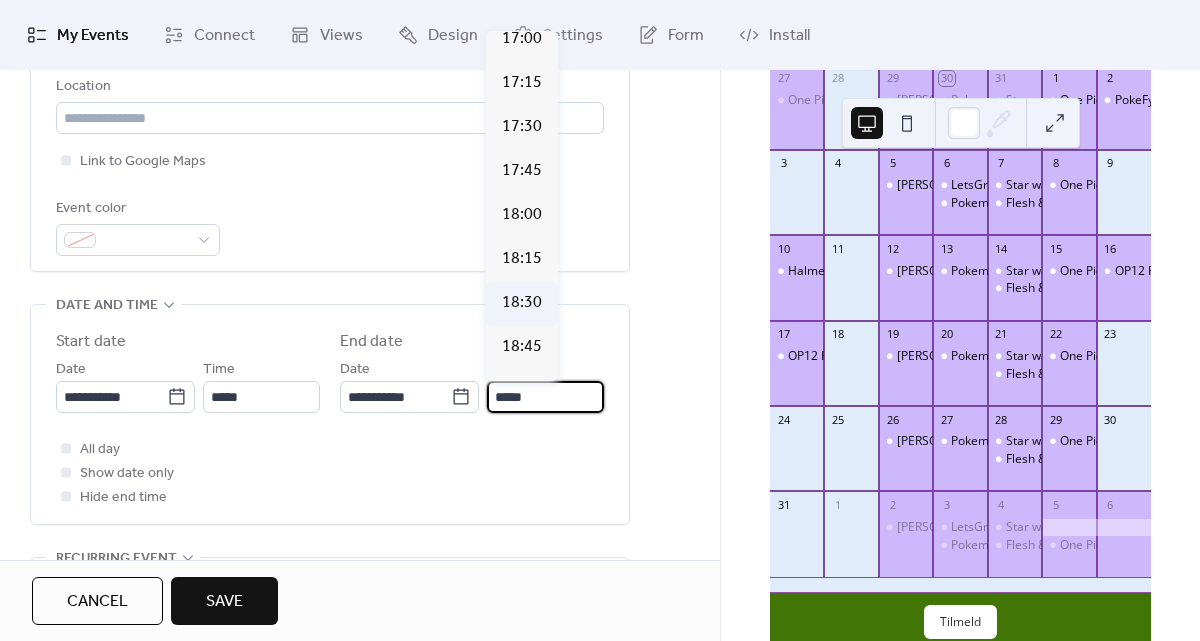 type on "*****" 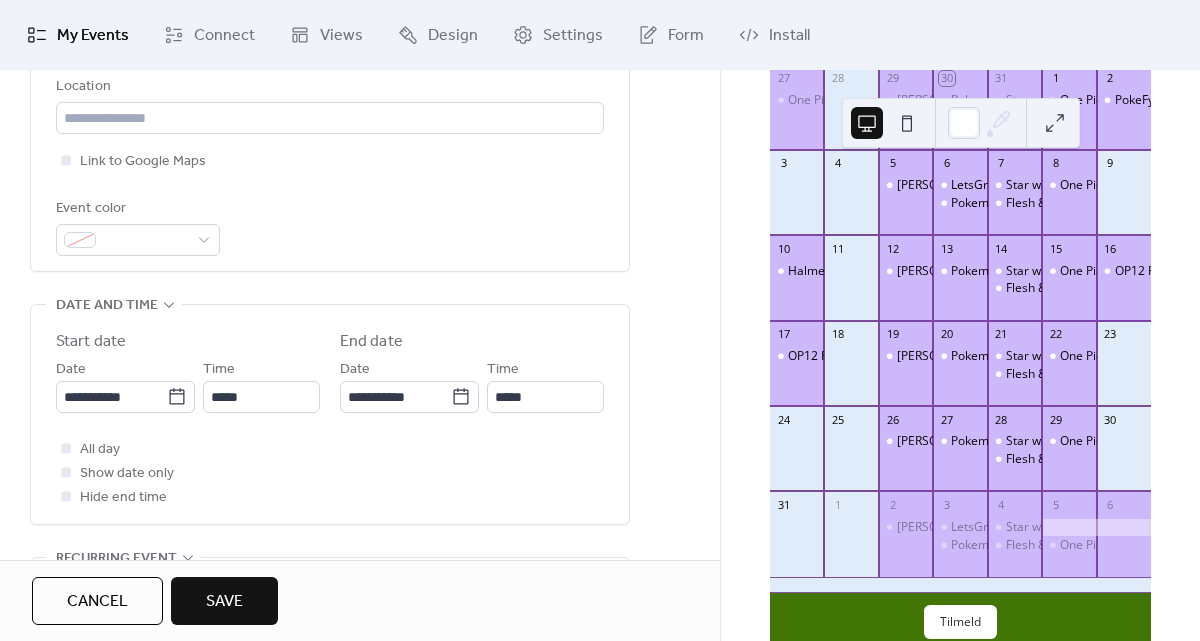scroll, scrollTop: 769, scrollLeft: 0, axis: vertical 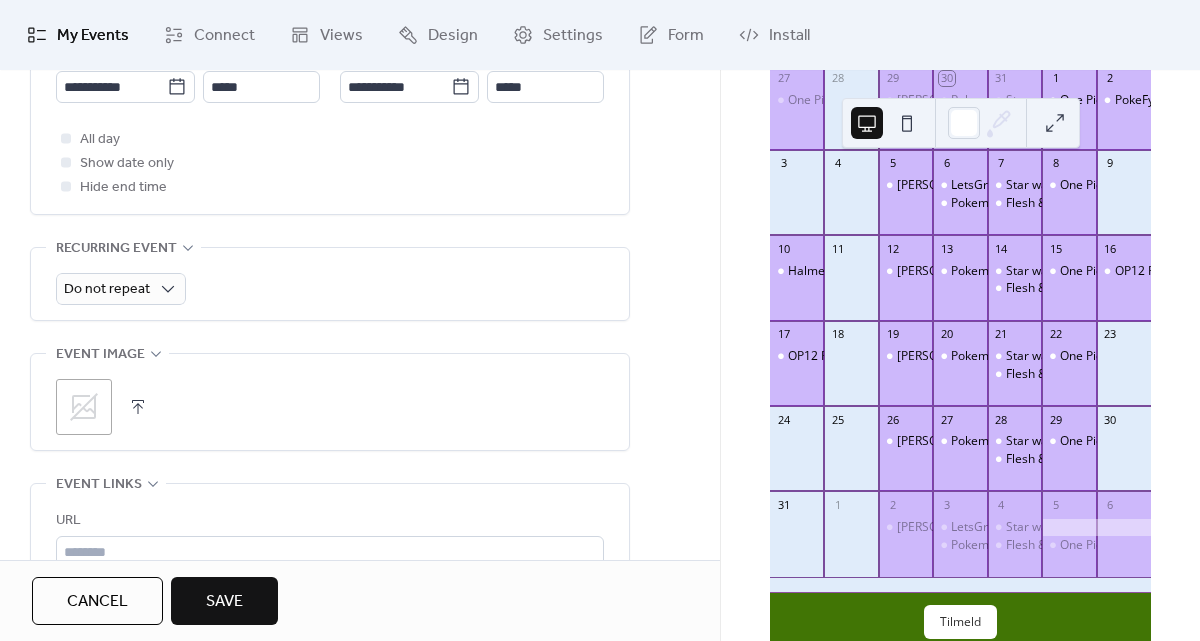 click 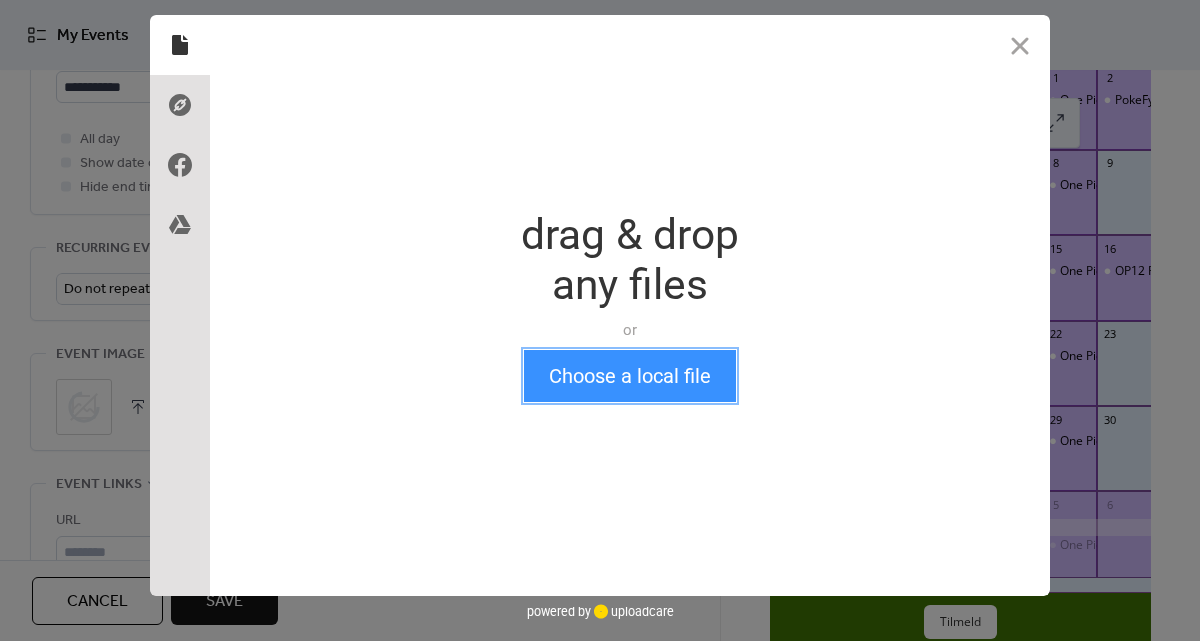click on "Choose a local file" at bounding box center [630, 376] 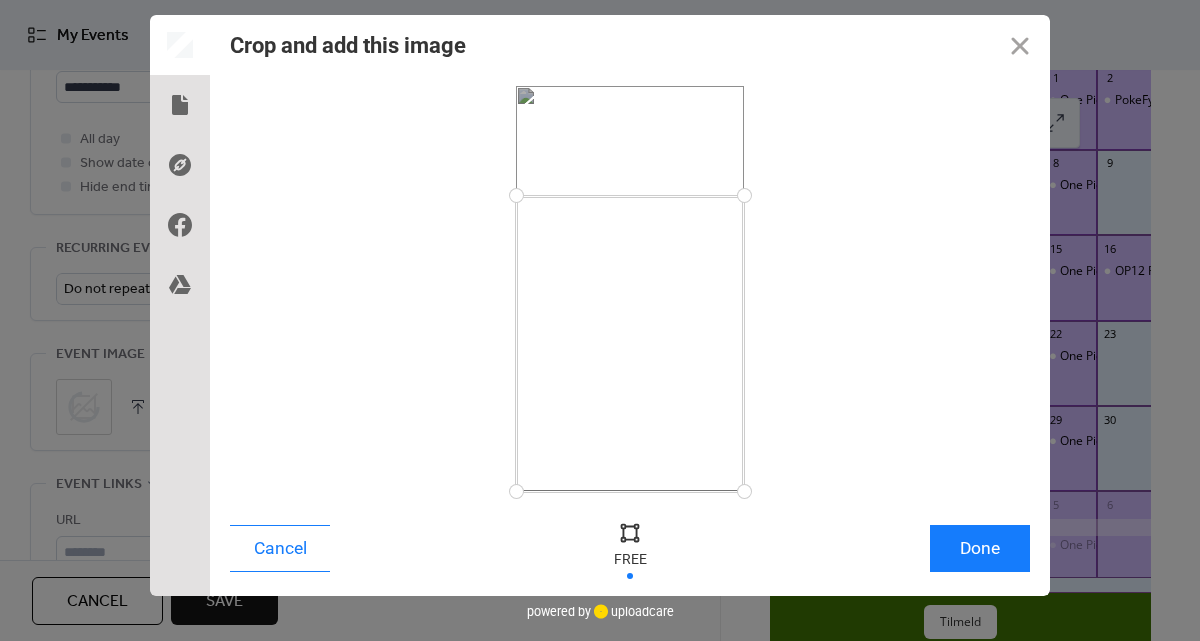 drag, startPoint x: 741, startPoint y: 85, endPoint x: 769, endPoint y: 195, distance: 113.507706 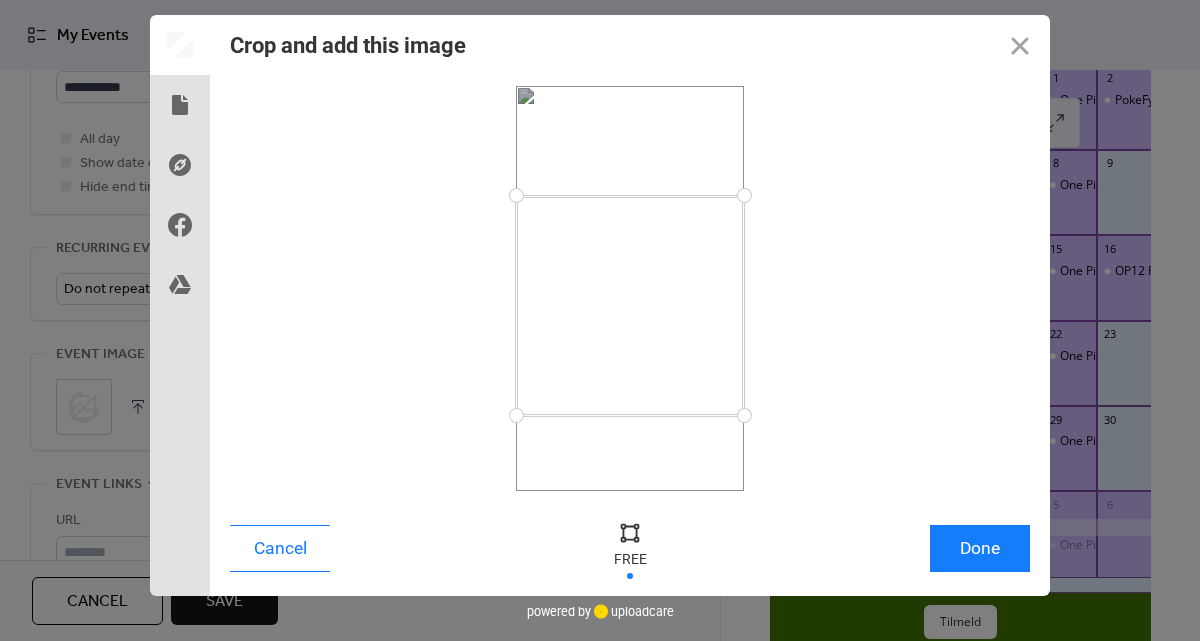 drag, startPoint x: 742, startPoint y: 489, endPoint x: 765, endPoint y: 416, distance: 76.537575 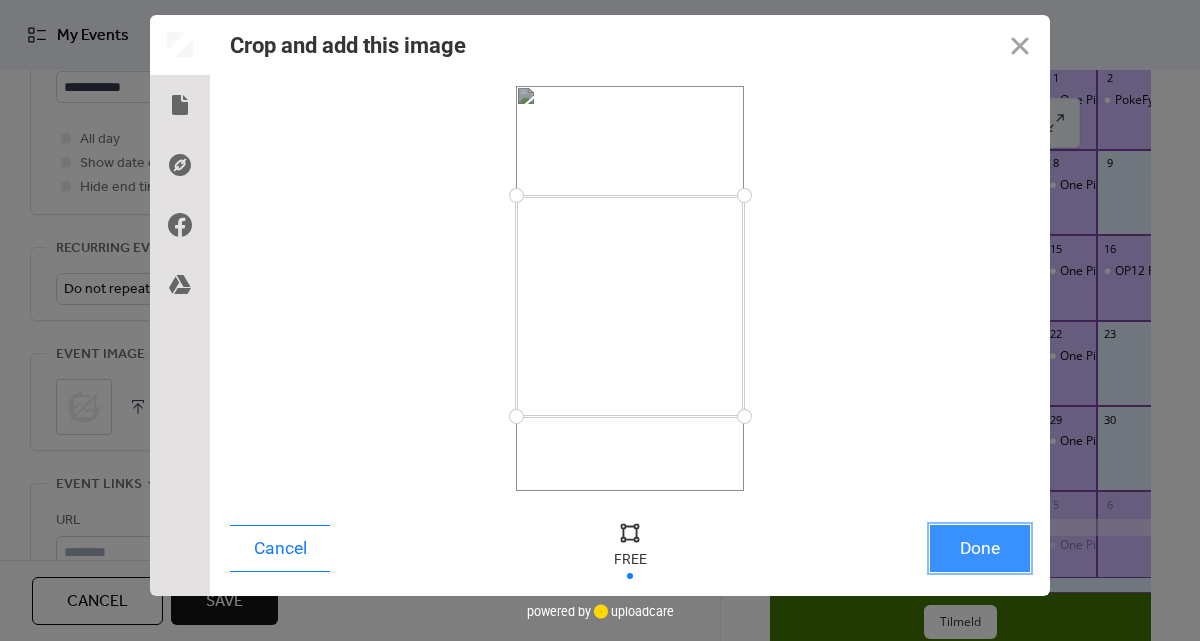 click on "Done" at bounding box center (980, 548) 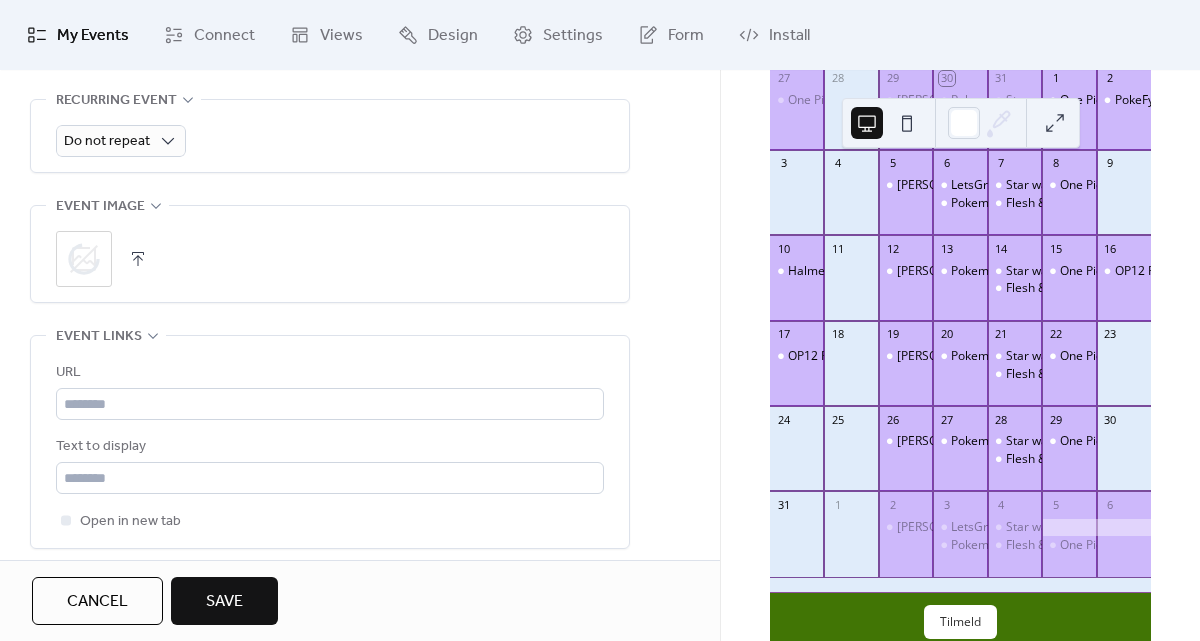 scroll, scrollTop: 1029, scrollLeft: 0, axis: vertical 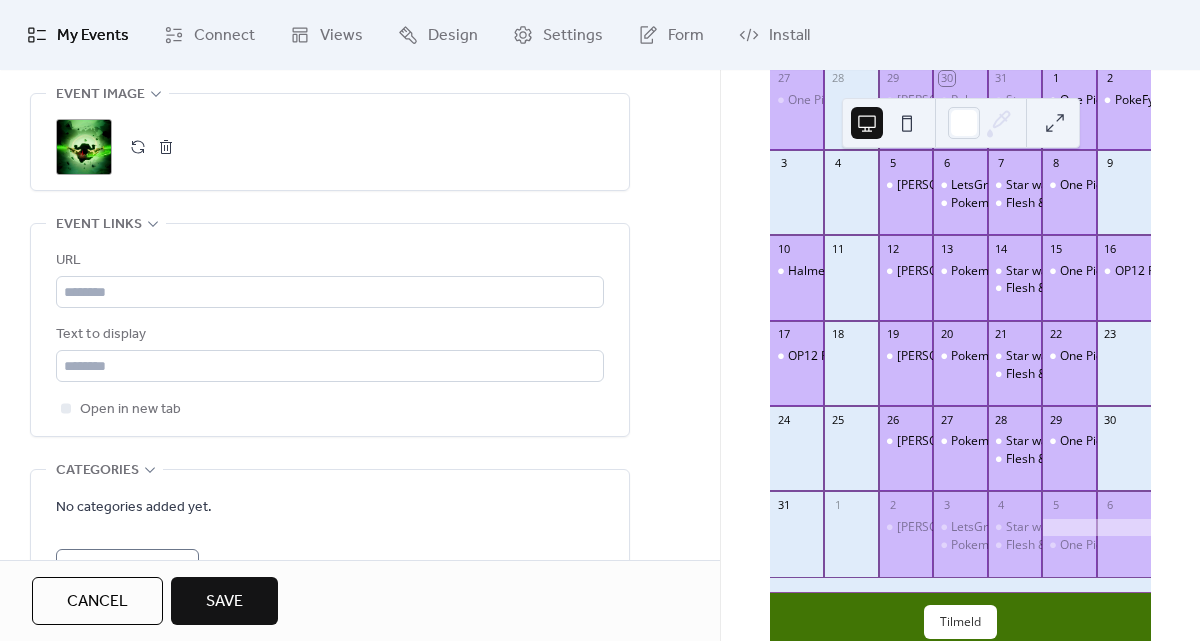 click on "URL Text to display Open in new tab" at bounding box center (330, 335) 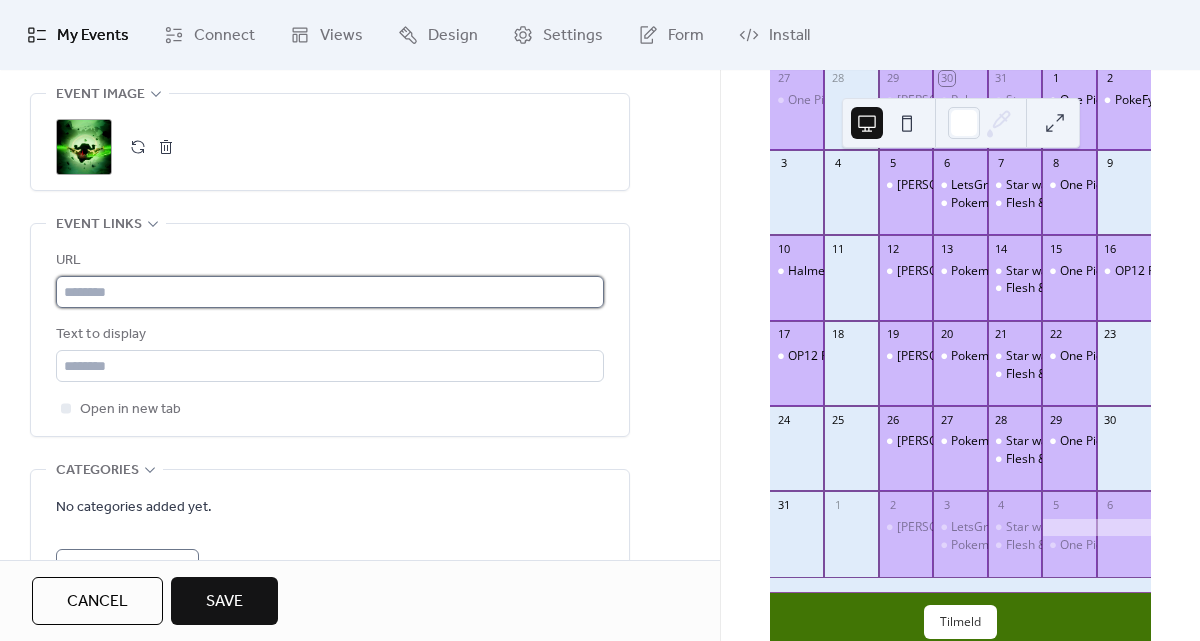 click at bounding box center (330, 292) 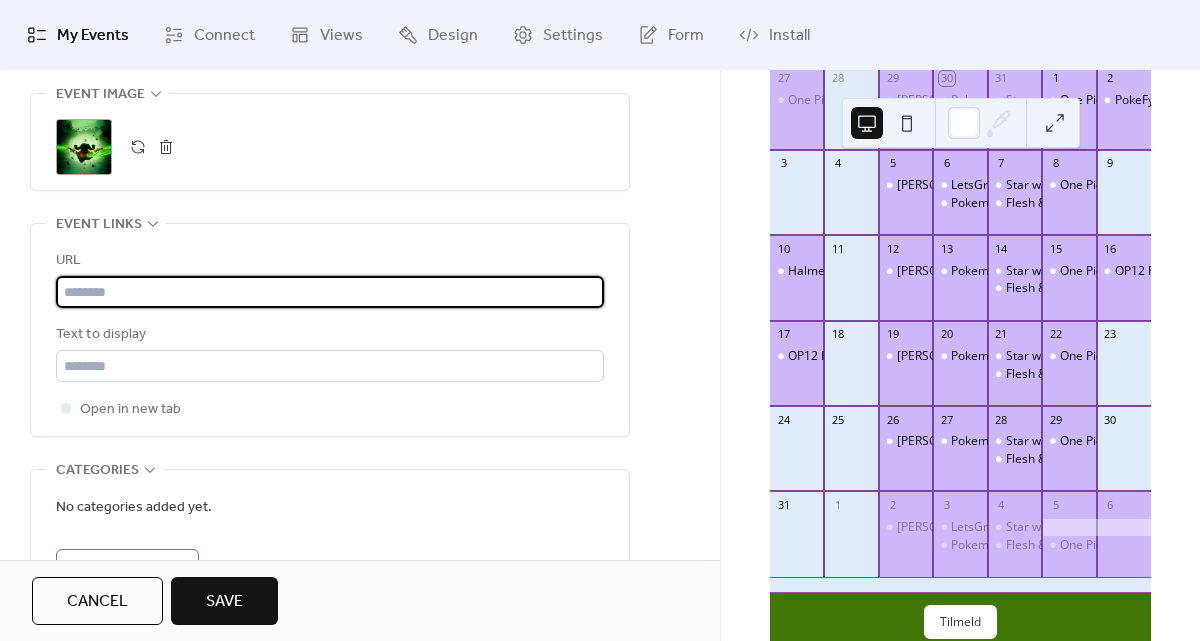 paste on "**********" 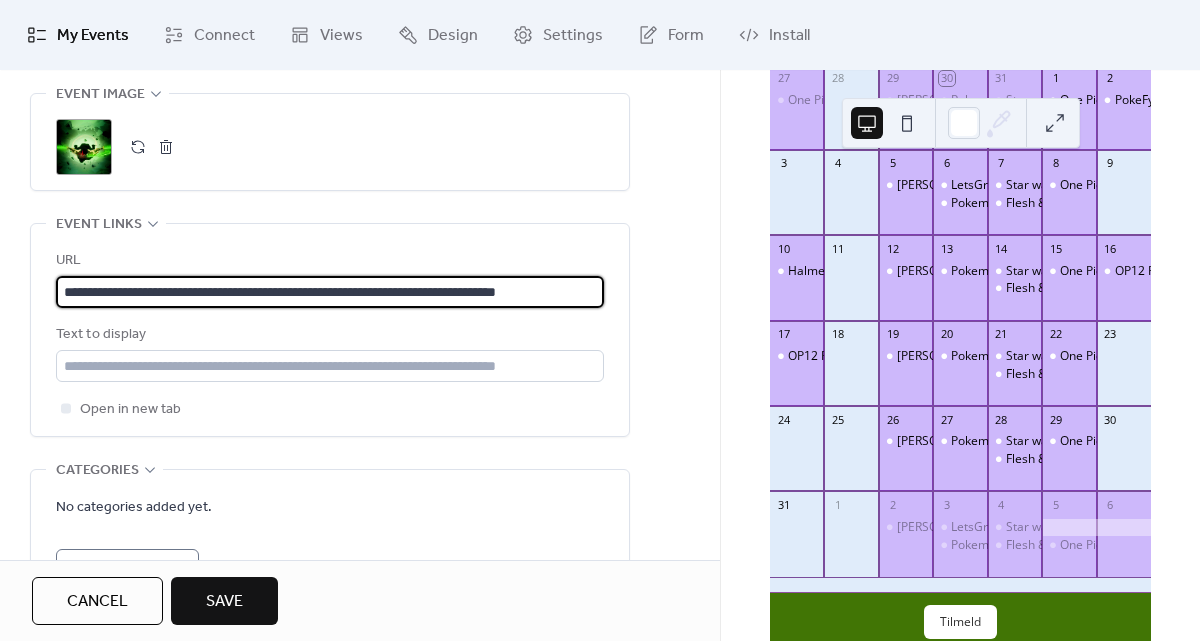 scroll, scrollTop: 0, scrollLeft: 40, axis: horizontal 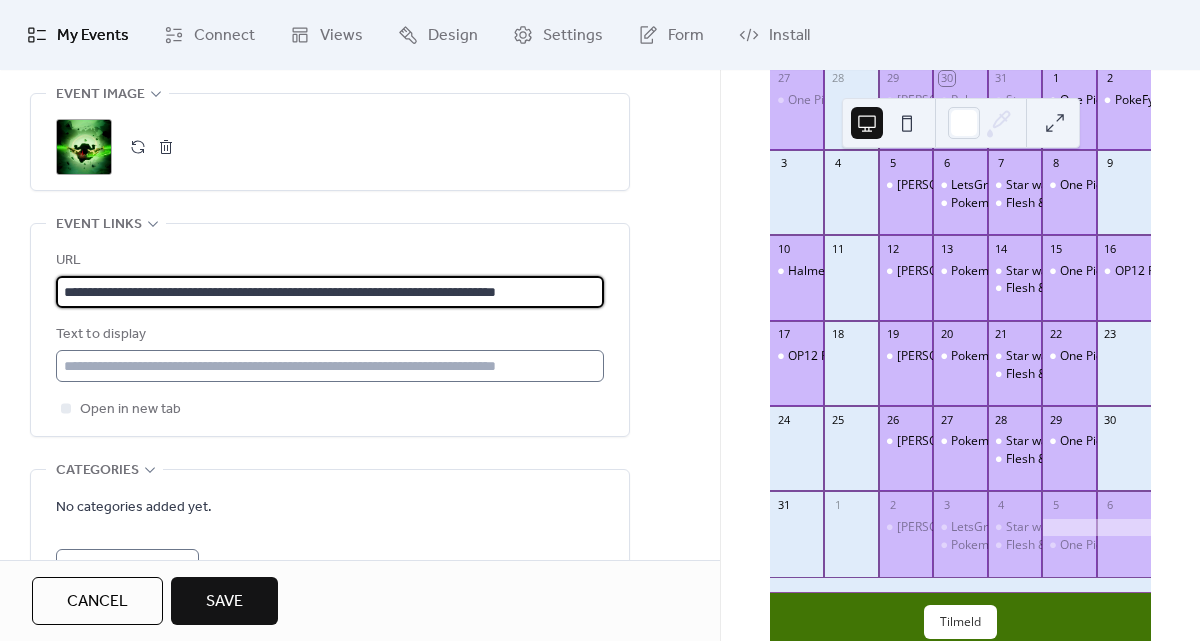 type on "**********" 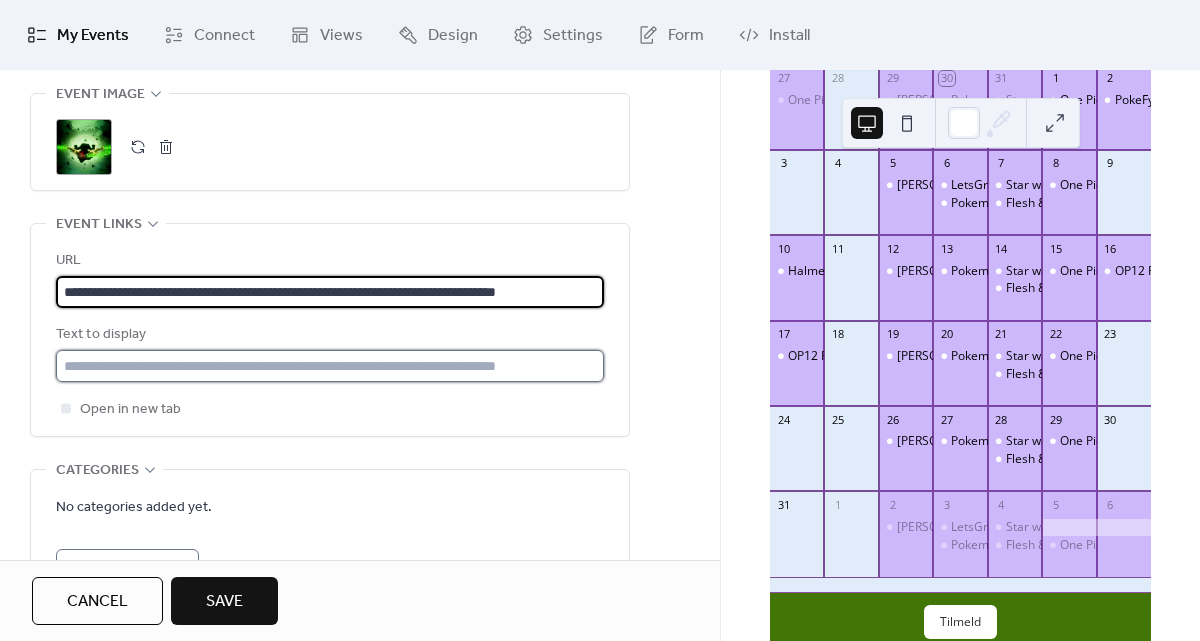 click at bounding box center (330, 366) 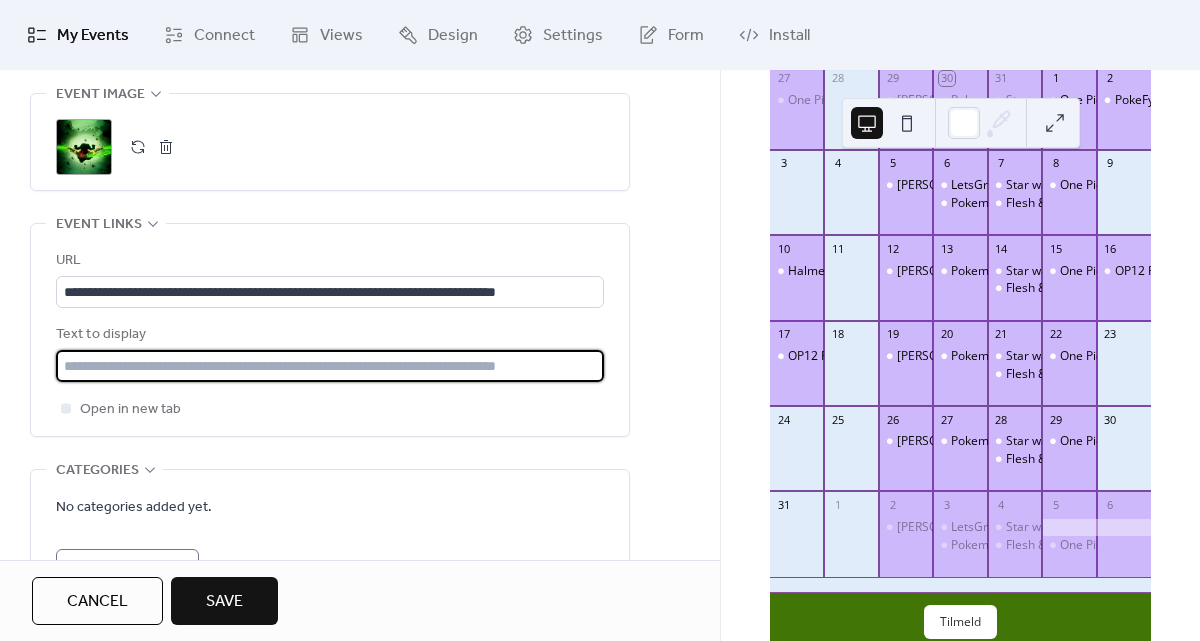 type on "**********" 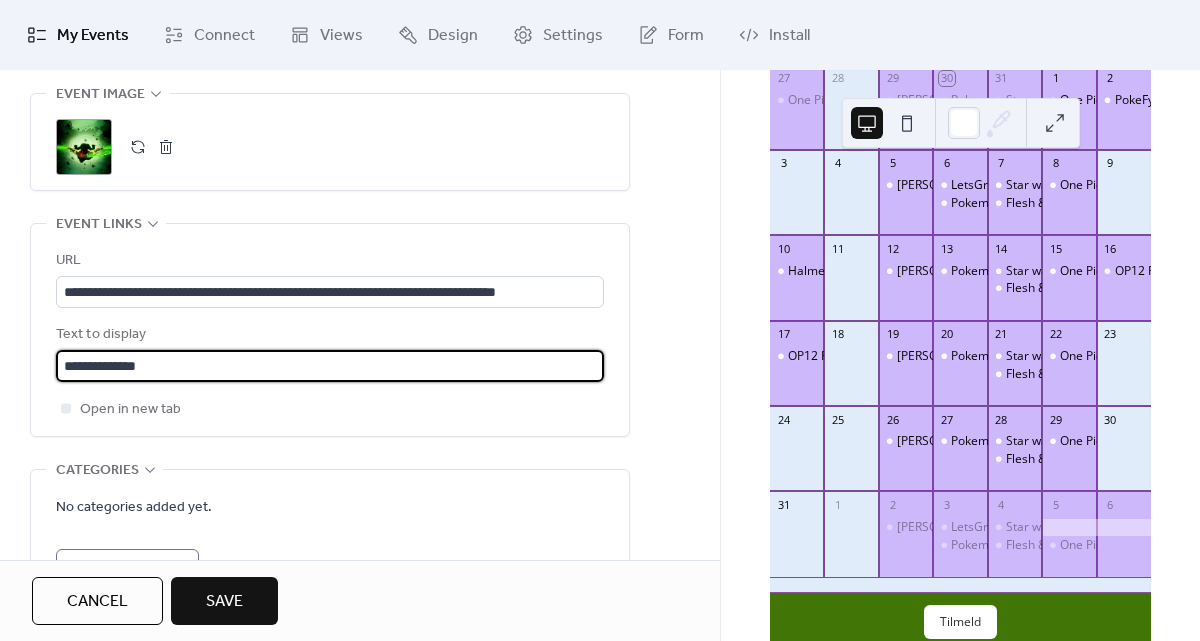 click on "Save" at bounding box center (224, 601) 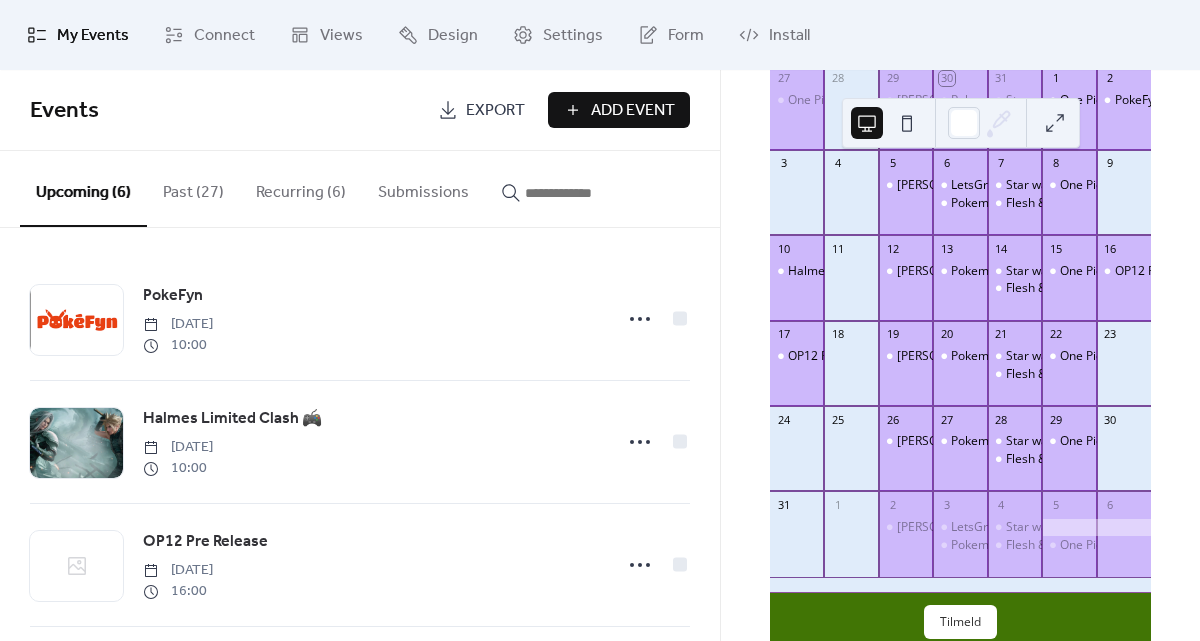 click on "Add Event" at bounding box center (633, 111) 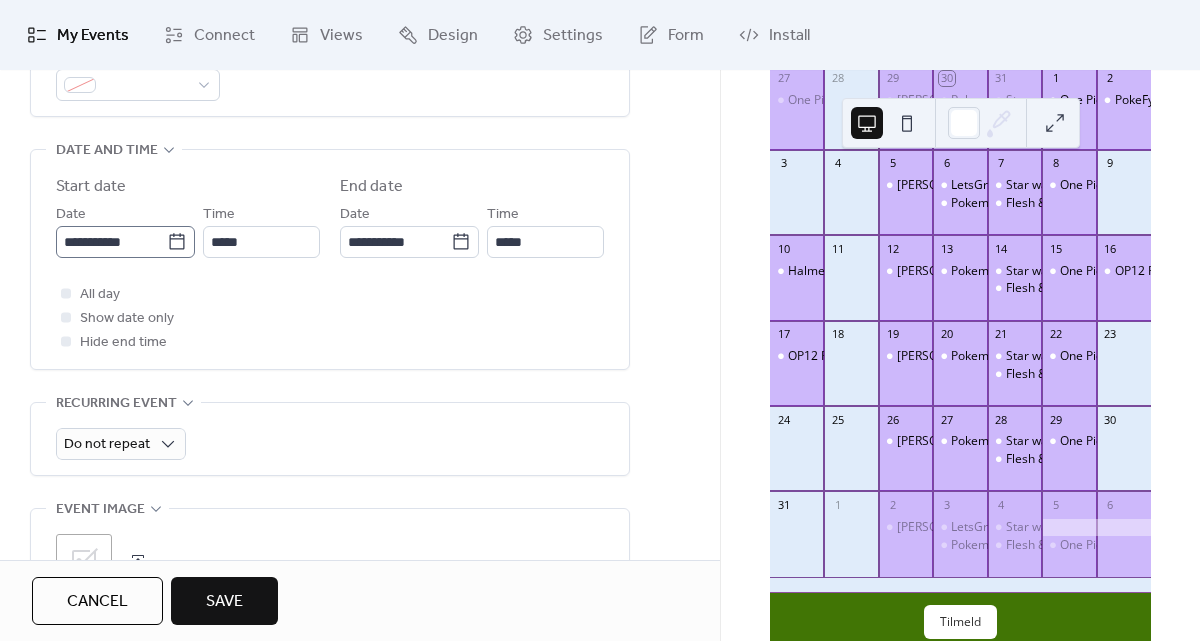 scroll, scrollTop: 648, scrollLeft: 0, axis: vertical 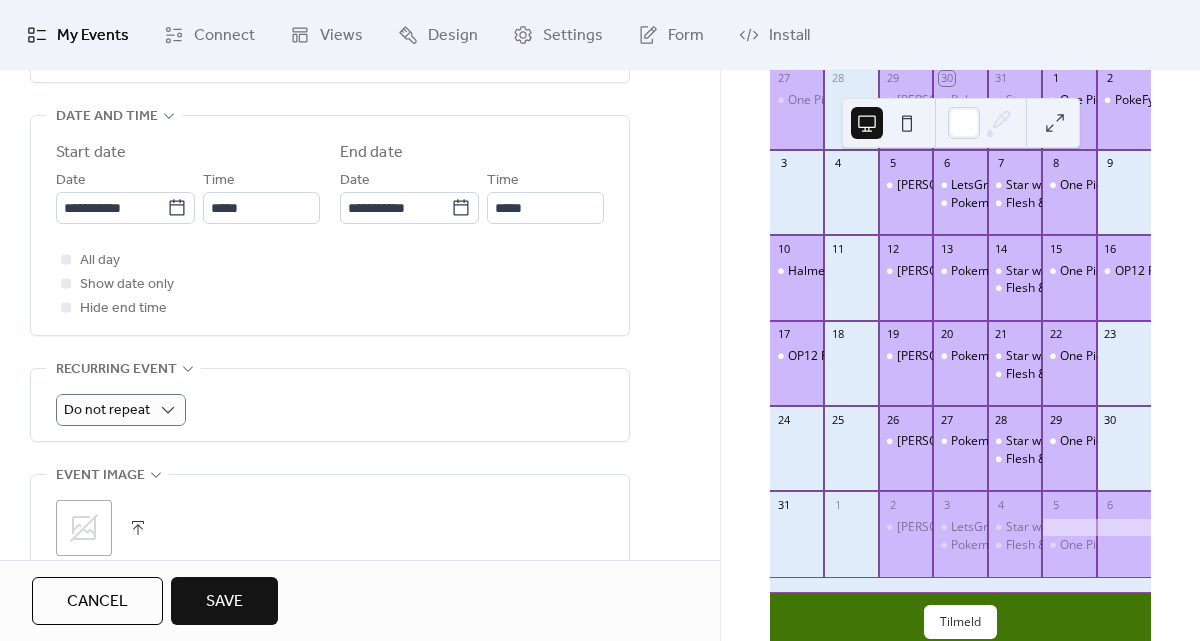 type on "**********" 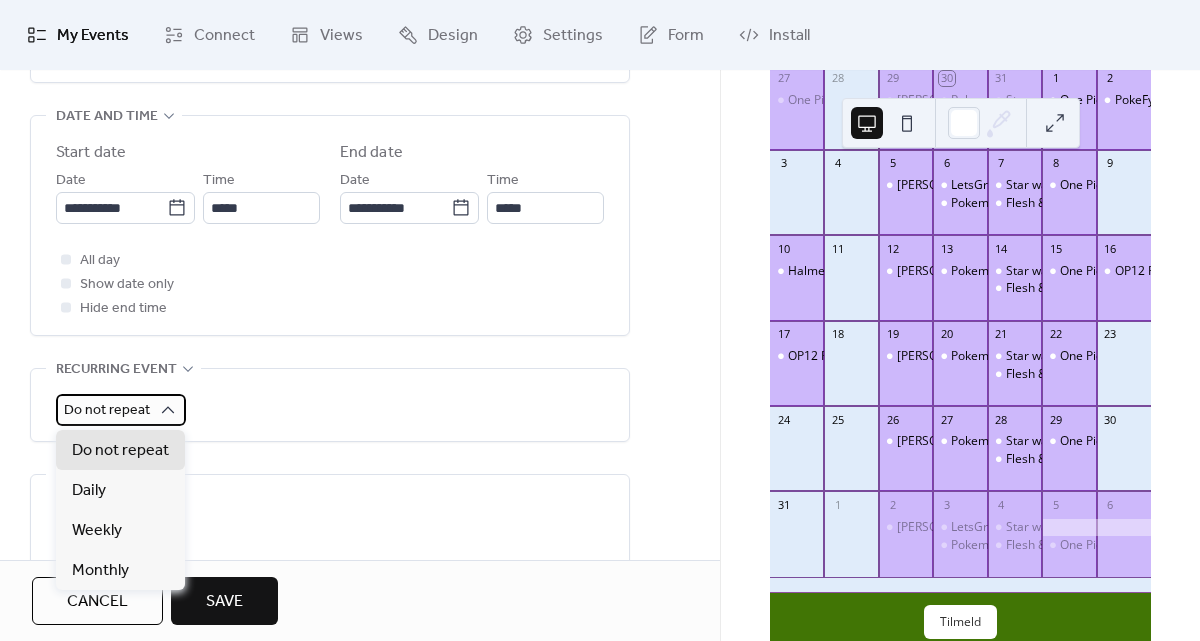 click on "Do not repeat" at bounding box center [121, 410] 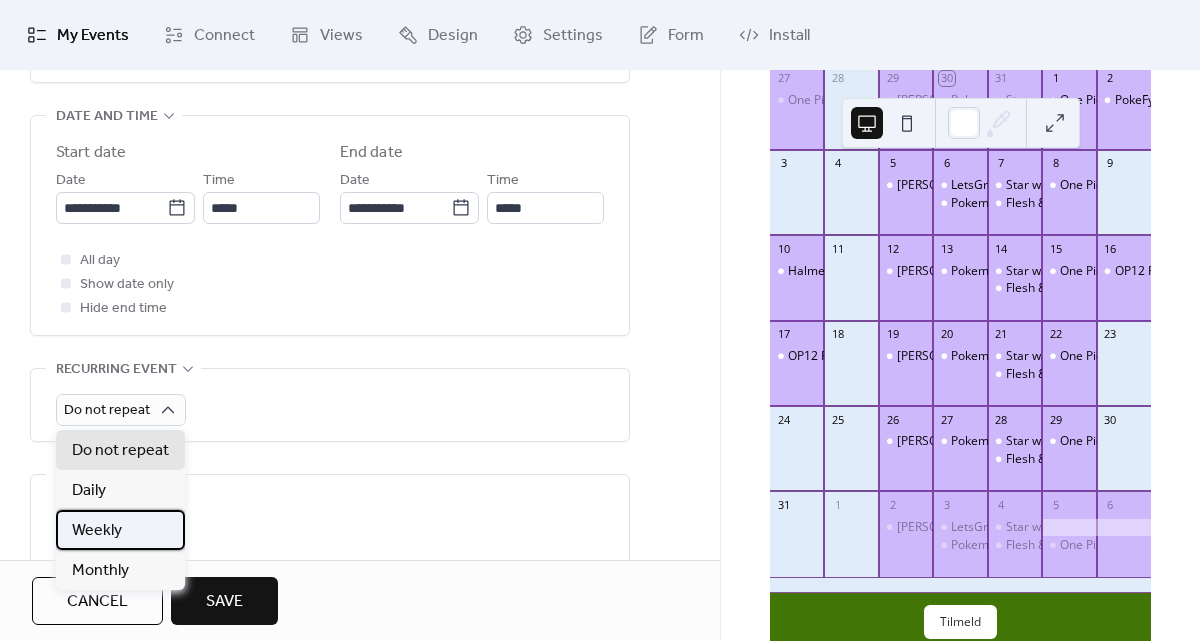 click on "Weekly" at bounding box center [120, 530] 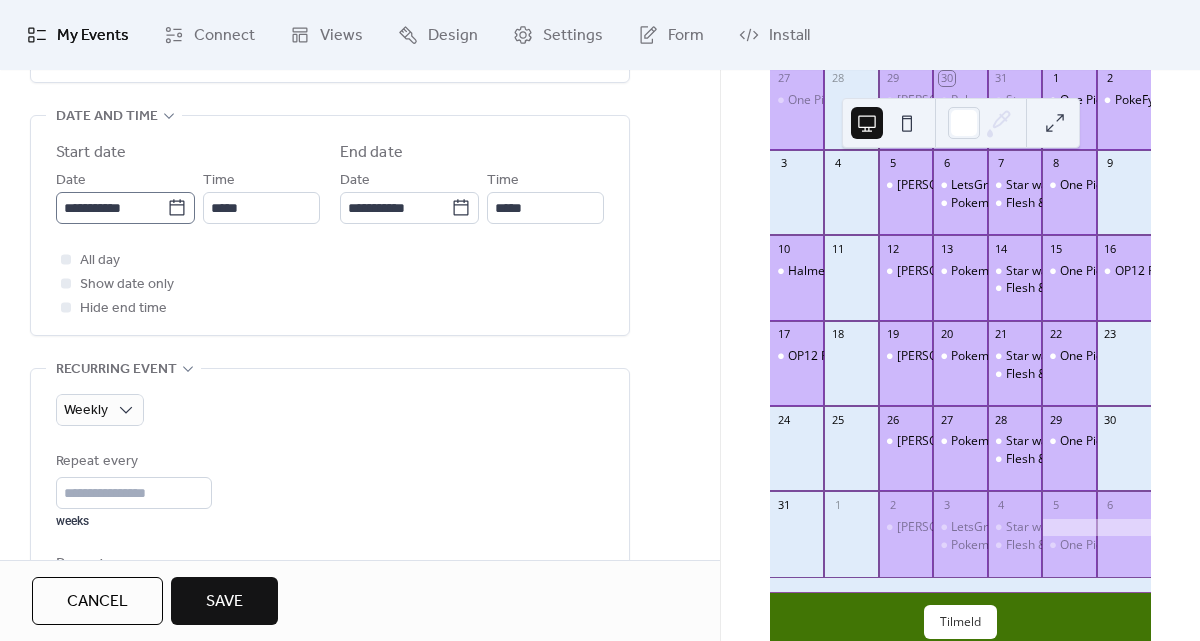 click 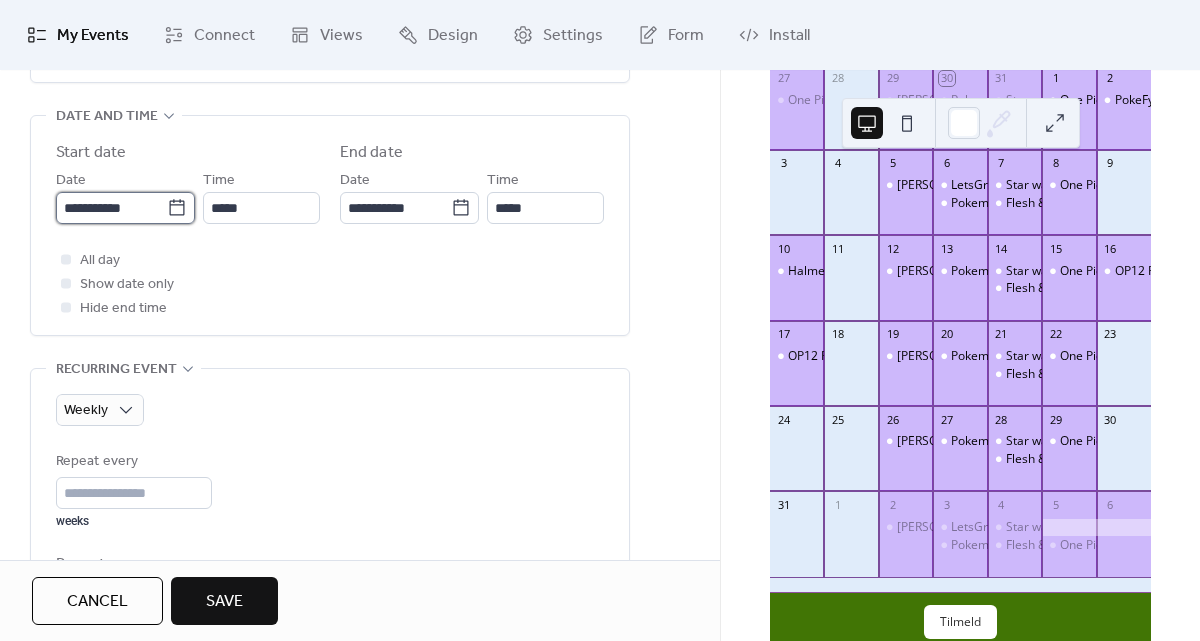 click on "**********" at bounding box center (111, 208) 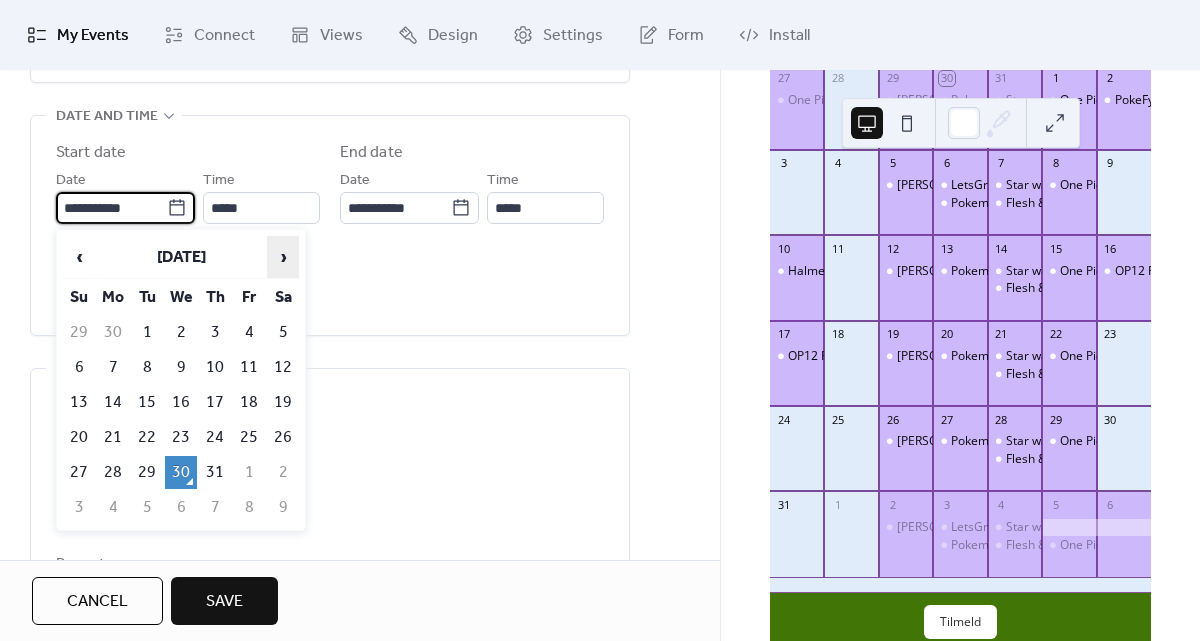 click on "›" at bounding box center (283, 257) 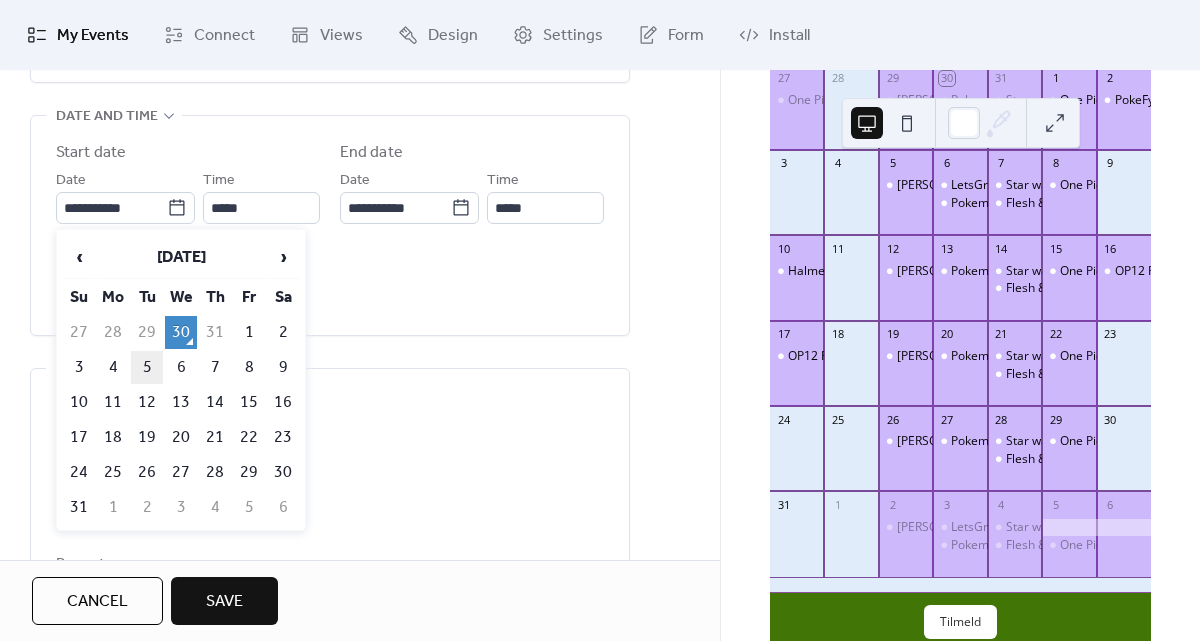 click on "5" at bounding box center [147, 367] 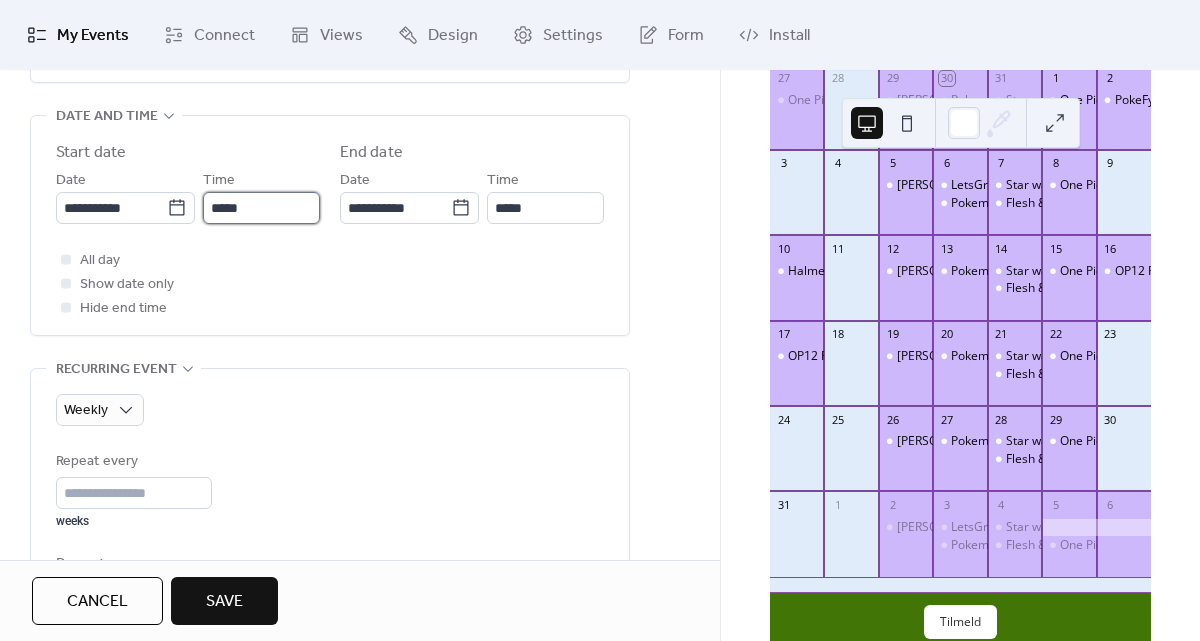 click on "*****" at bounding box center (261, 208) 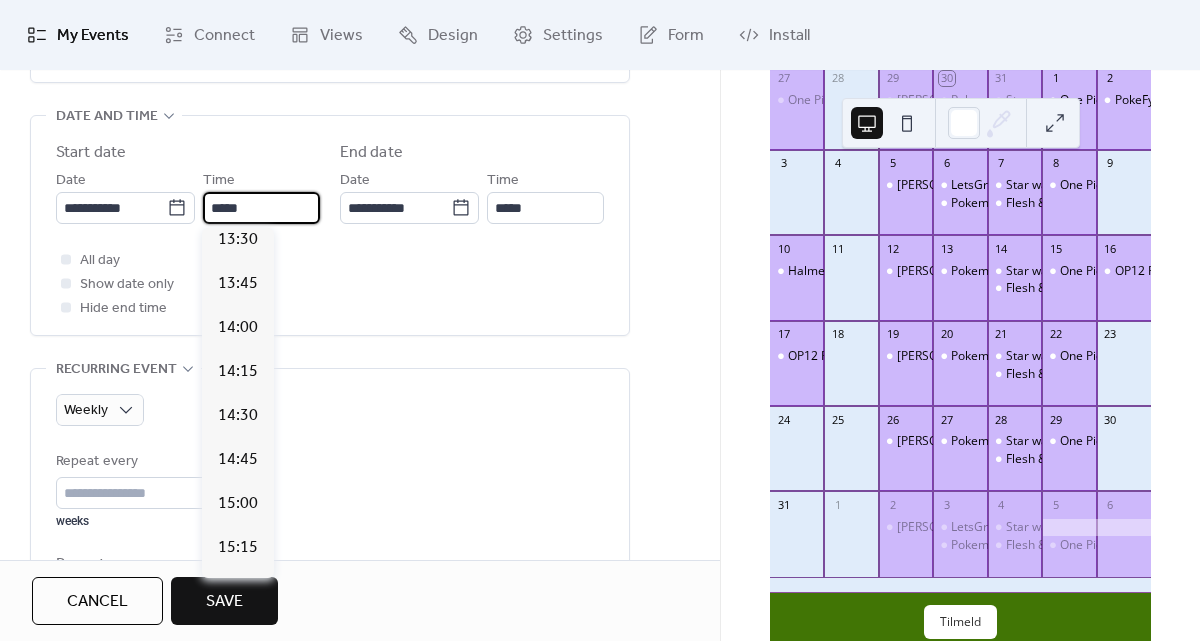 scroll, scrollTop: 2762, scrollLeft: 0, axis: vertical 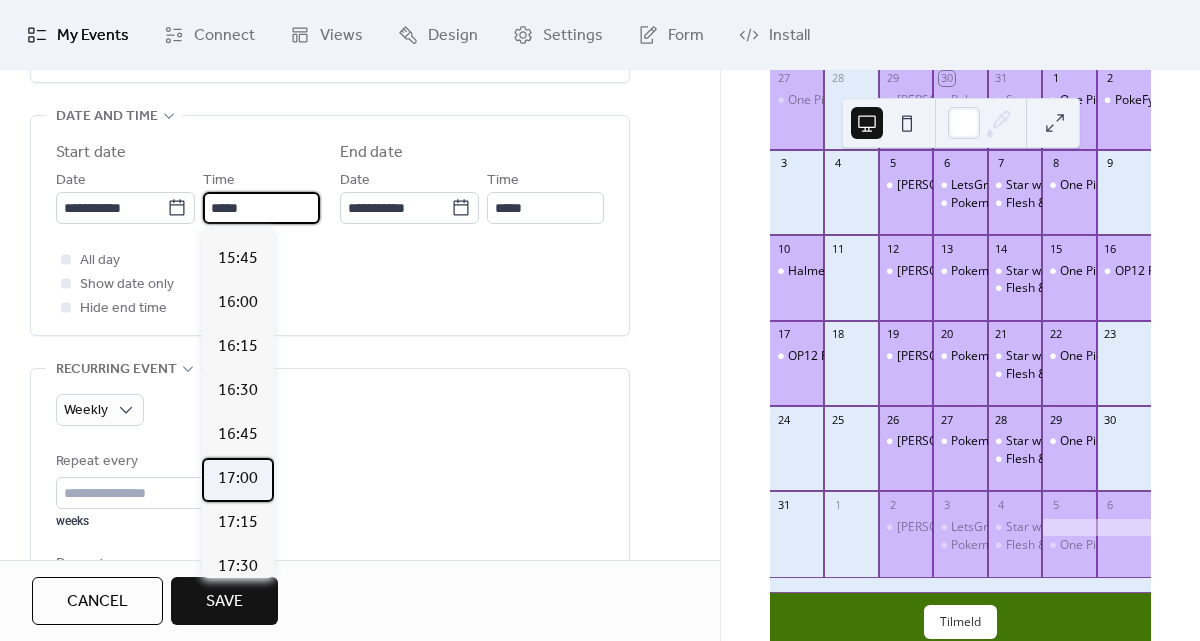 click on "17:00" at bounding box center (238, 479) 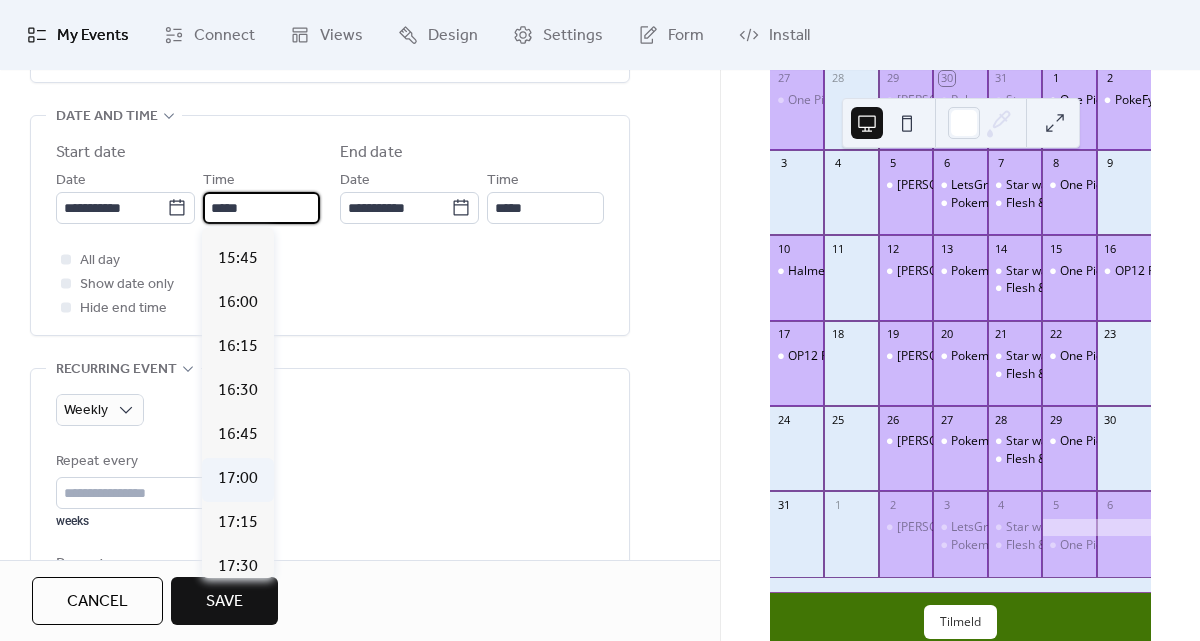 type on "*****" 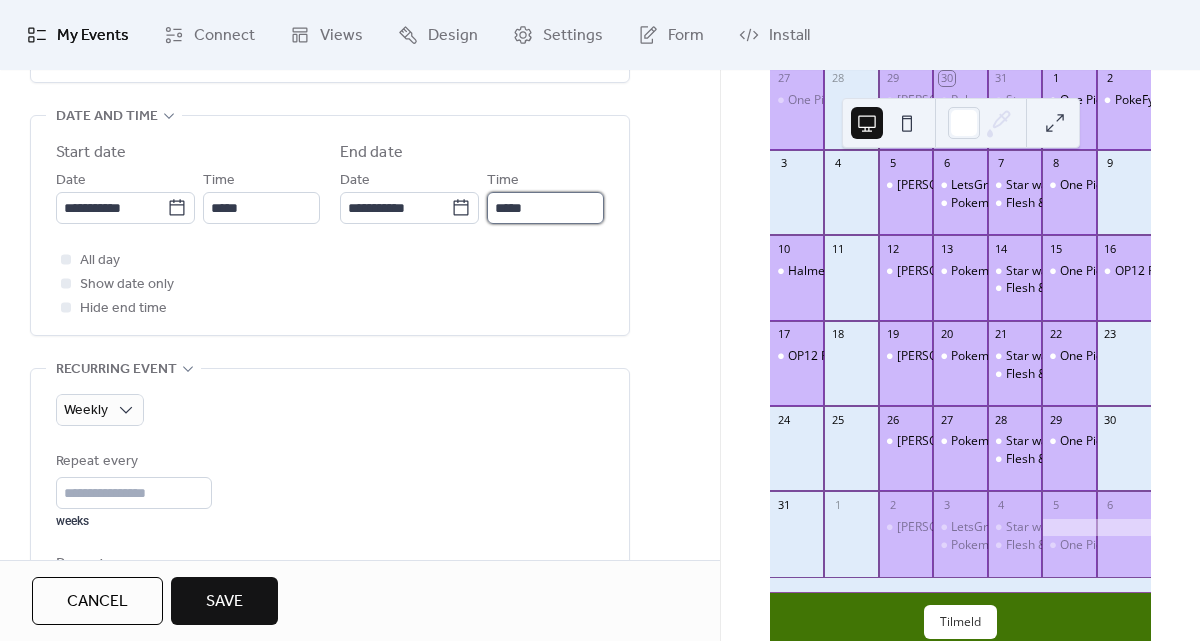 click on "*****" at bounding box center [545, 208] 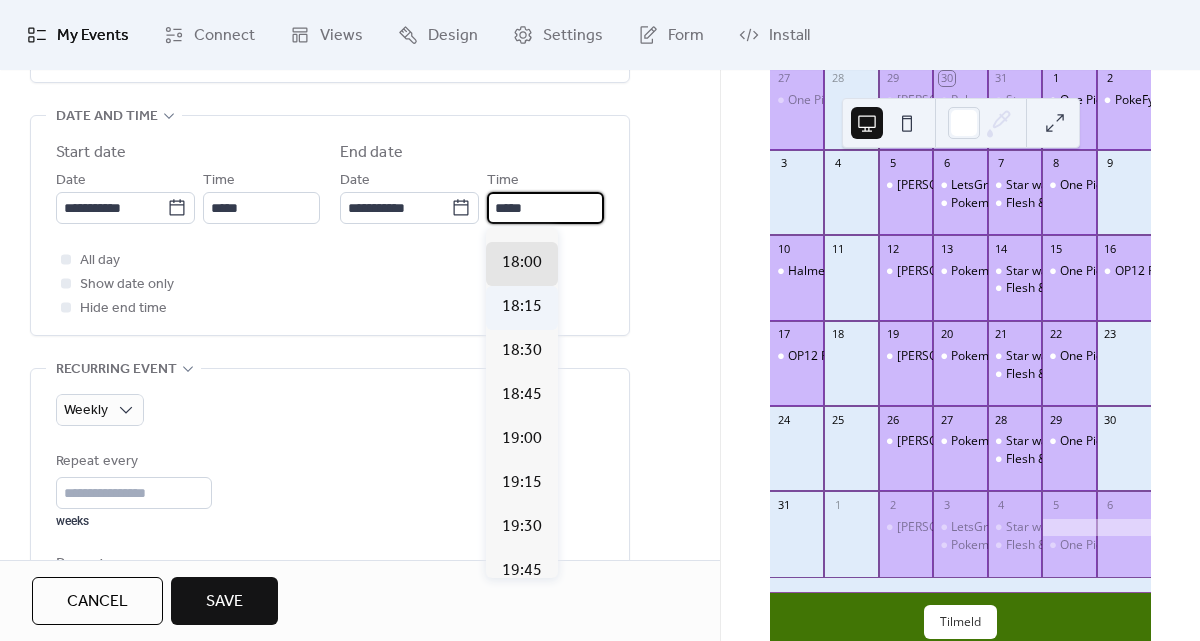 scroll, scrollTop: 204, scrollLeft: 0, axis: vertical 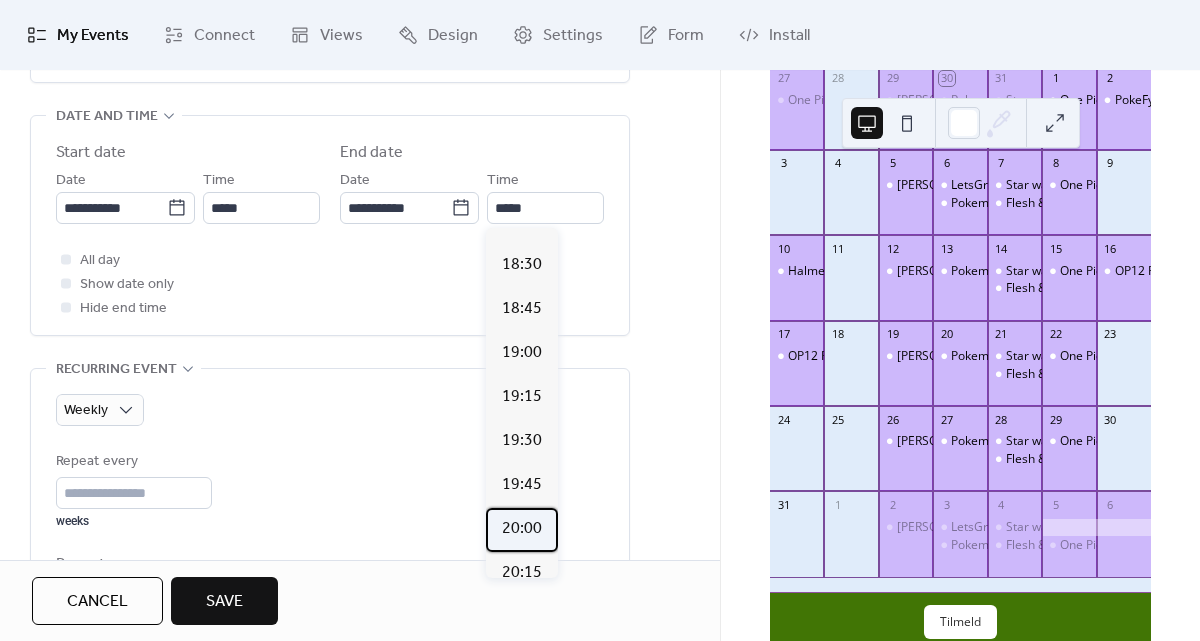 click on "20:00" at bounding box center [522, 530] 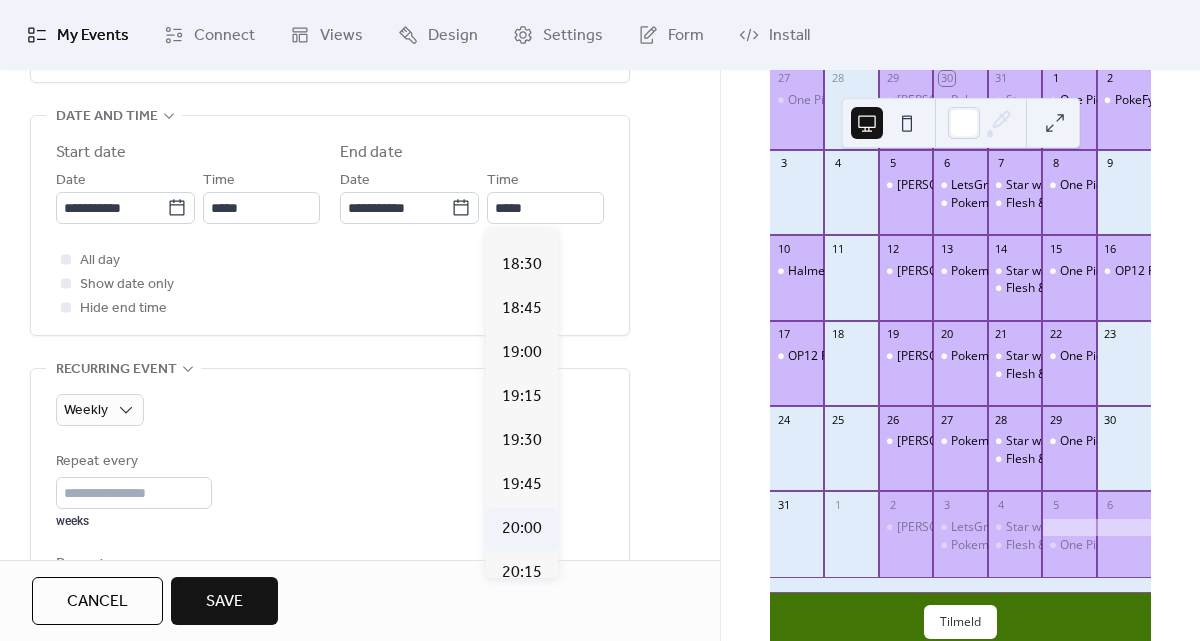 type on "*****" 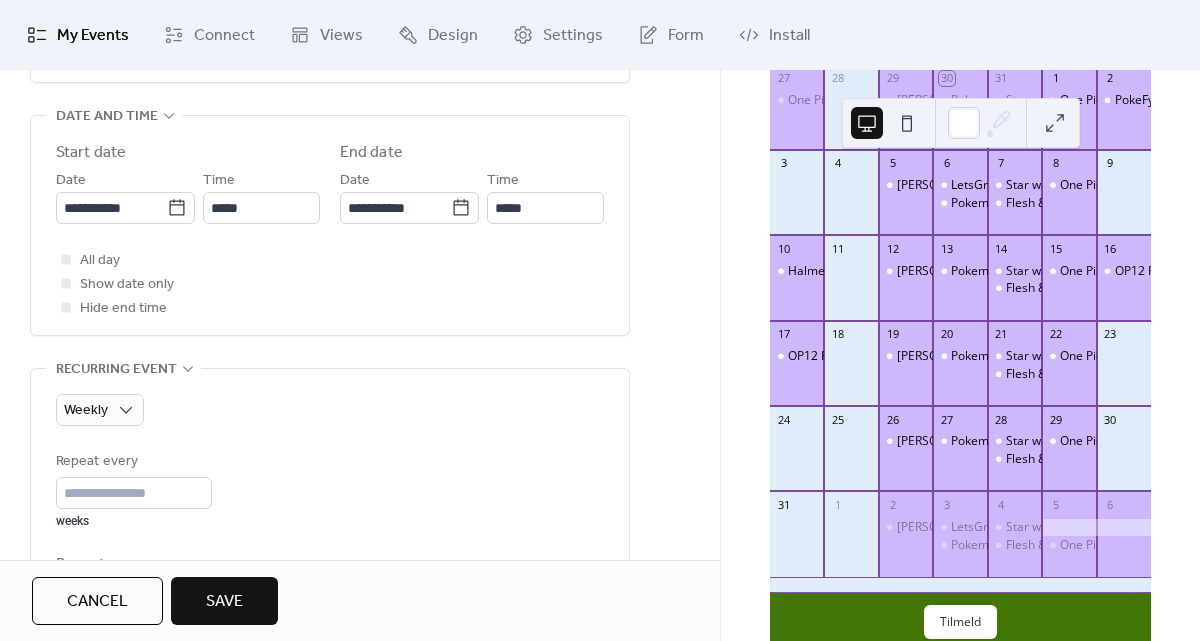click on "**********" at bounding box center (330, 225) 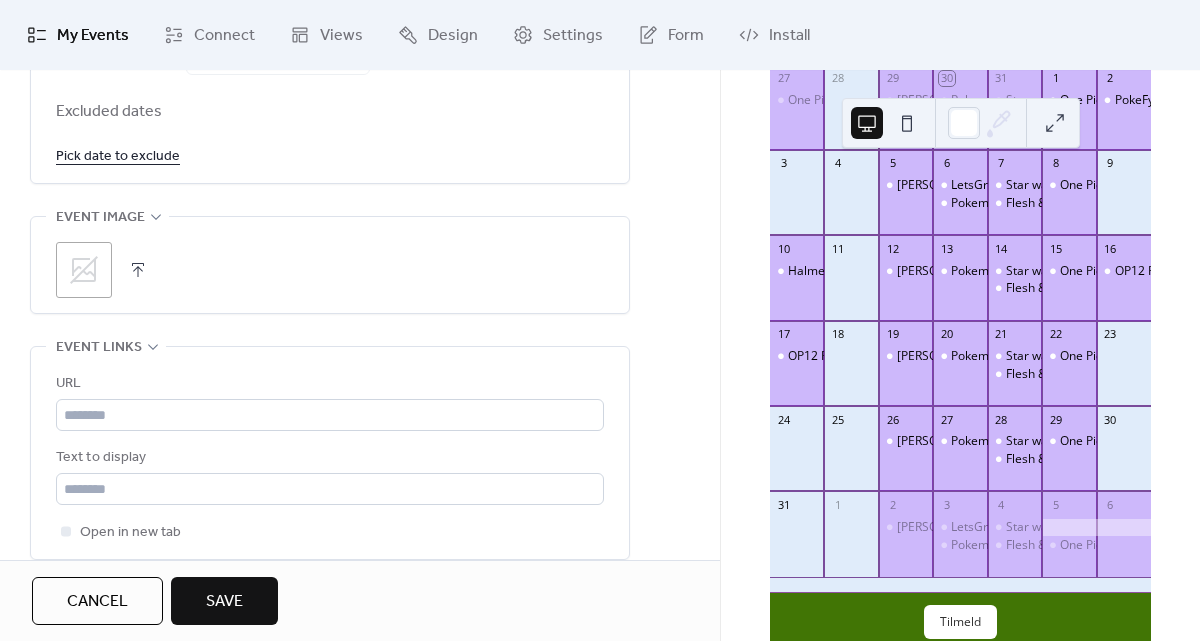 scroll, scrollTop: 1543, scrollLeft: 0, axis: vertical 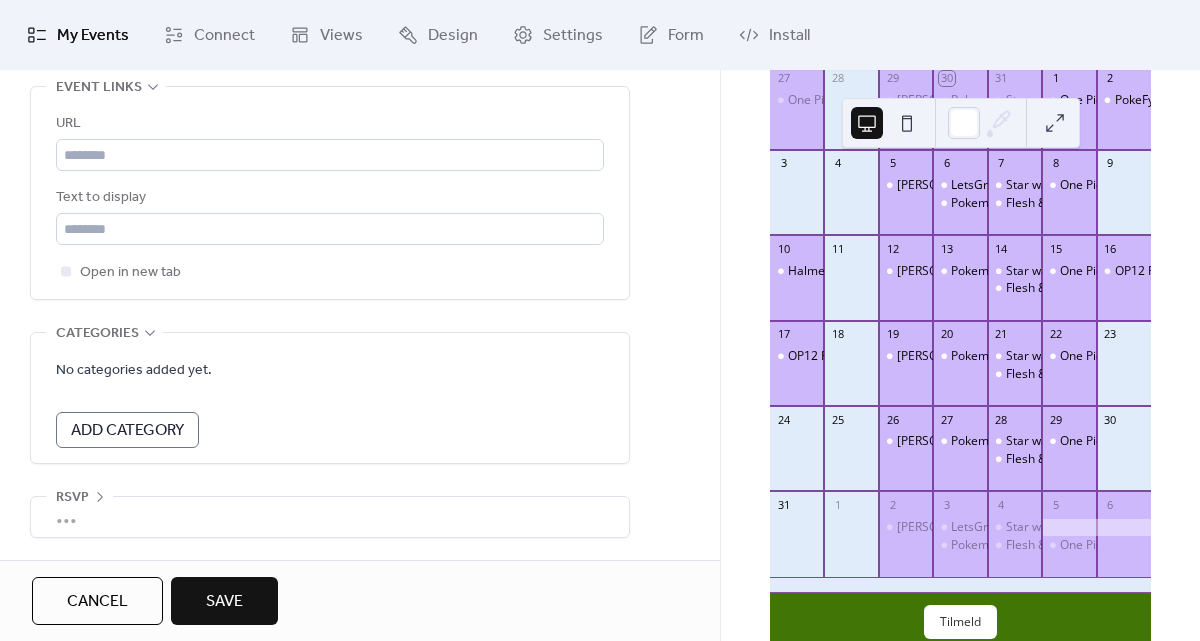click on "Save" at bounding box center (224, 602) 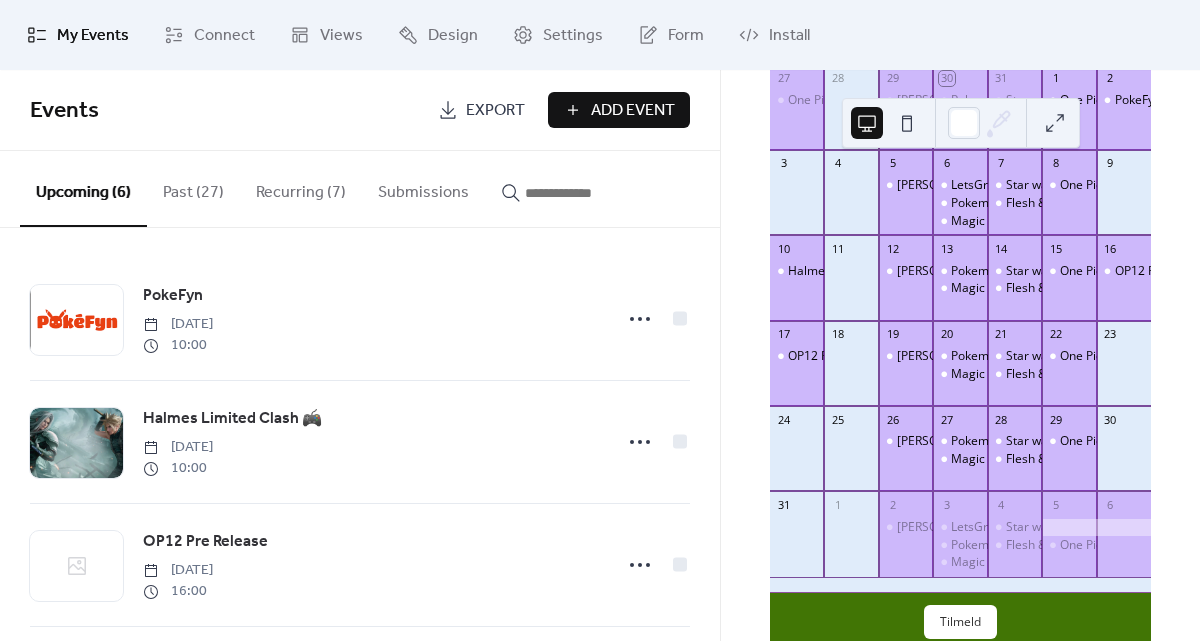 click on "Add Event" at bounding box center (633, 111) 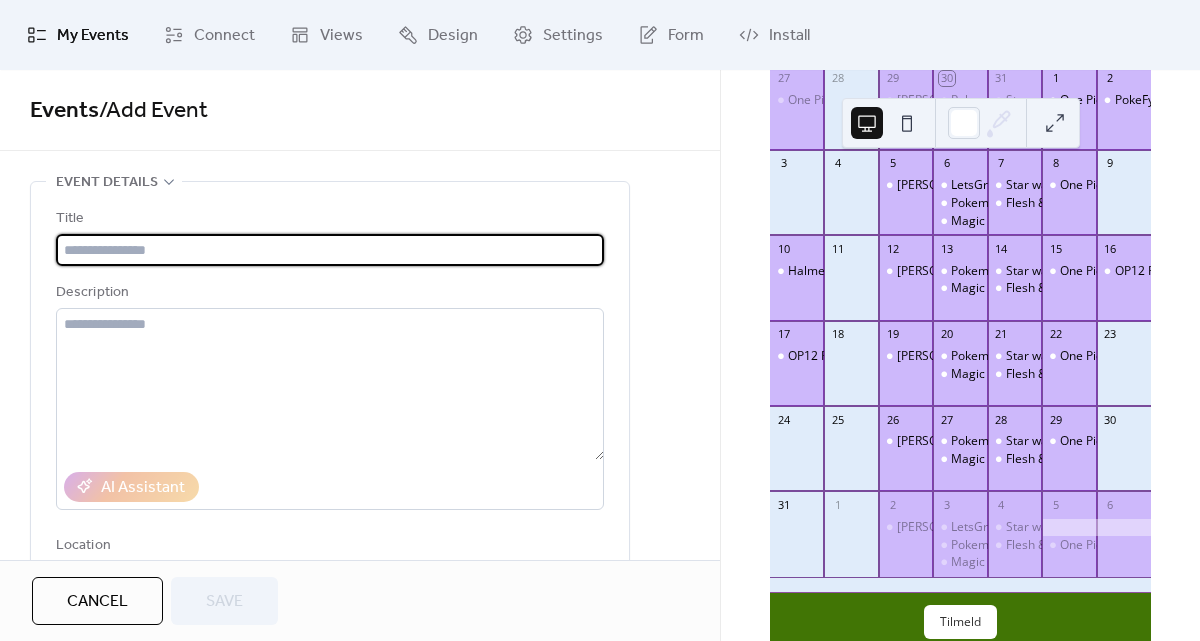 click at bounding box center (330, 250) 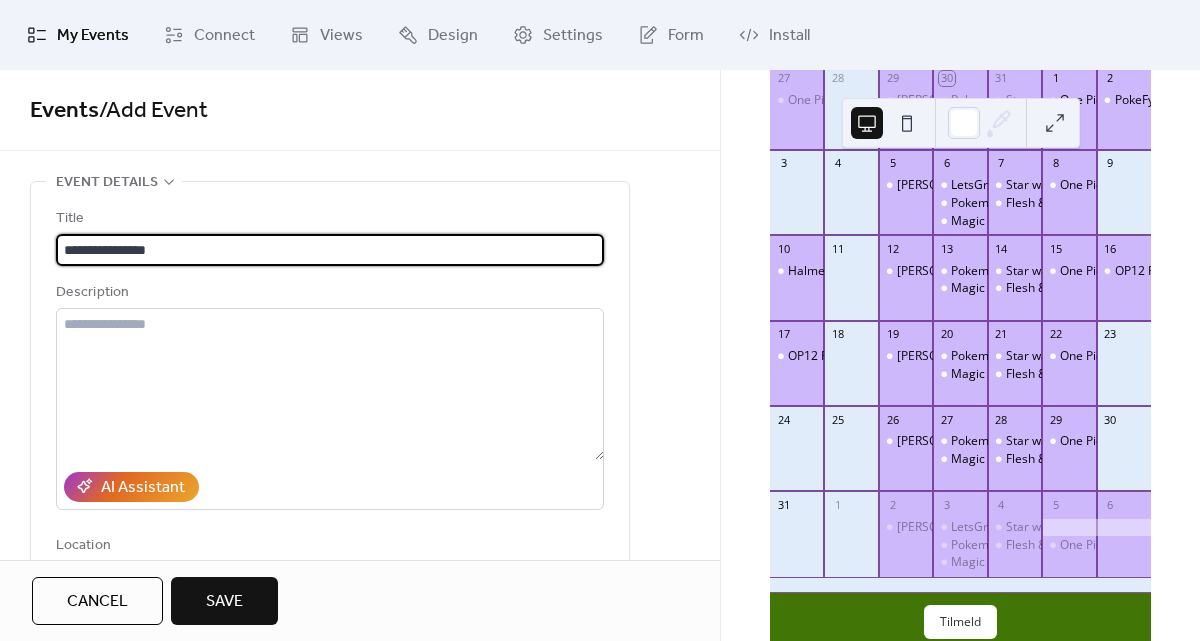scroll, scrollTop: 1, scrollLeft: 0, axis: vertical 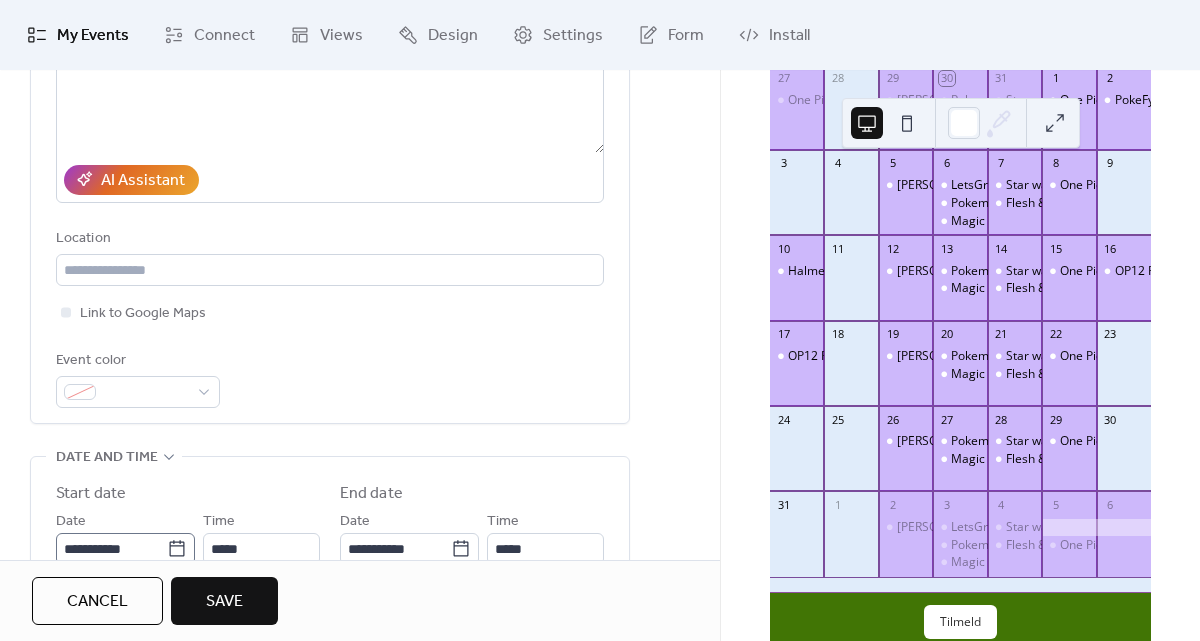 type on "**********" 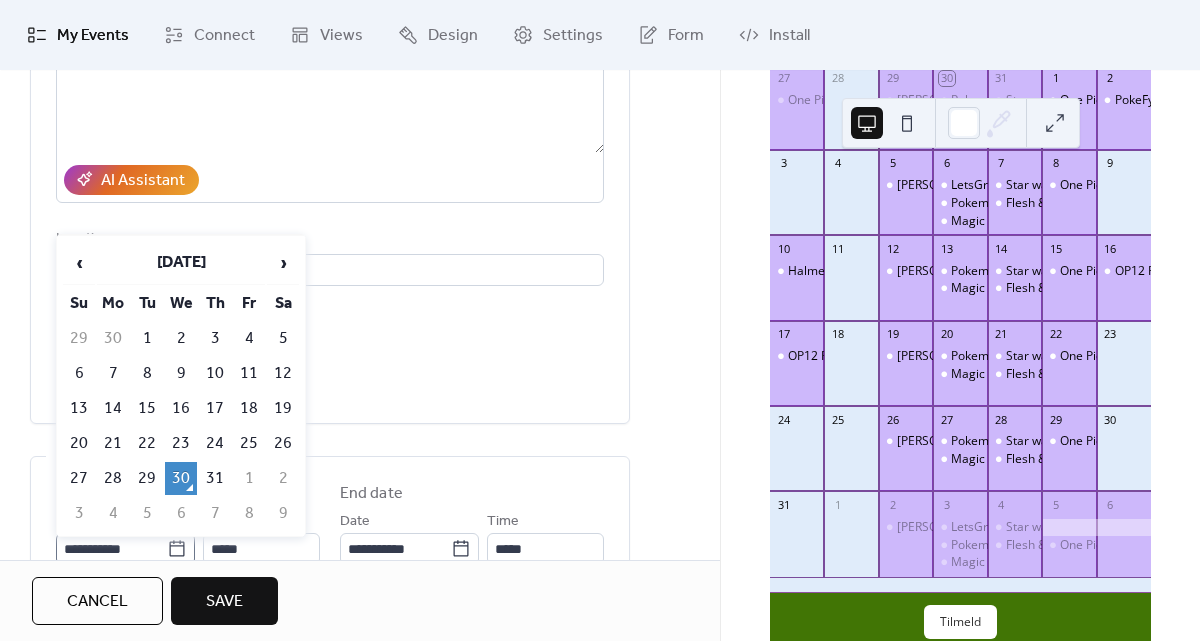 click 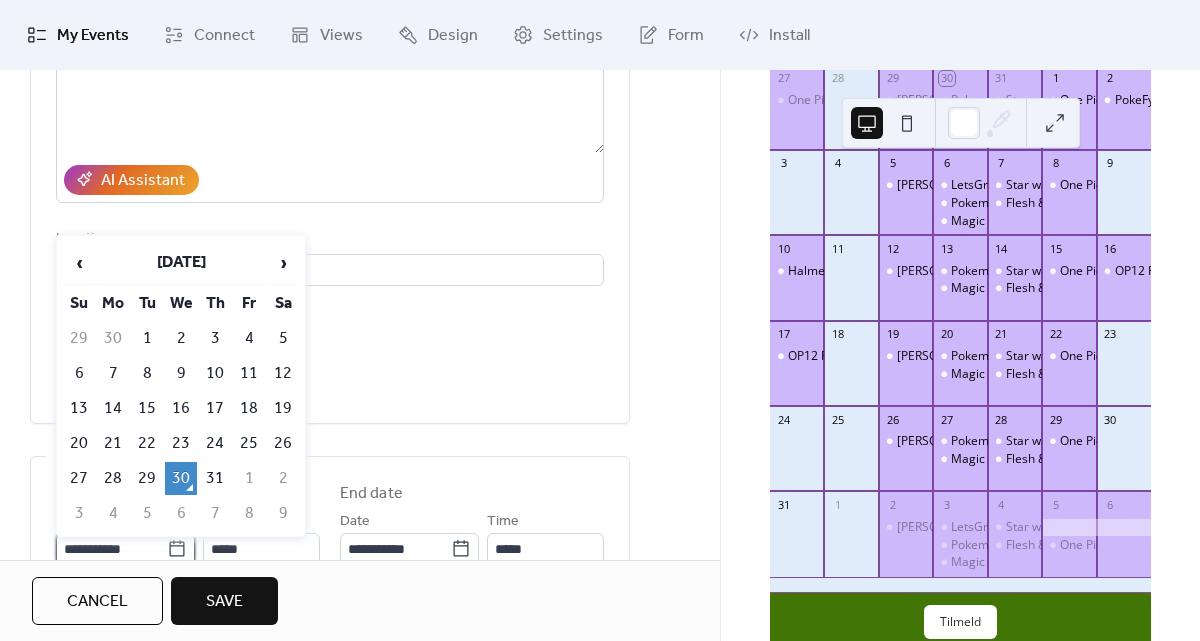 click on "**********" at bounding box center [111, 549] 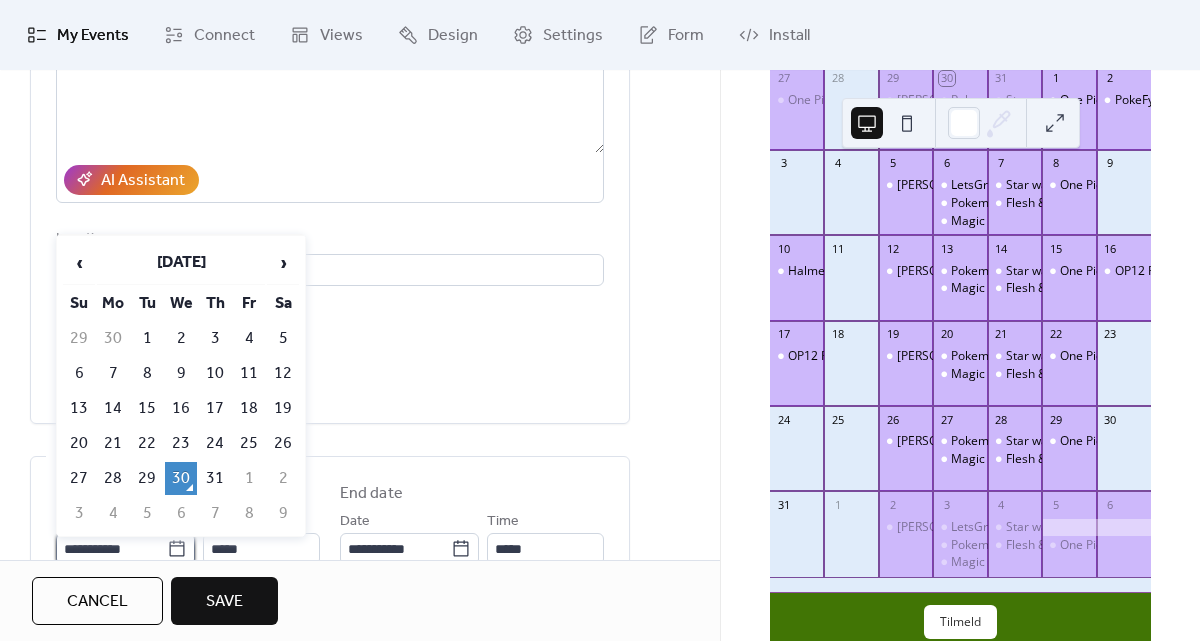 scroll, scrollTop: 0, scrollLeft: 0, axis: both 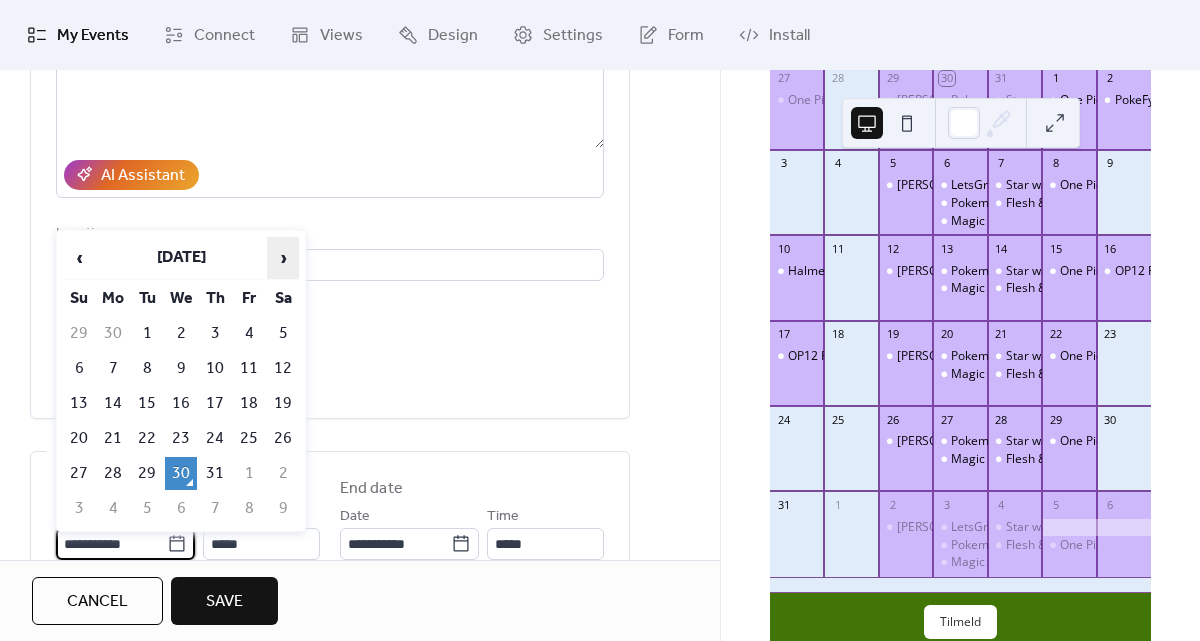 click on "›" at bounding box center [283, 258] 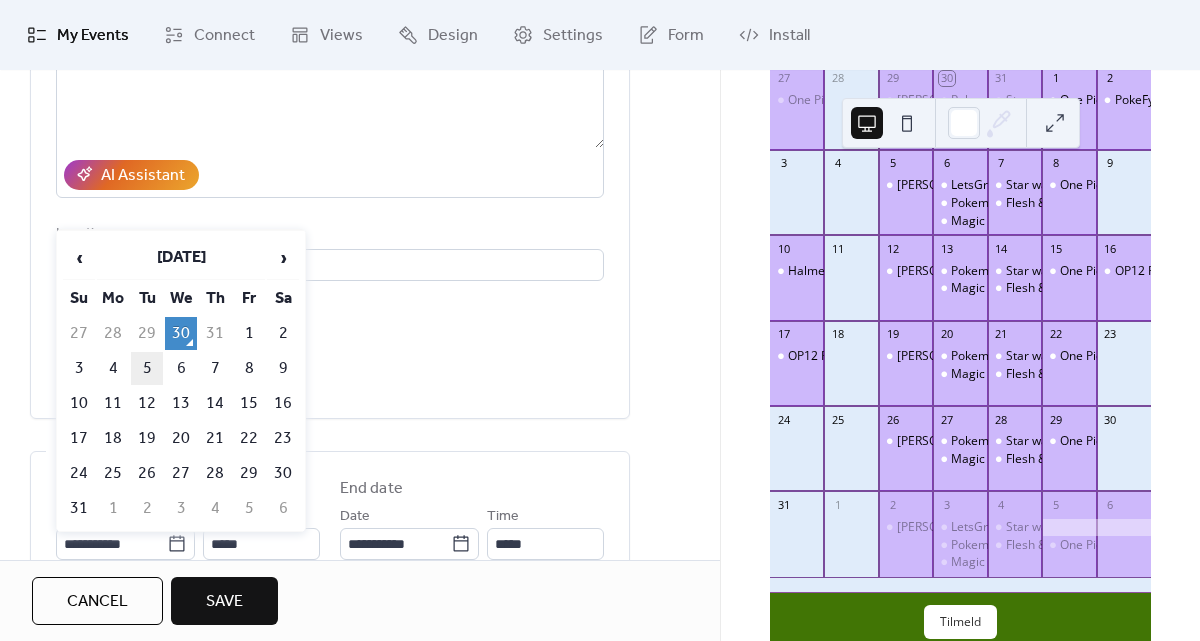 click on "5" at bounding box center [147, 368] 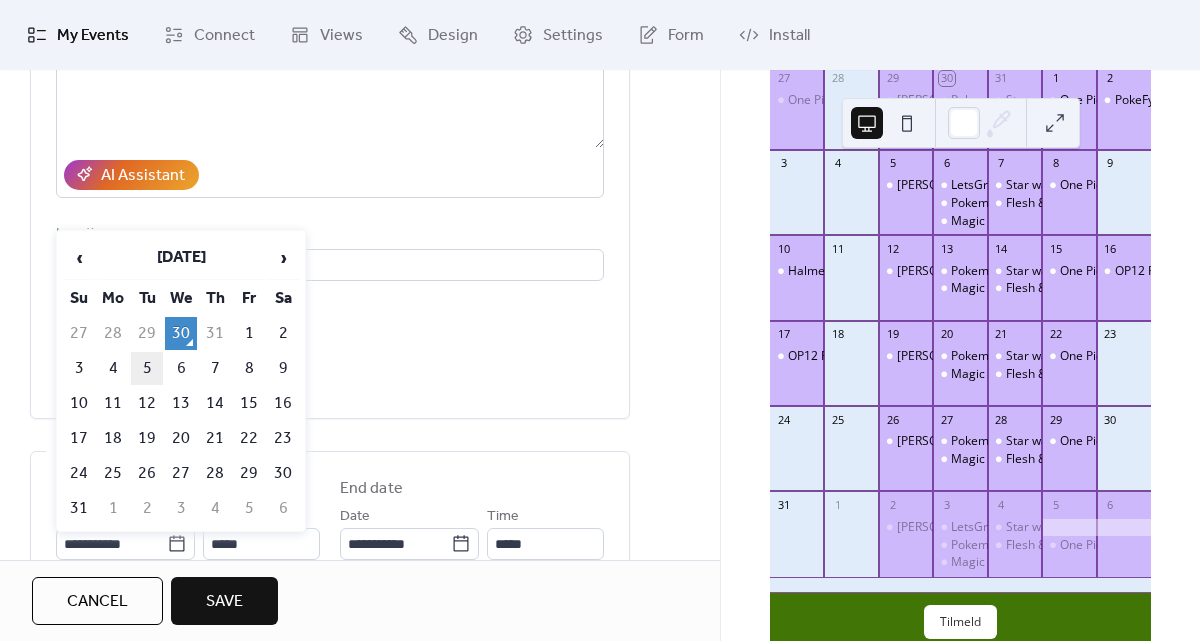 type on "**********" 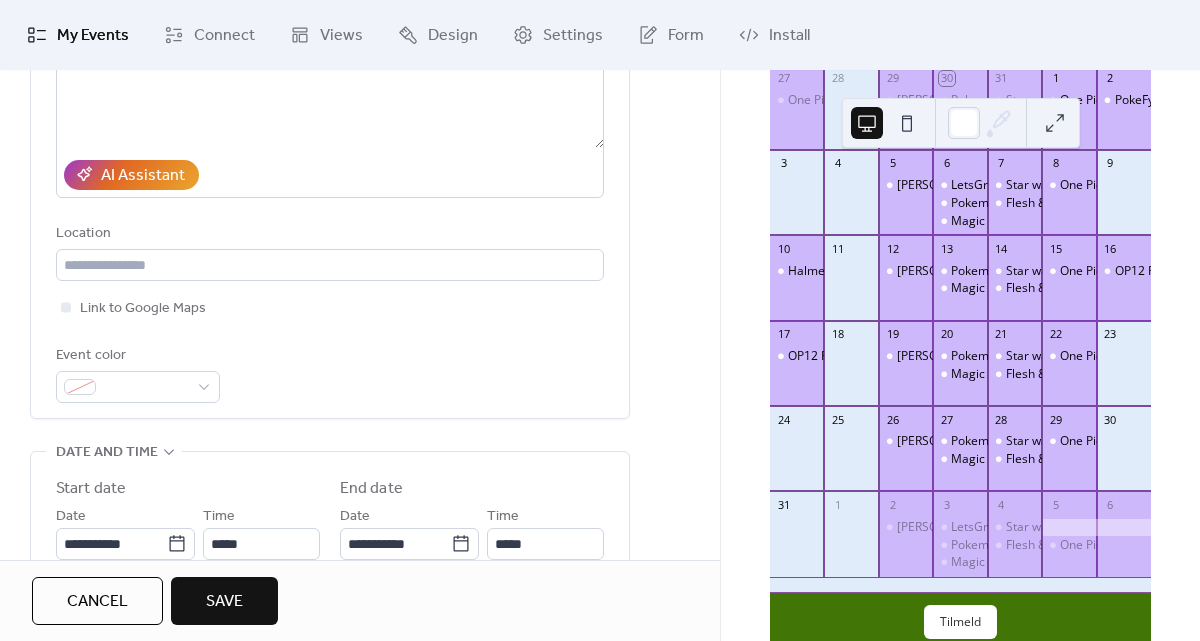 scroll, scrollTop: 648, scrollLeft: 0, axis: vertical 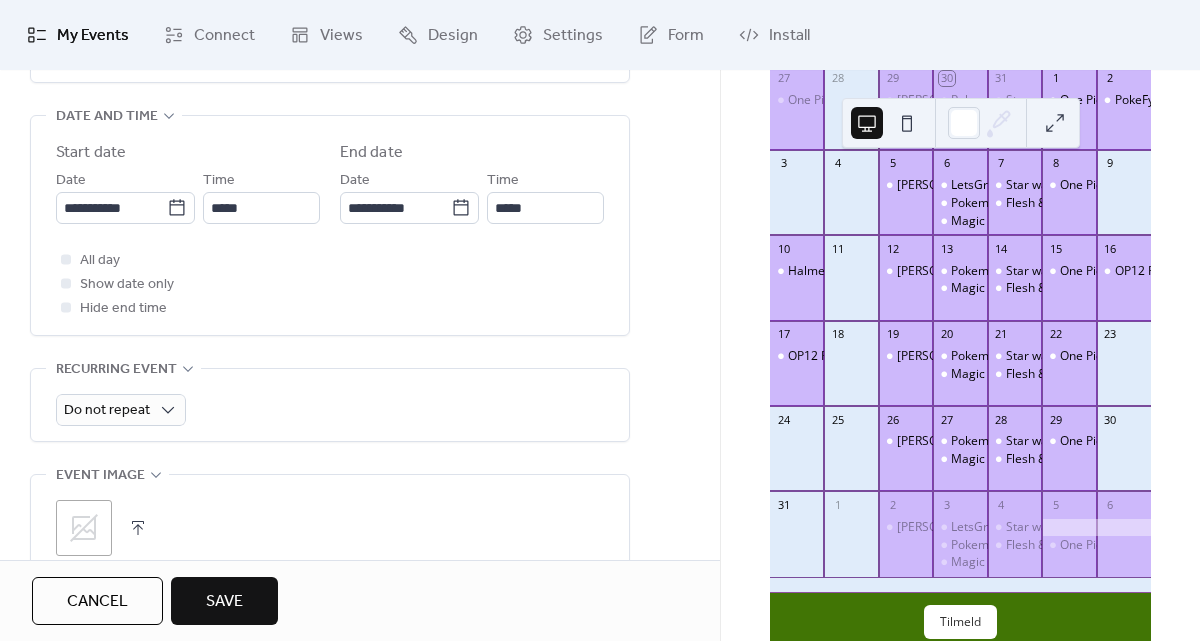 click on "Do not repeat" at bounding box center (330, 405) 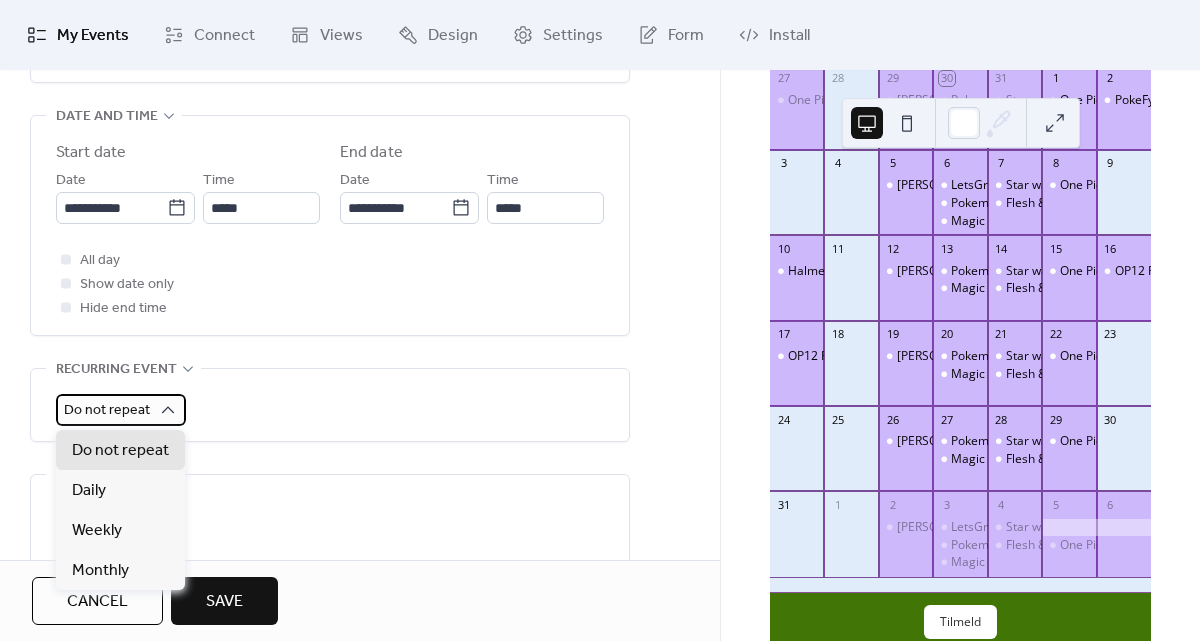 click on "Do not repeat" at bounding box center (107, 410) 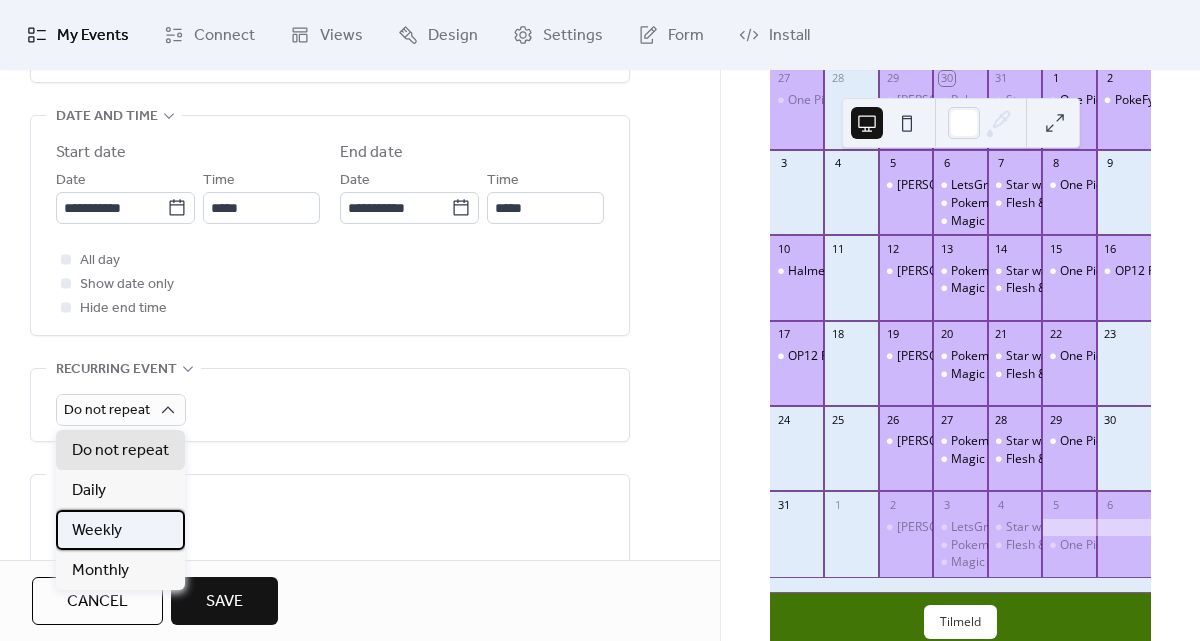 click on "Weekly" at bounding box center (97, 531) 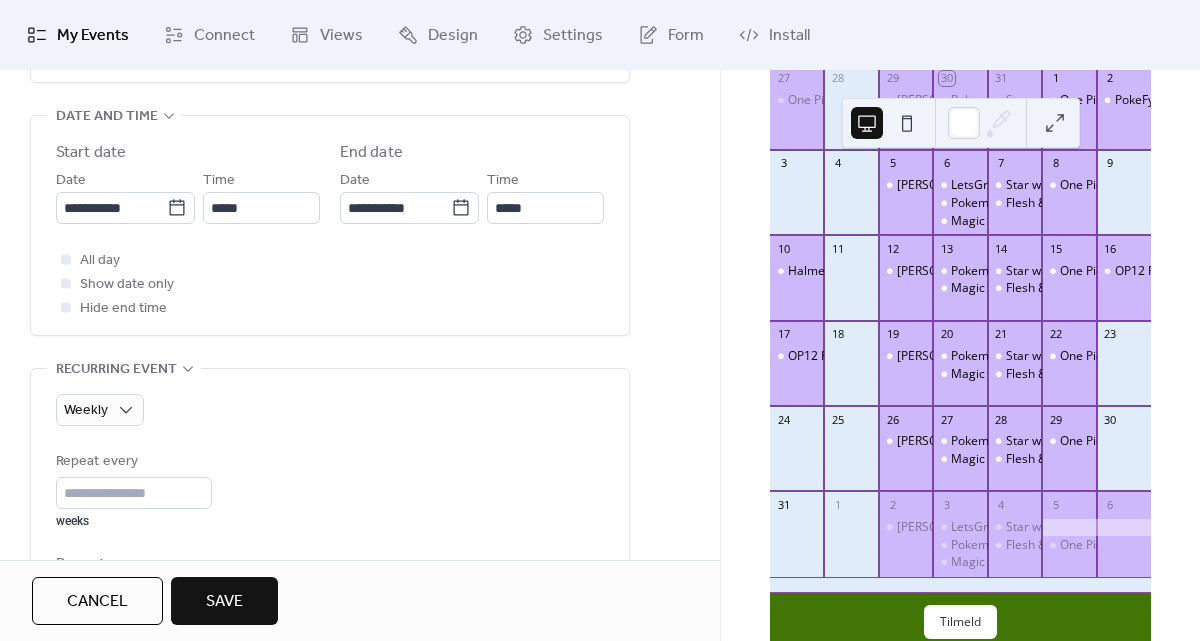 click on "Save" at bounding box center [224, 602] 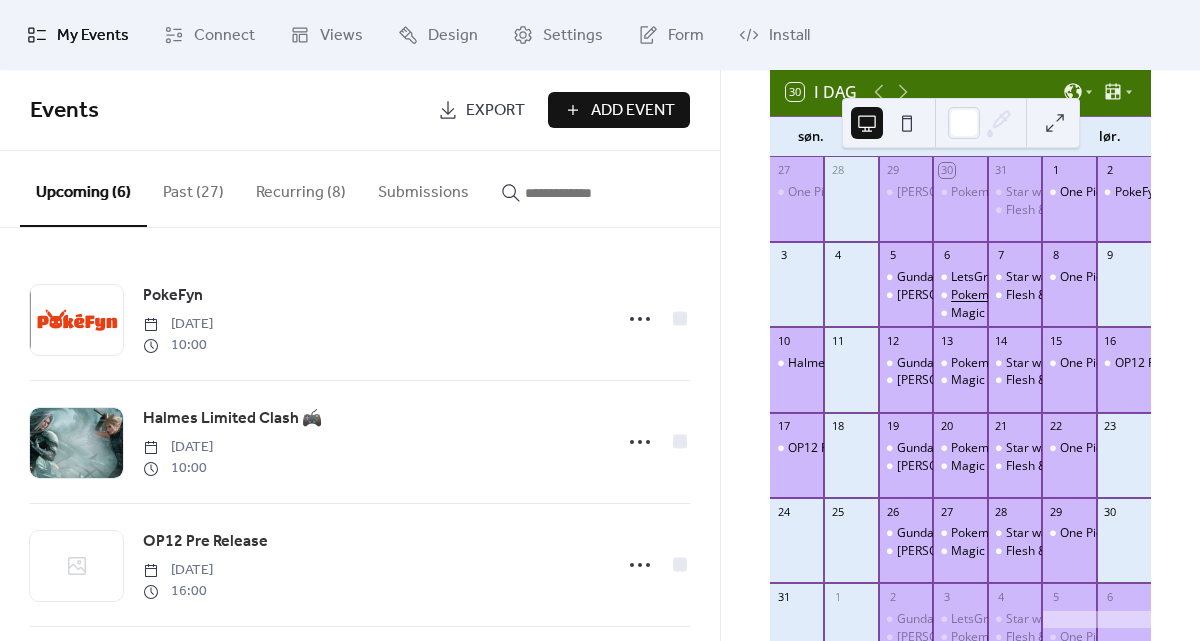 scroll, scrollTop: 16, scrollLeft: 0, axis: vertical 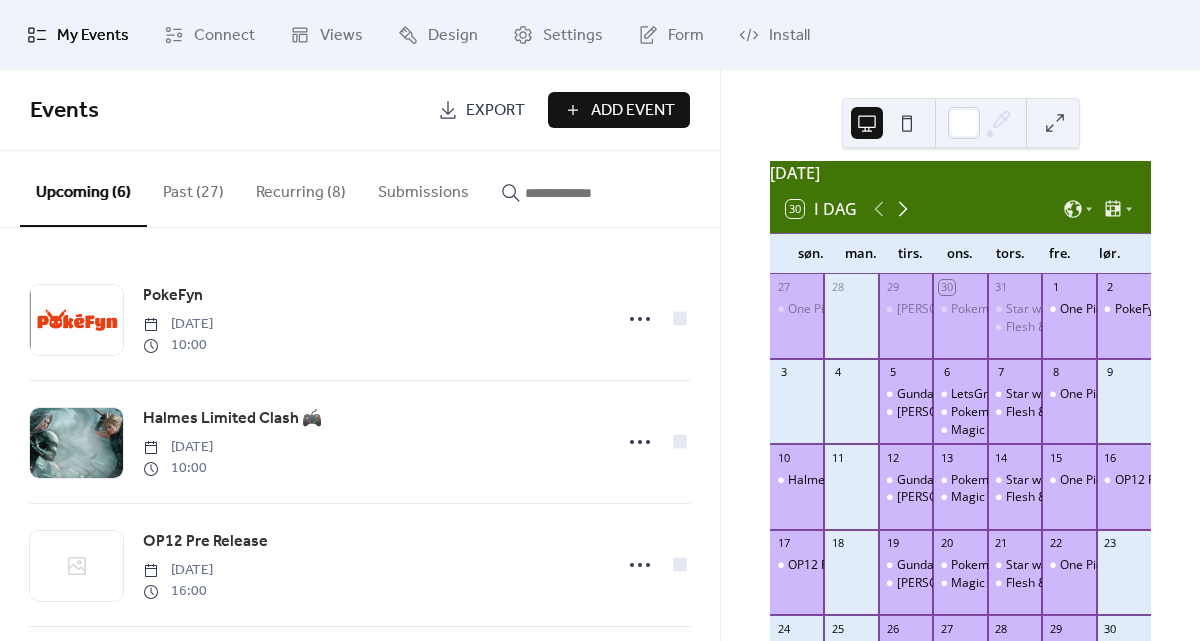 click 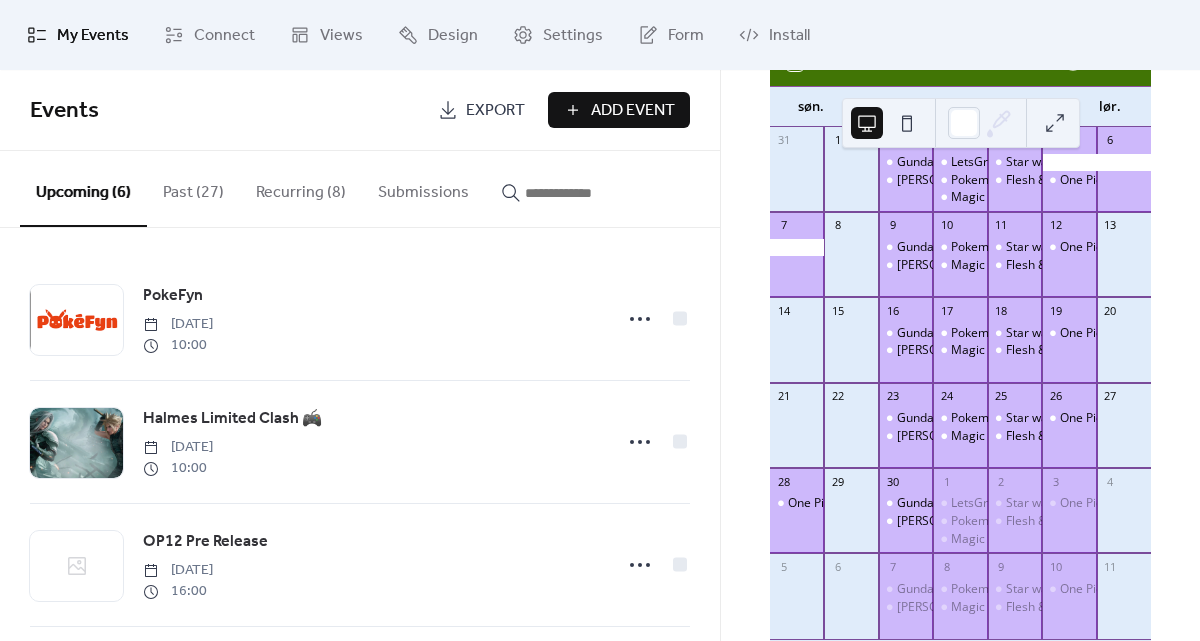 scroll, scrollTop: 73, scrollLeft: 0, axis: vertical 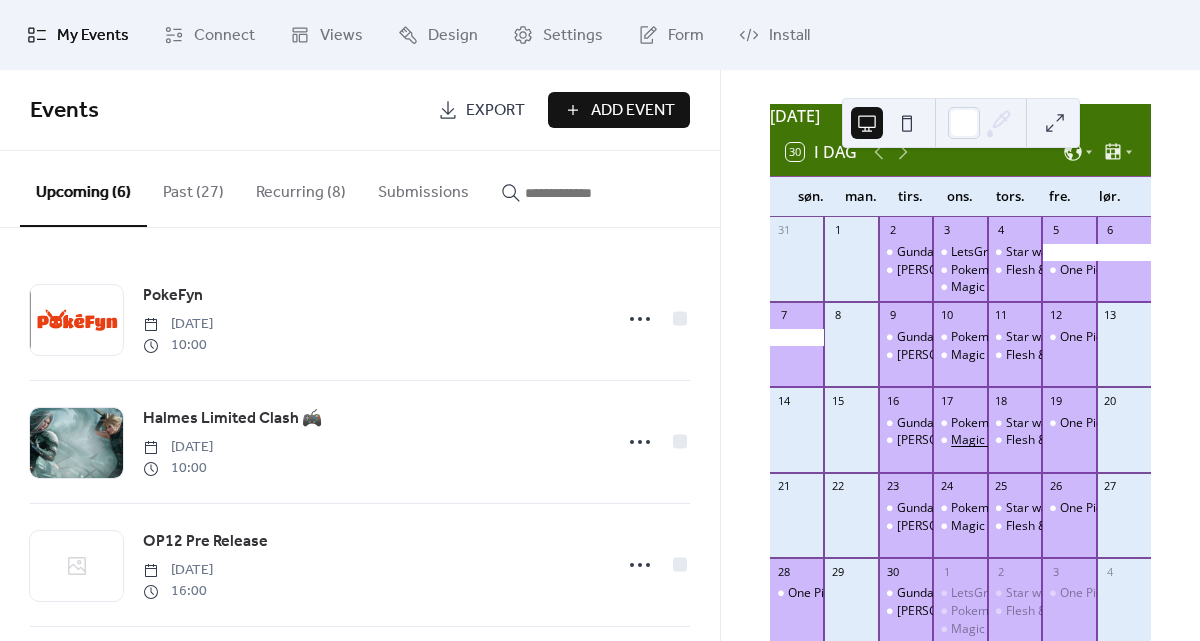 click on "Magic The Gathering Spilleaften" at bounding box center (1040, 440) 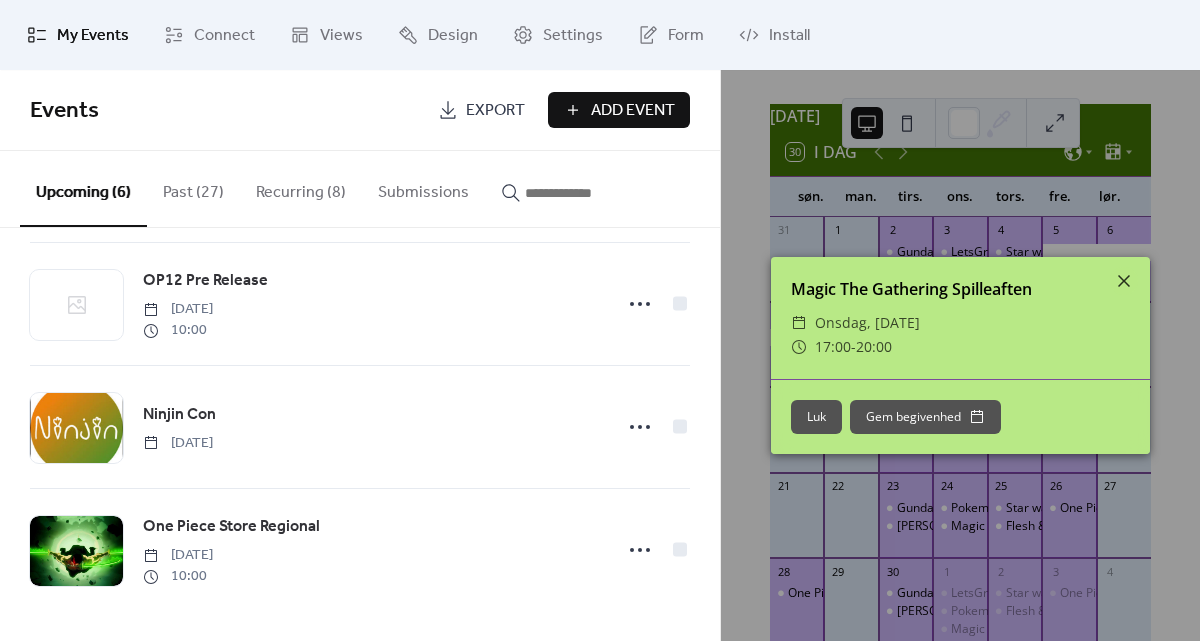 scroll, scrollTop: 0, scrollLeft: 0, axis: both 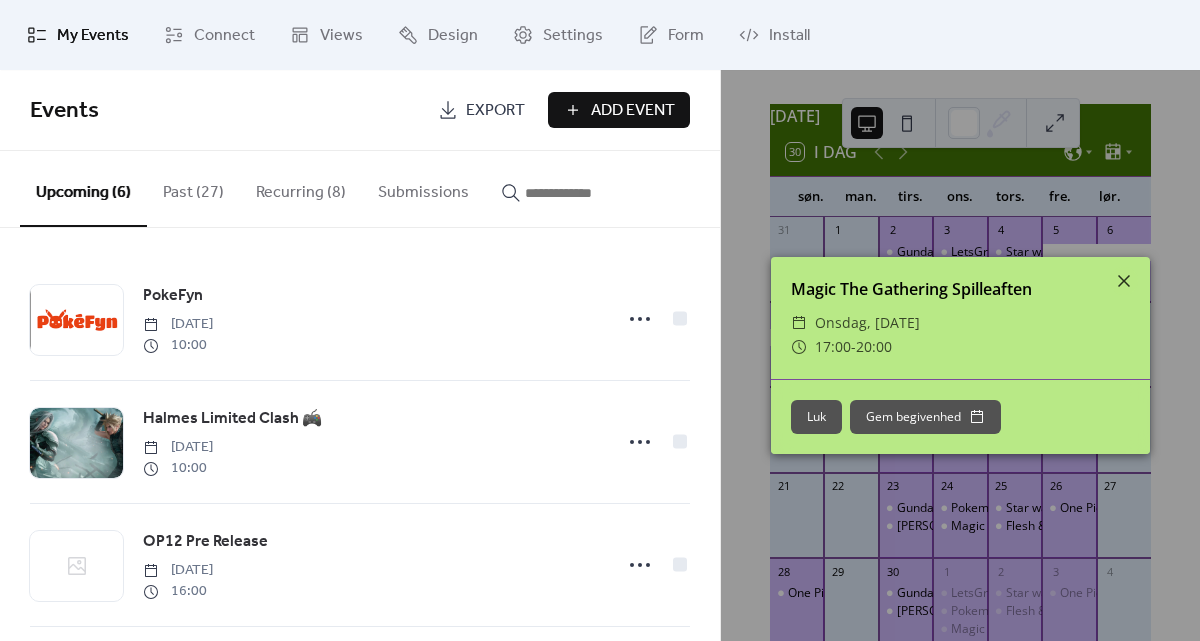 click on "Recurring (8)" at bounding box center [301, 188] 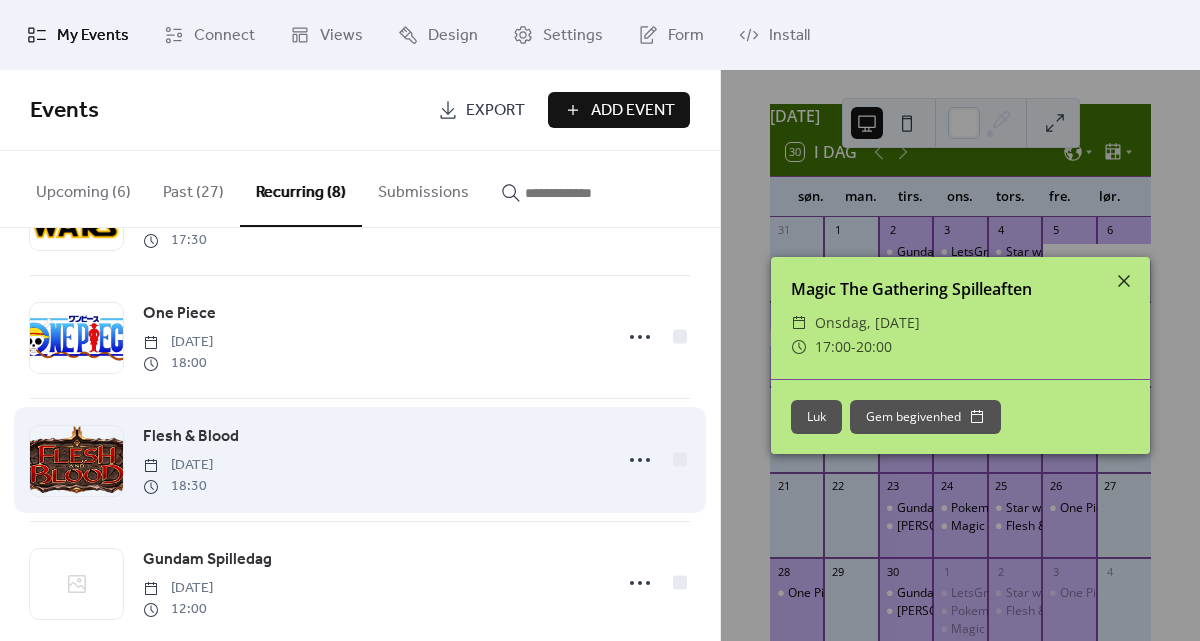 scroll, scrollTop: 634, scrollLeft: 0, axis: vertical 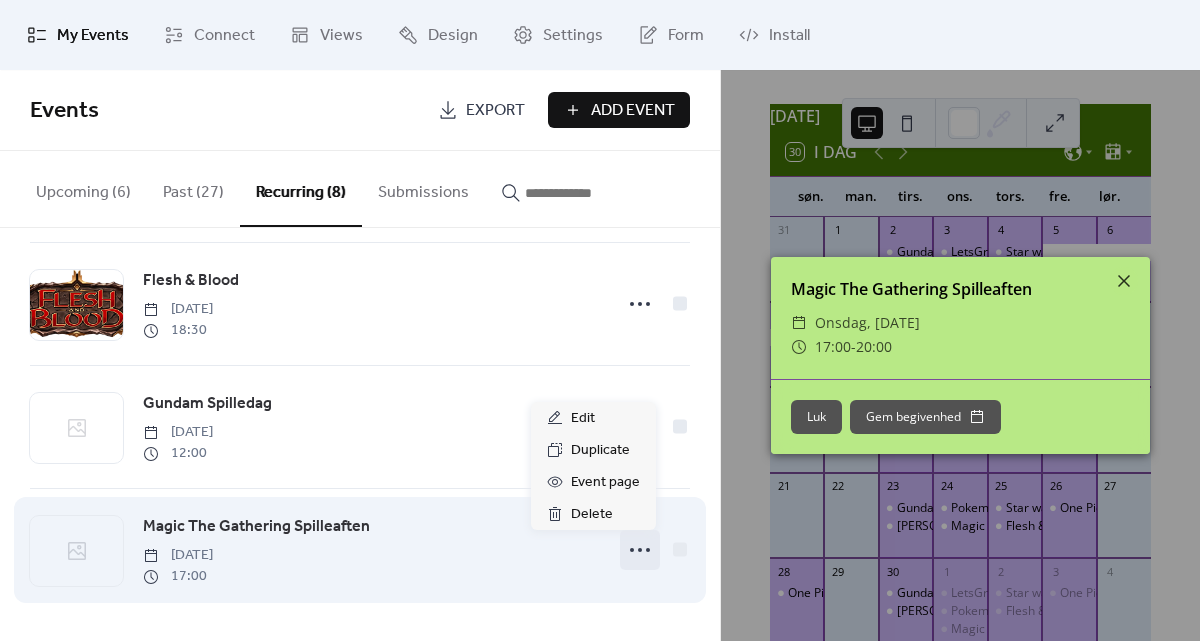 click 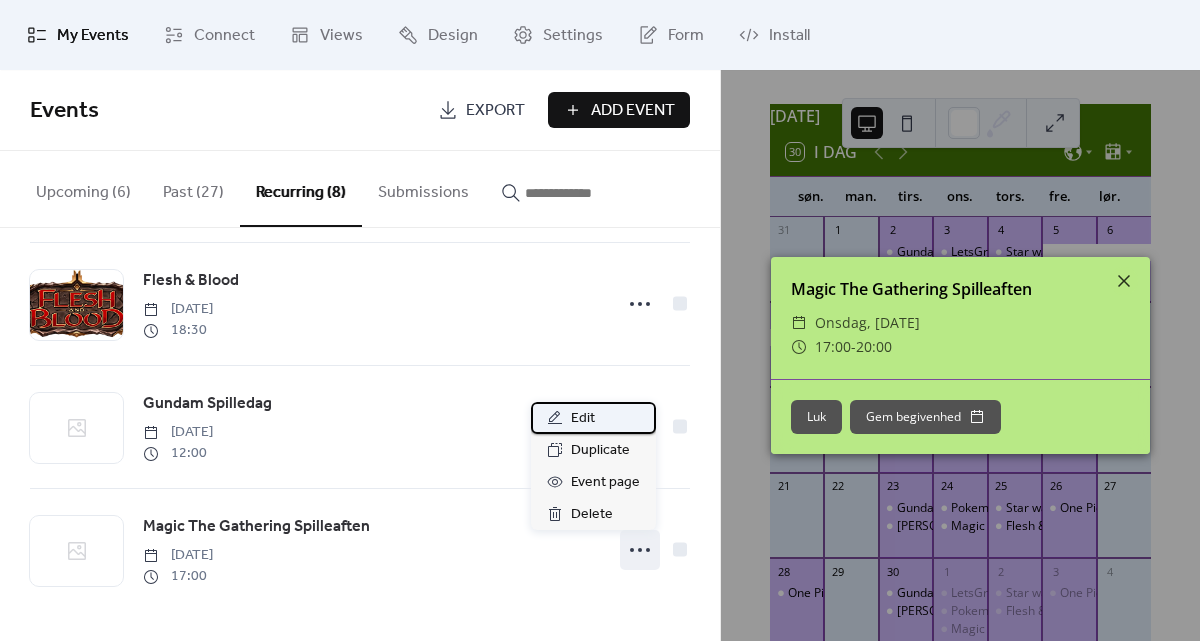 click on "Edit" at bounding box center [593, 418] 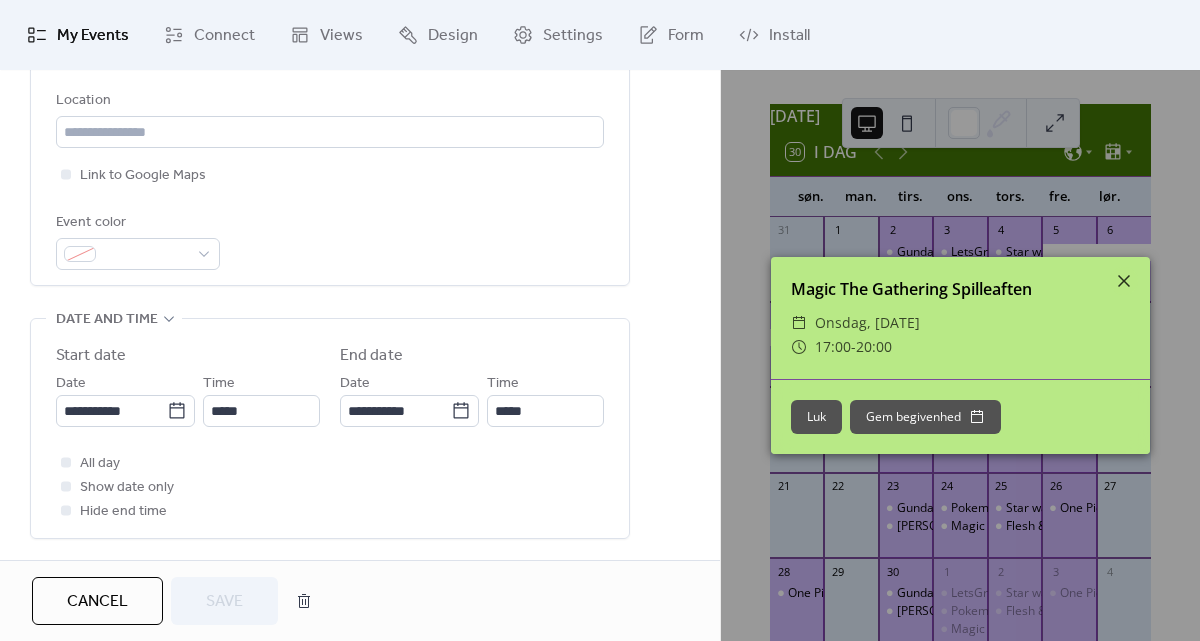 scroll, scrollTop: 494, scrollLeft: 0, axis: vertical 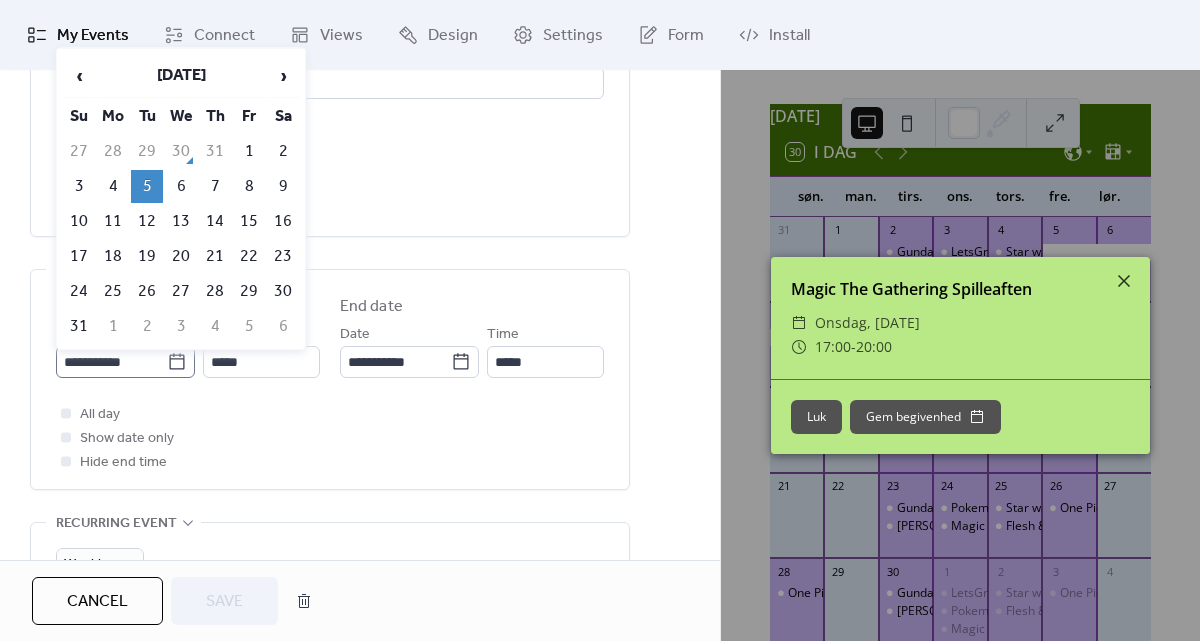 click 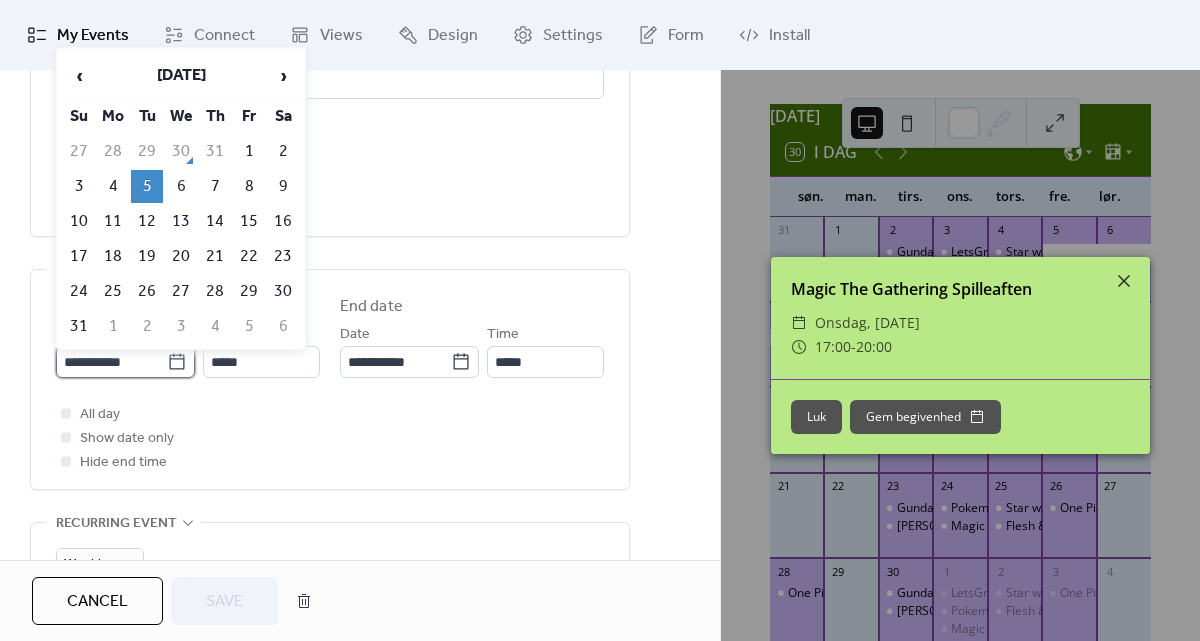 click on "**********" at bounding box center [111, 362] 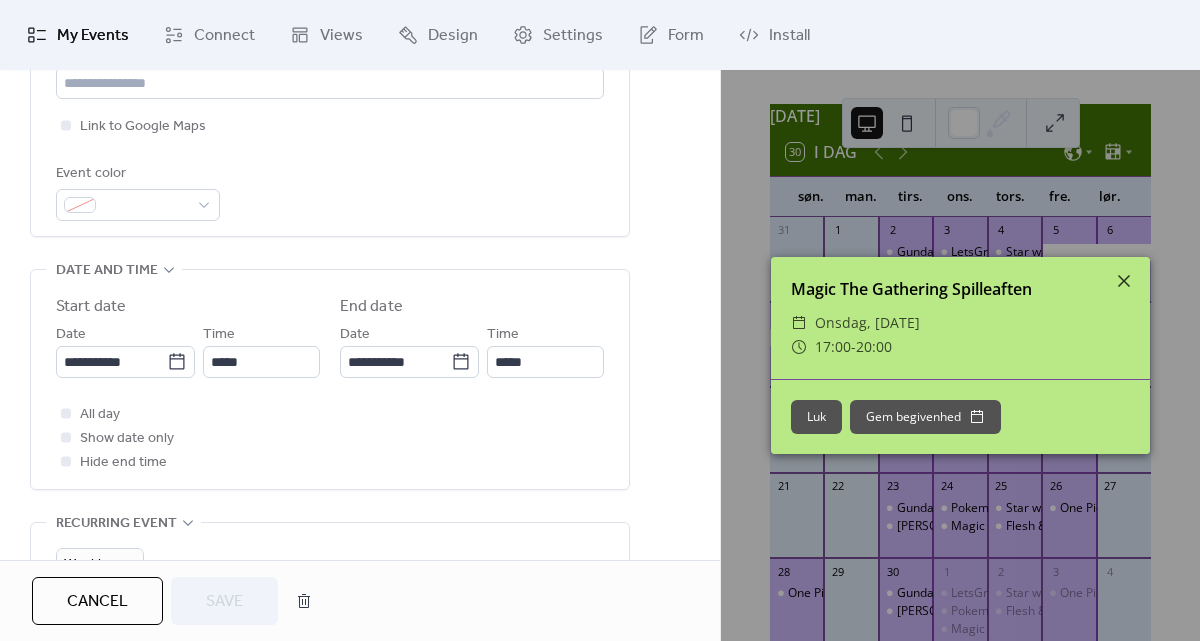 click on "All day Show date only Hide end time" at bounding box center (330, 438) 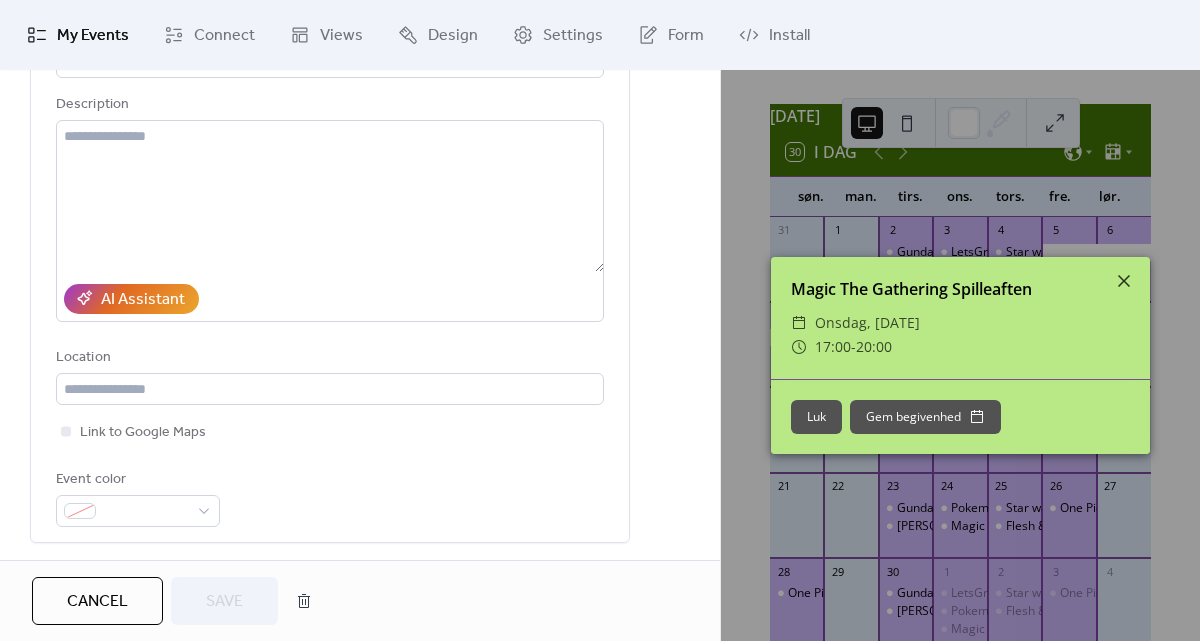 scroll, scrollTop: 0, scrollLeft: 0, axis: both 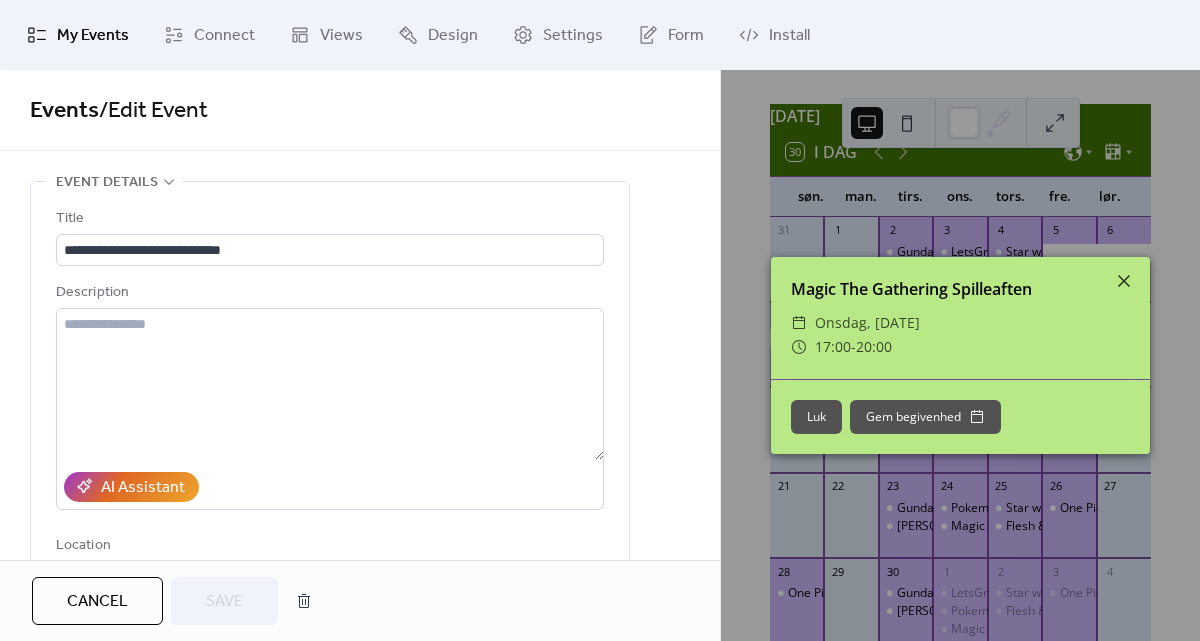click on "Luk" at bounding box center (816, 417) 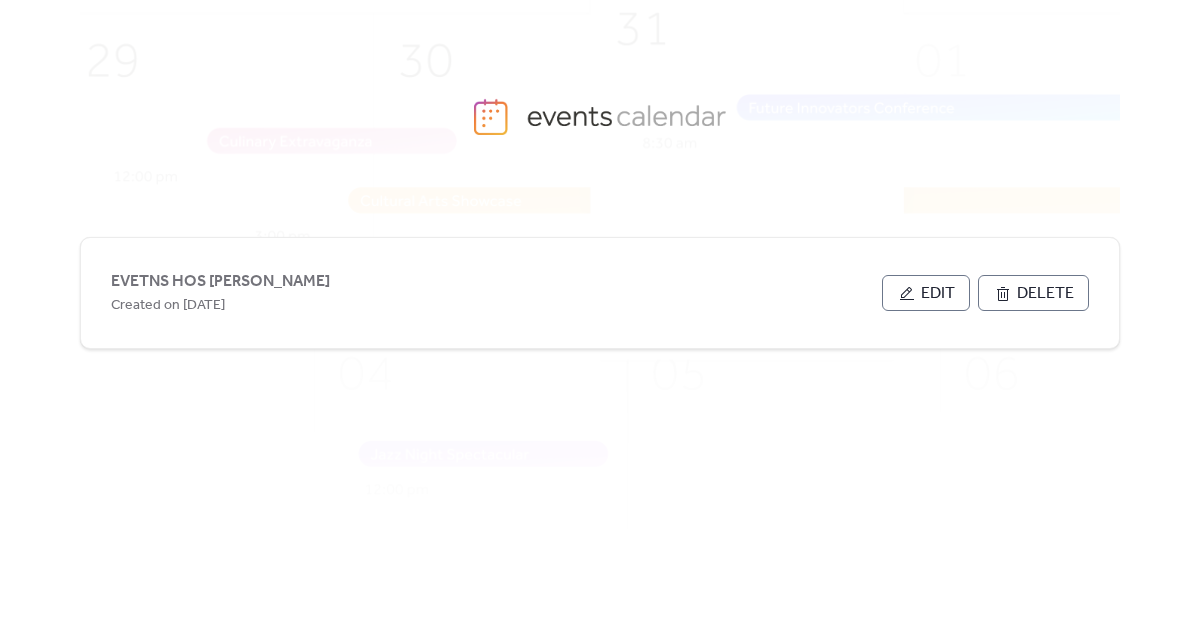 scroll, scrollTop: 0, scrollLeft: 0, axis: both 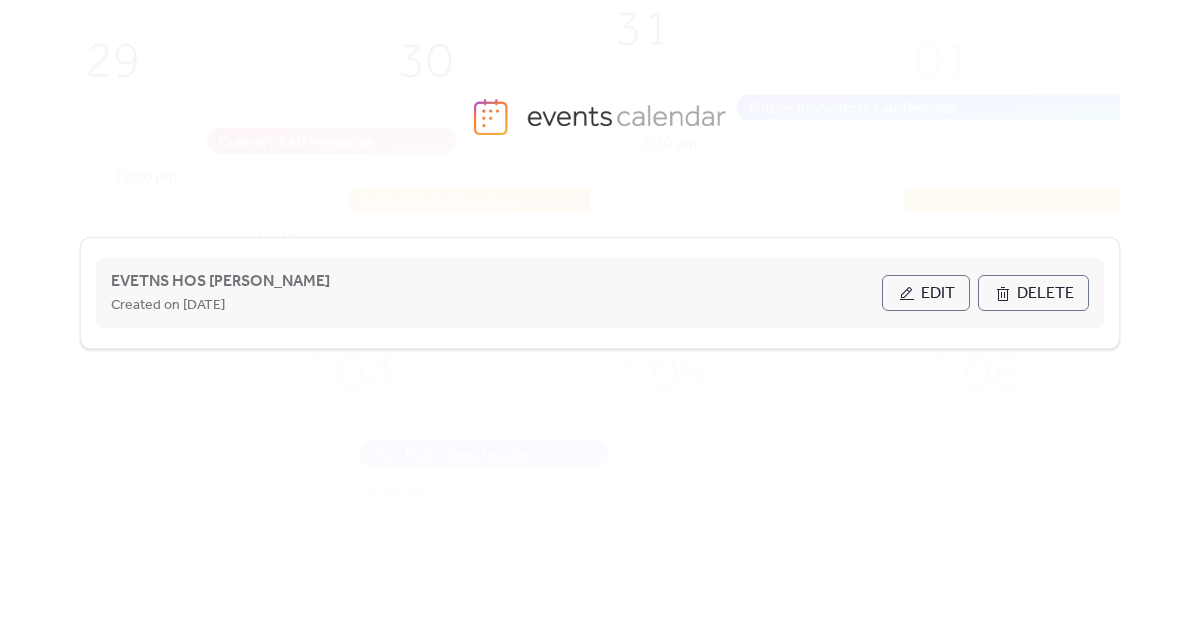 click on "Edit" at bounding box center (938, 294) 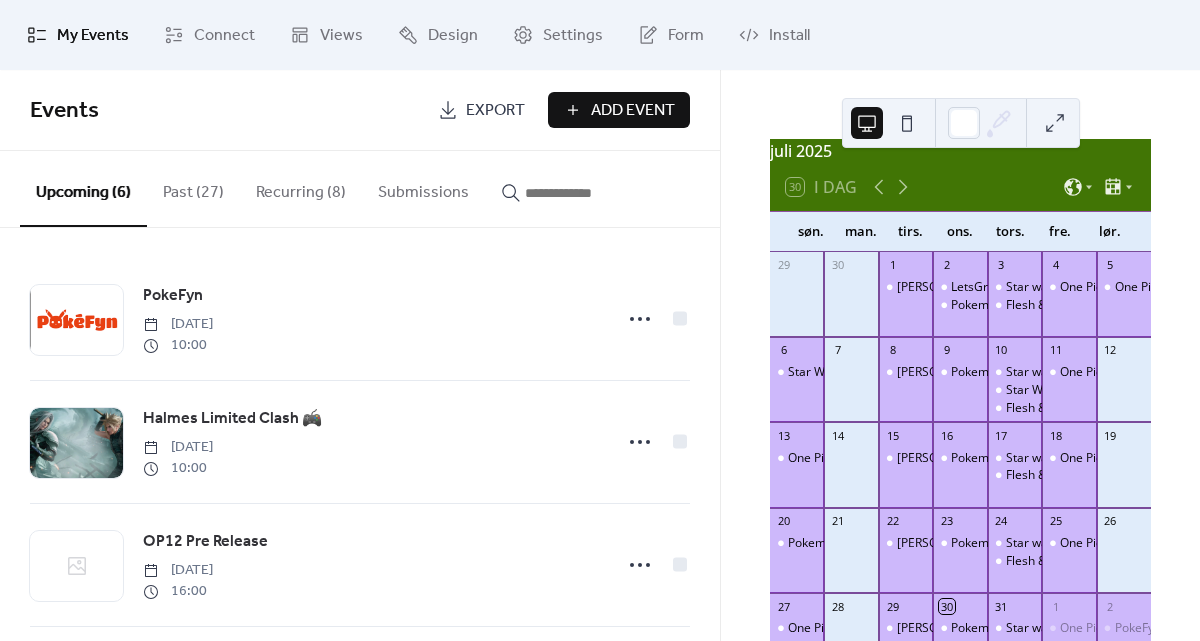 scroll, scrollTop: 0, scrollLeft: 0, axis: both 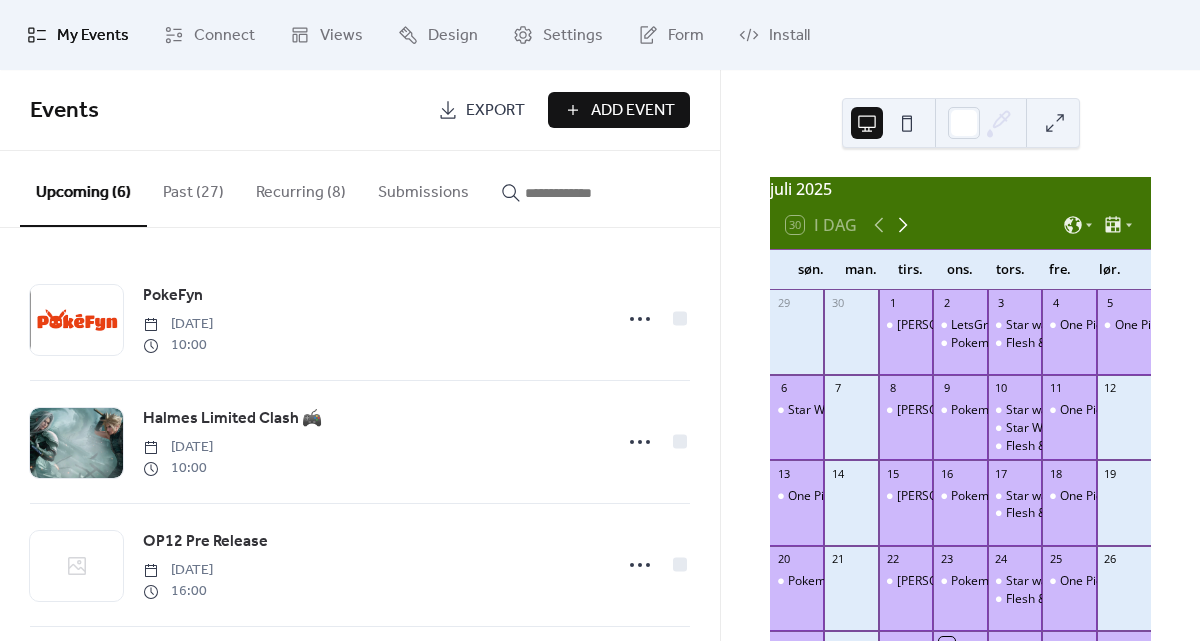 click 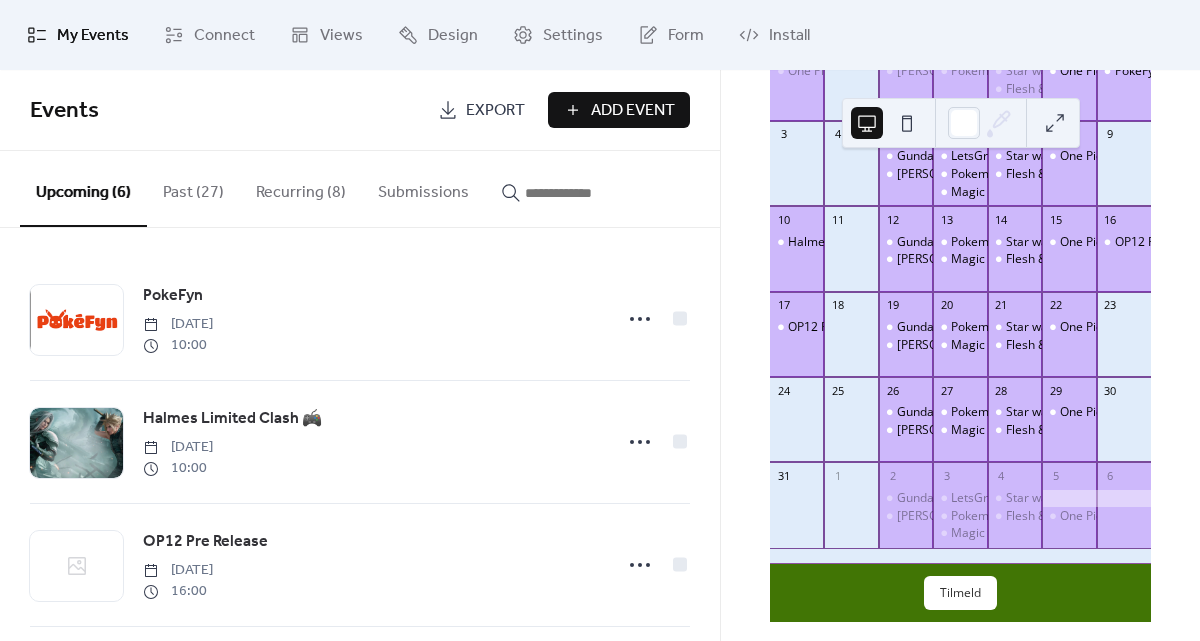 scroll, scrollTop: 217, scrollLeft: 0, axis: vertical 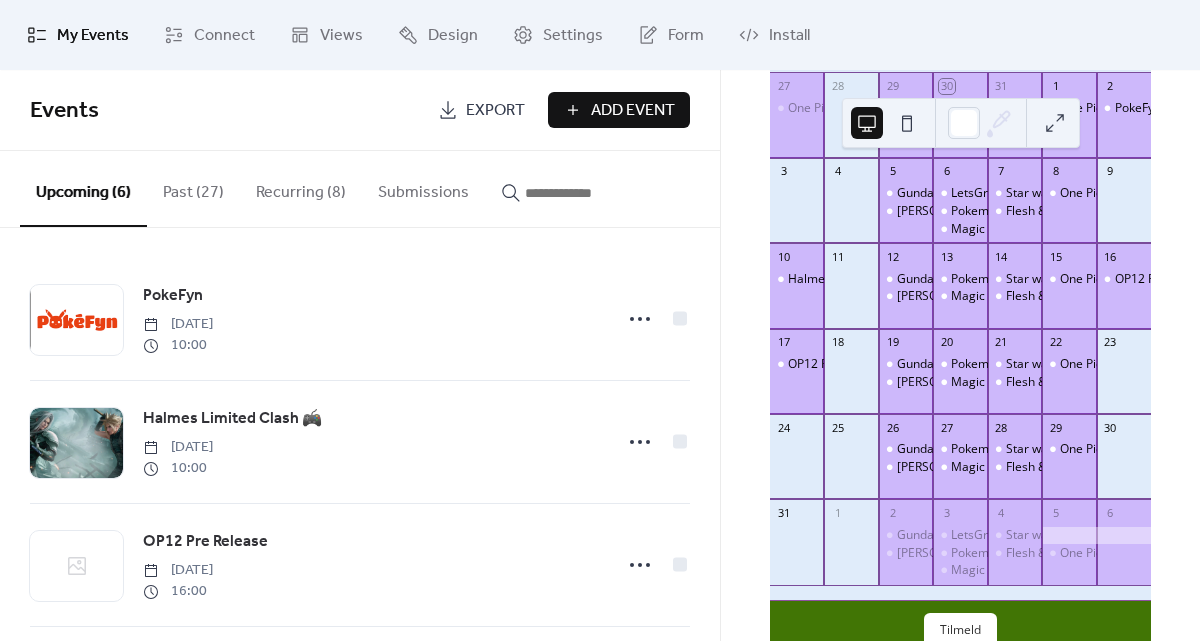 click on "Recurring (8)" at bounding box center (301, 188) 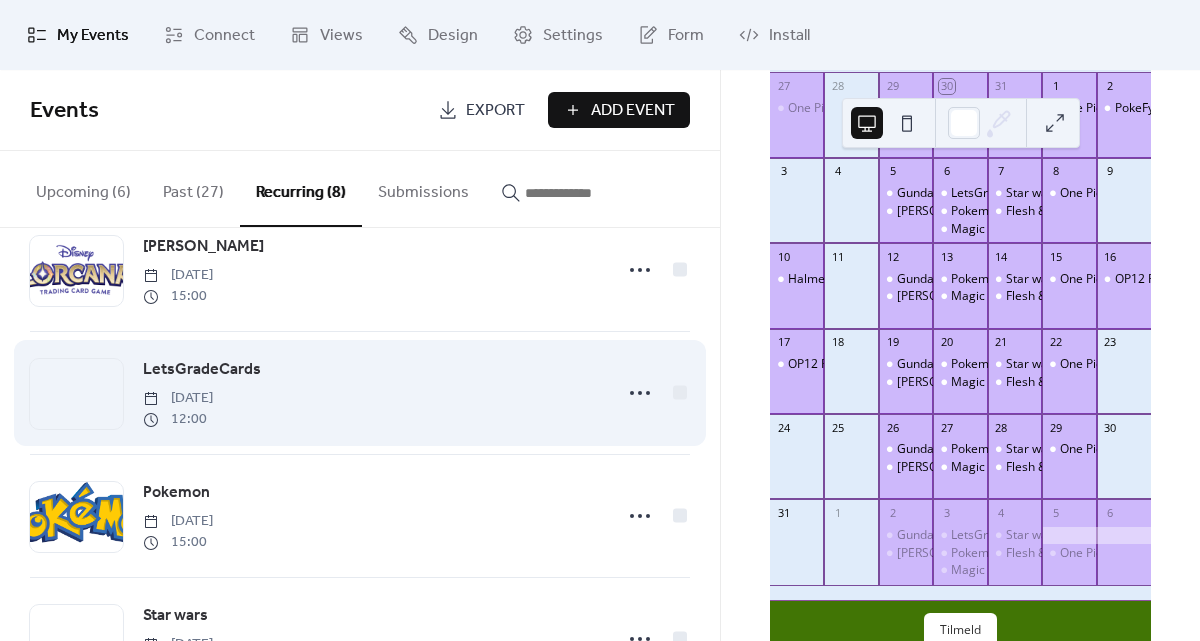 scroll, scrollTop: 51, scrollLeft: 0, axis: vertical 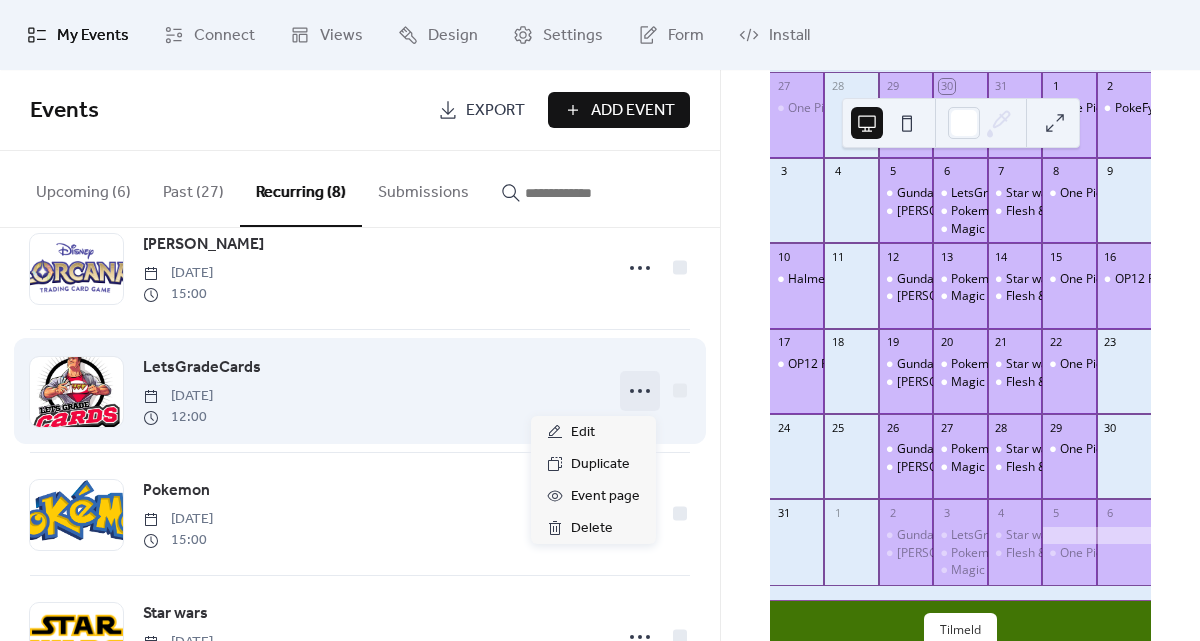 click 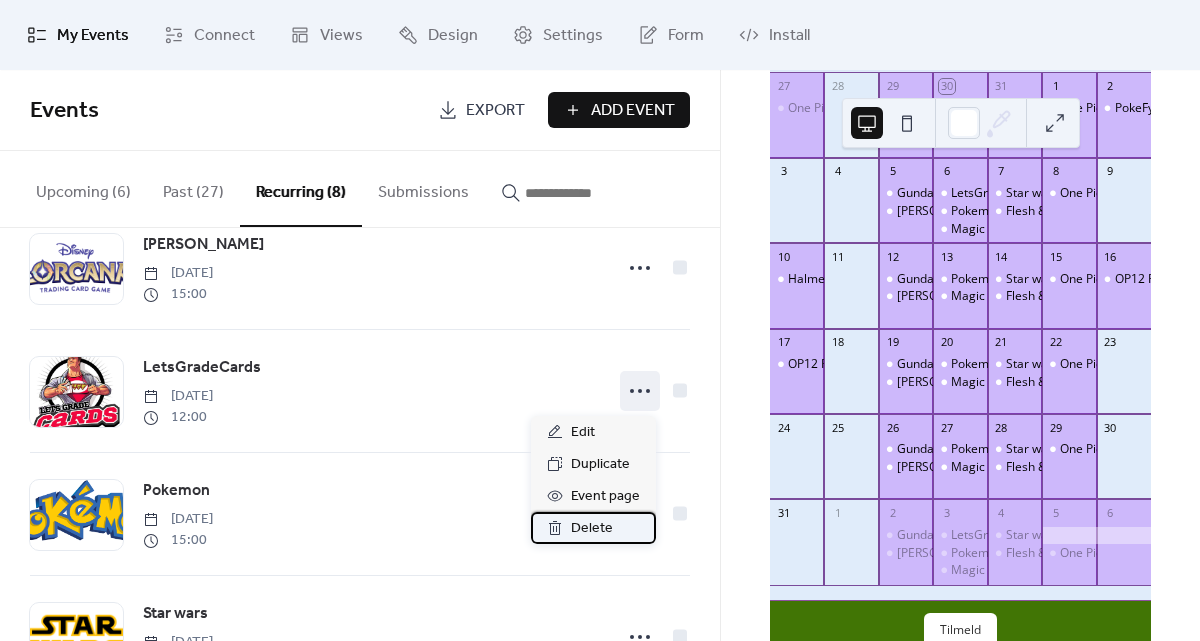 click on "Delete" at bounding box center (592, 529) 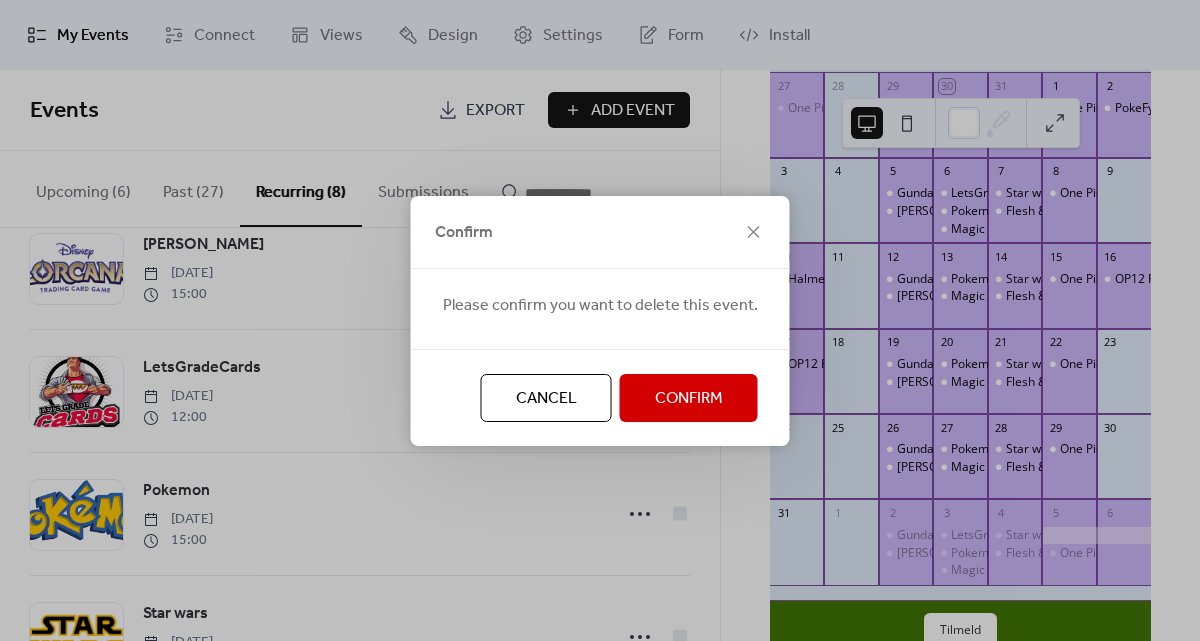 click on "Confirm" at bounding box center (689, 399) 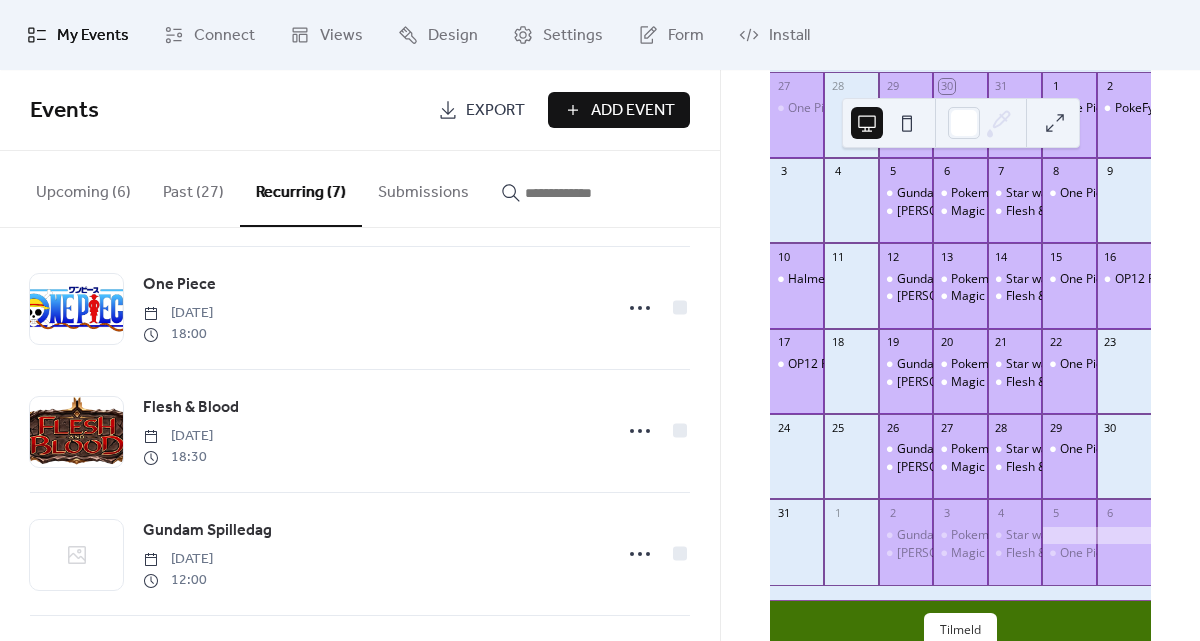 scroll, scrollTop: 510, scrollLeft: 0, axis: vertical 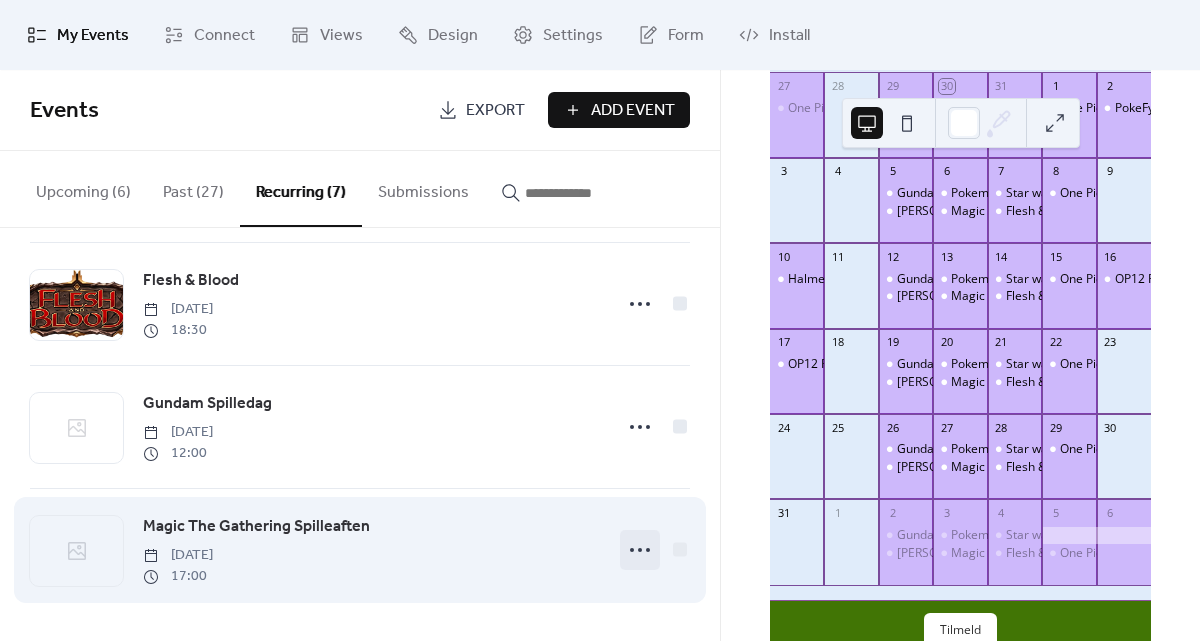 click 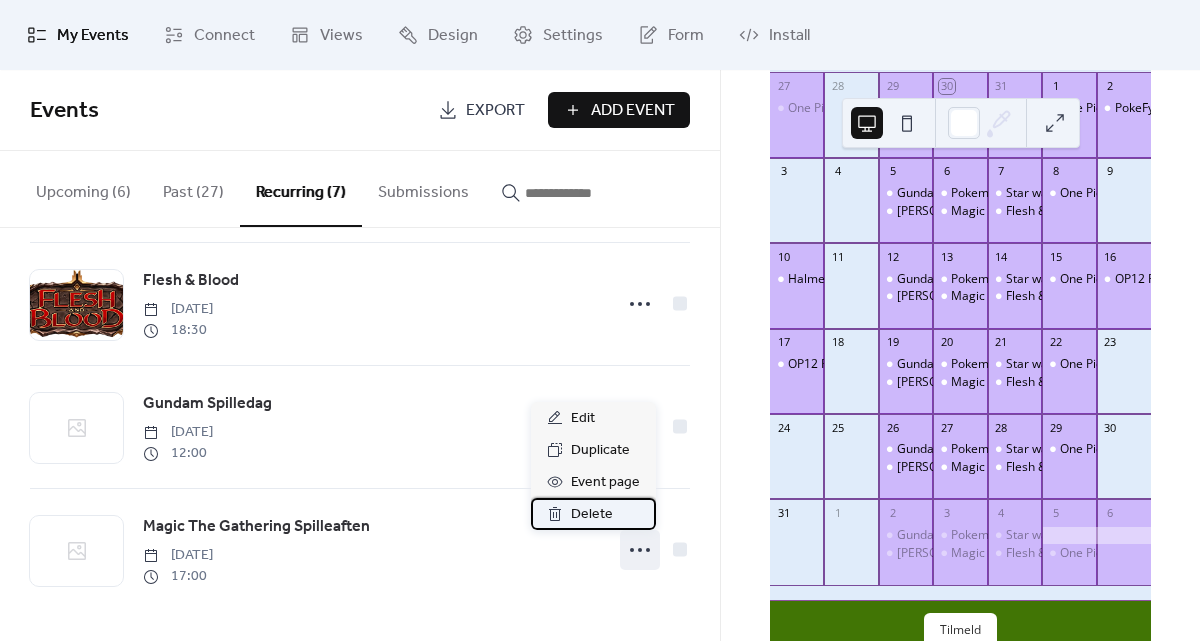 click on "Delete" at bounding box center [592, 515] 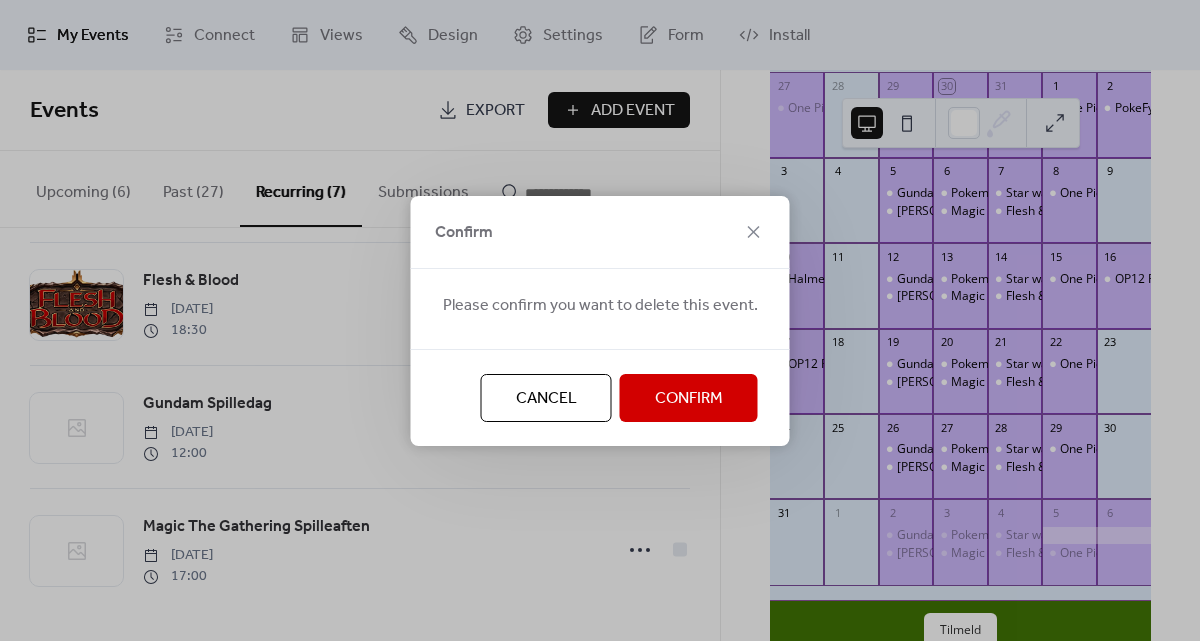 click on "Confirm" at bounding box center [689, 399] 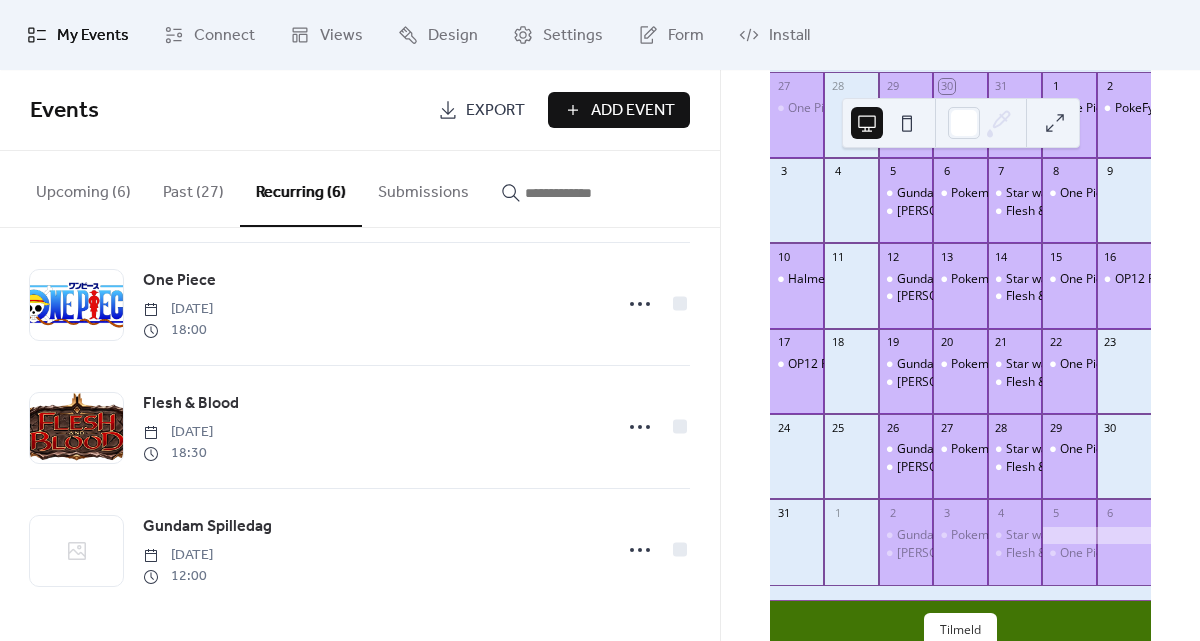 scroll, scrollTop: 387, scrollLeft: 0, axis: vertical 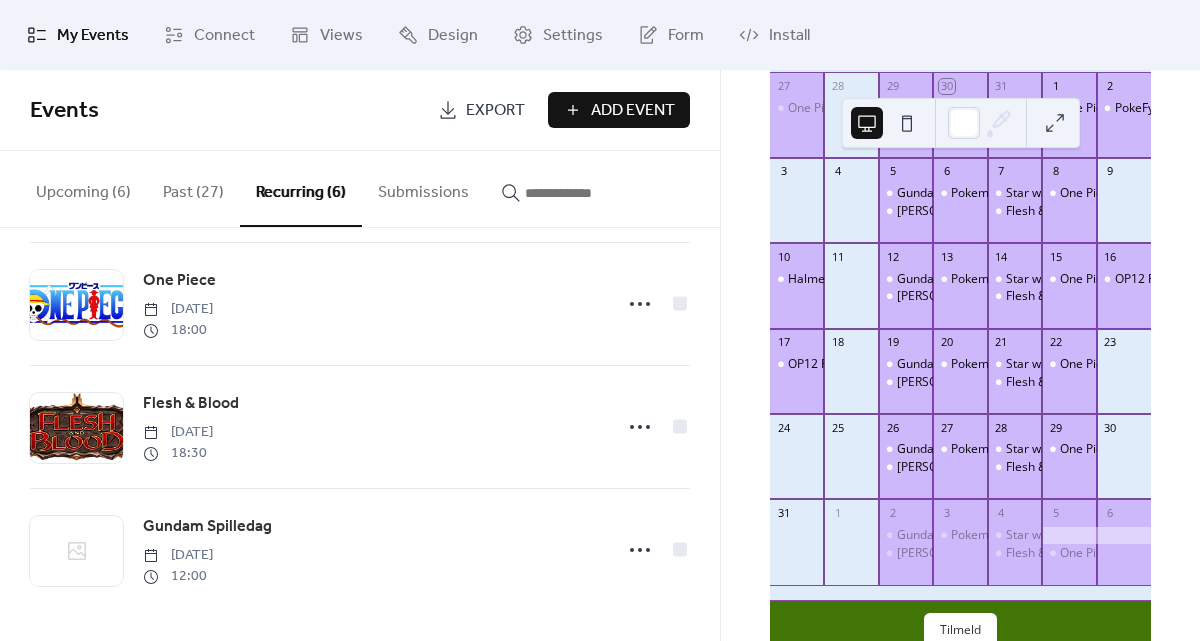 click on "Add Event" at bounding box center [633, 111] 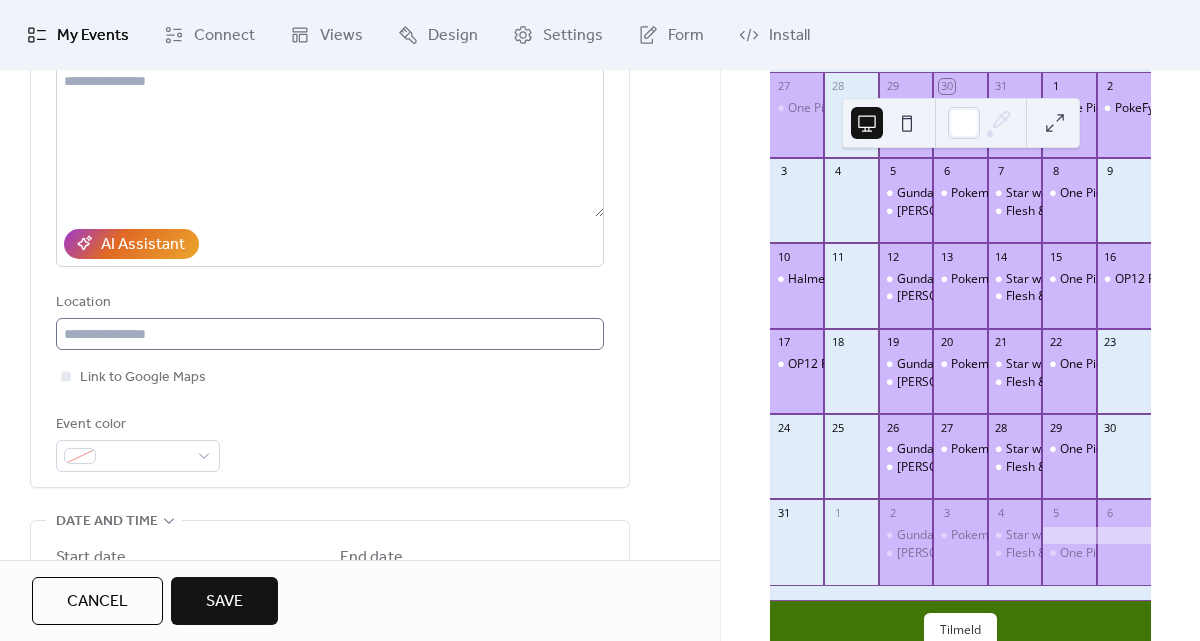scroll, scrollTop: 382, scrollLeft: 0, axis: vertical 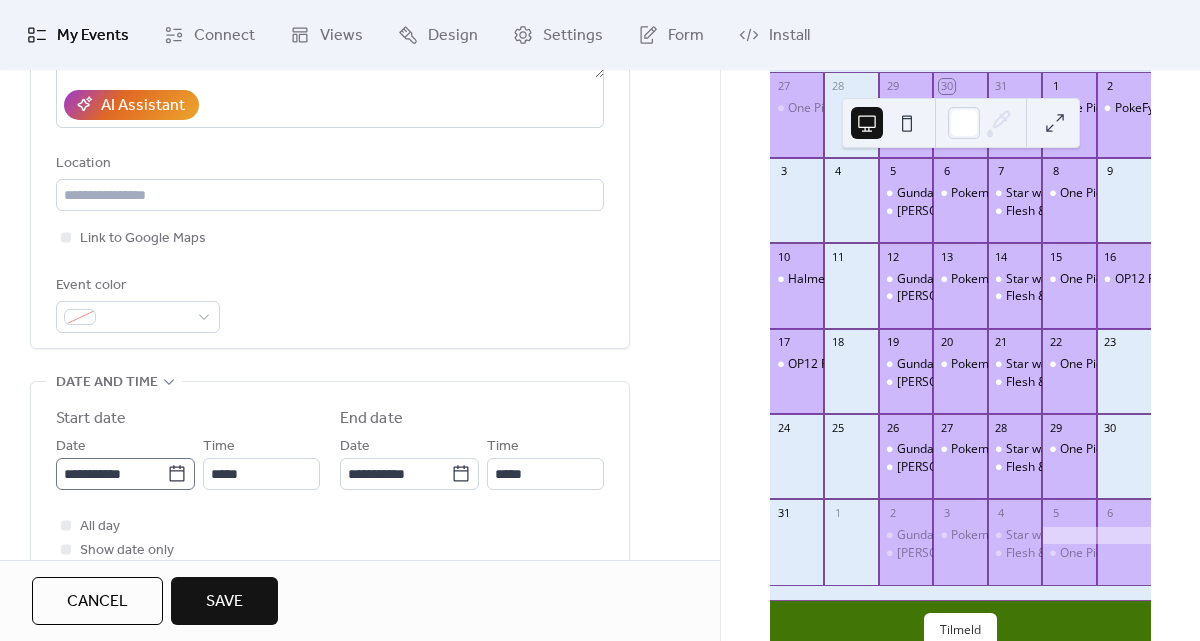 type on "**********" 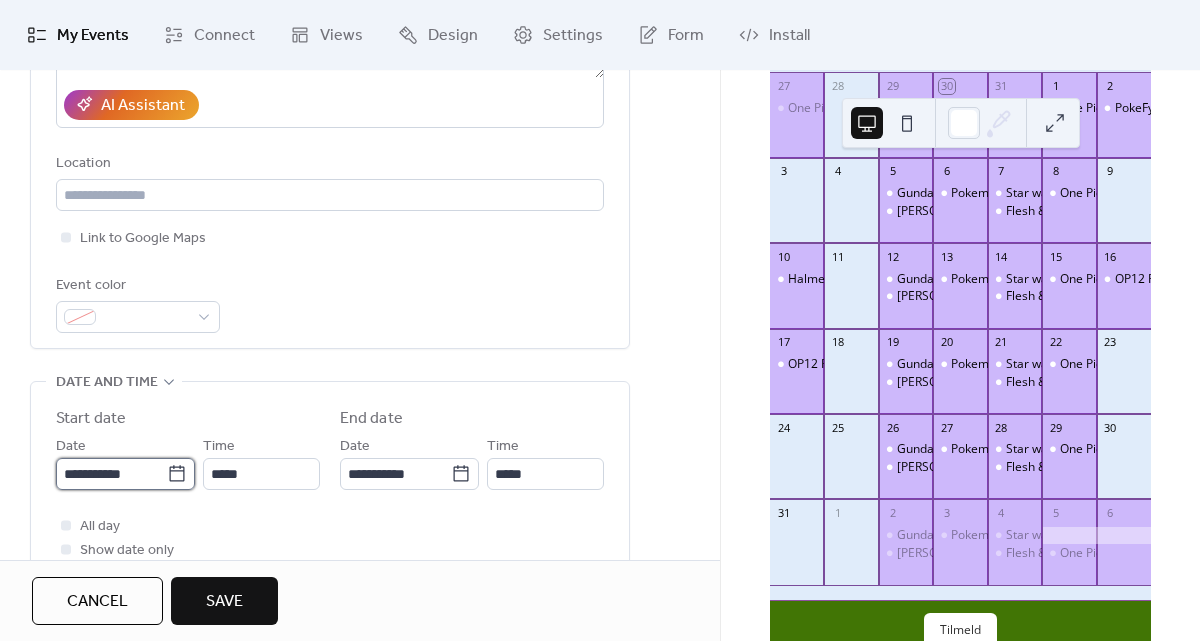 click on "**********" at bounding box center (111, 474) 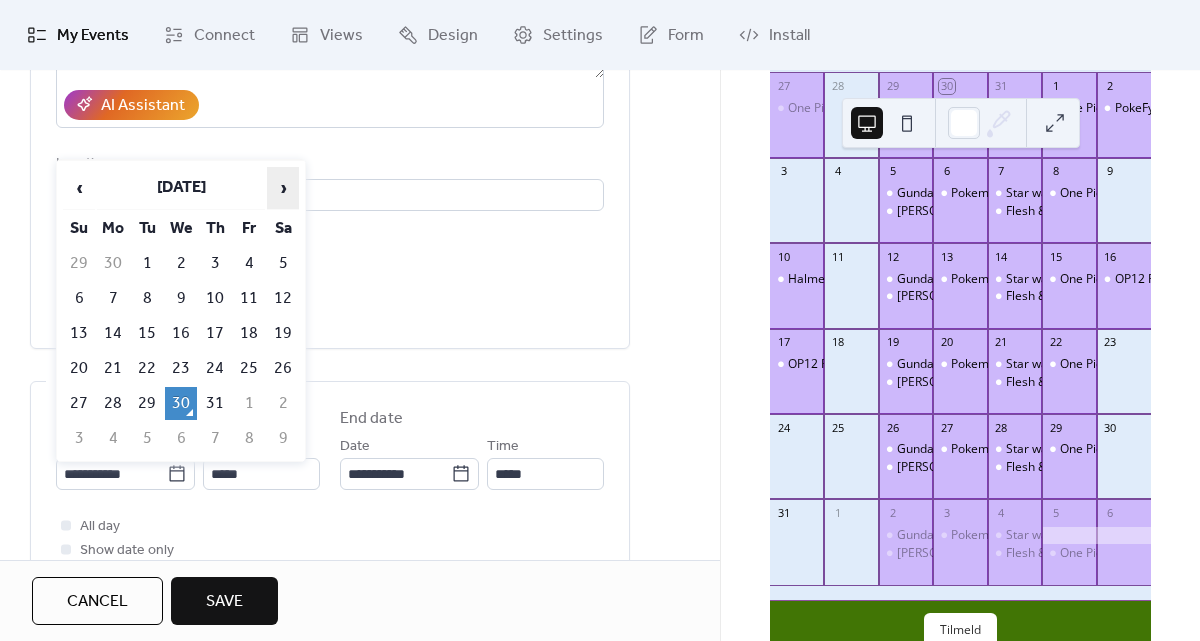 click on "›" at bounding box center [283, 188] 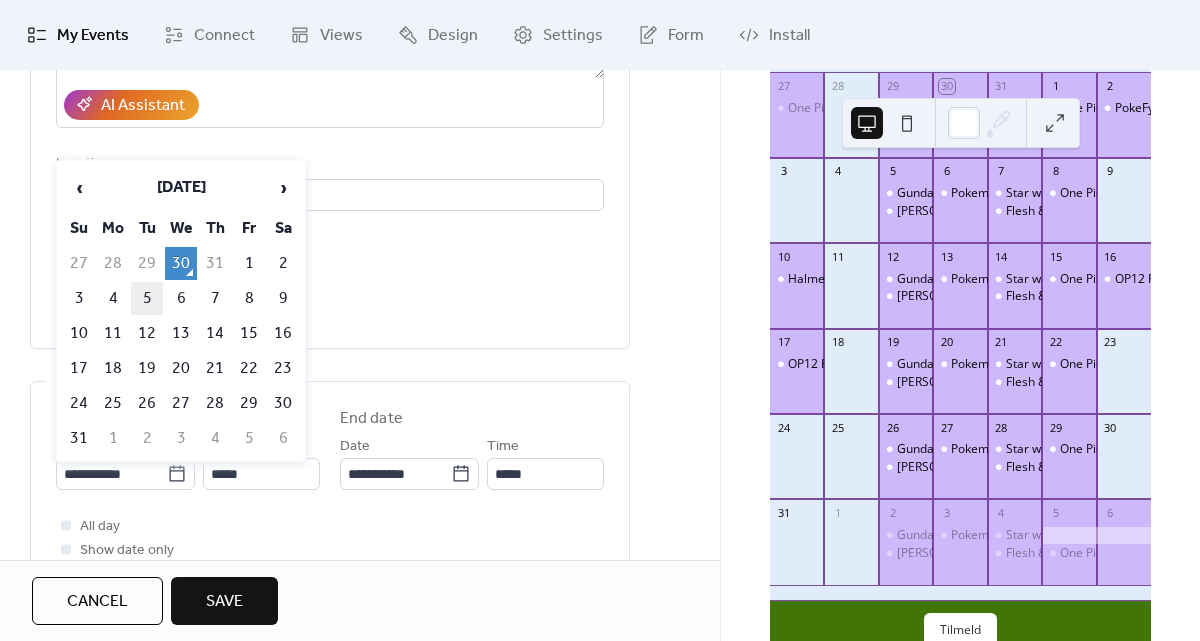 click on "5" at bounding box center [147, 298] 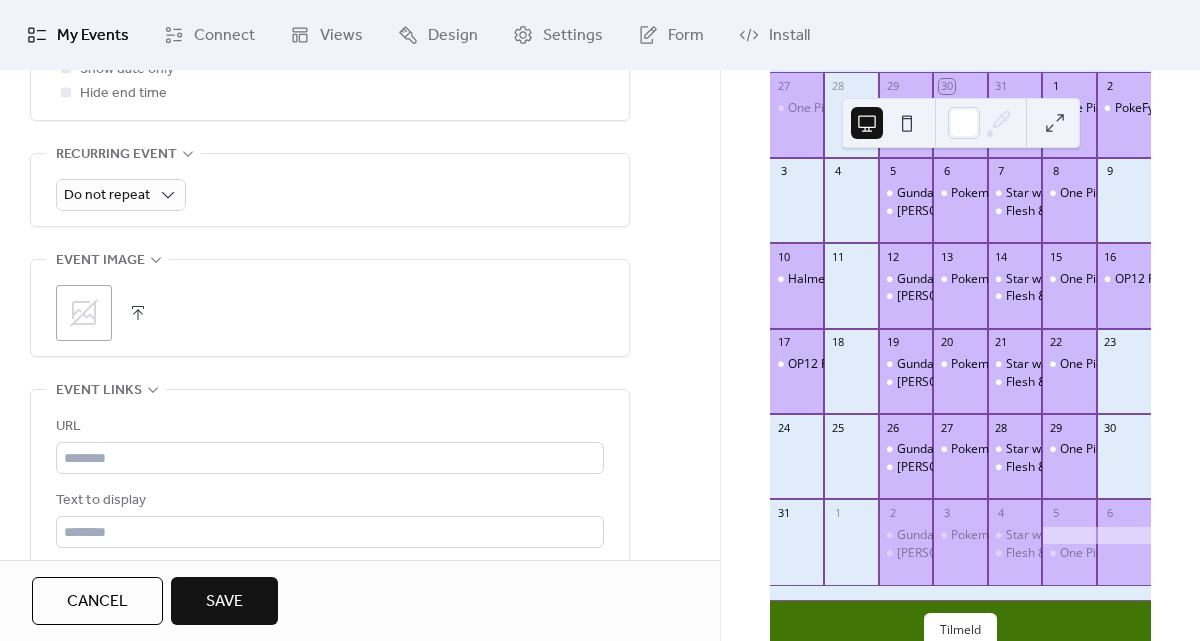 scroll, scrollTop: 657, scrollLeft: 0, axis: vertical 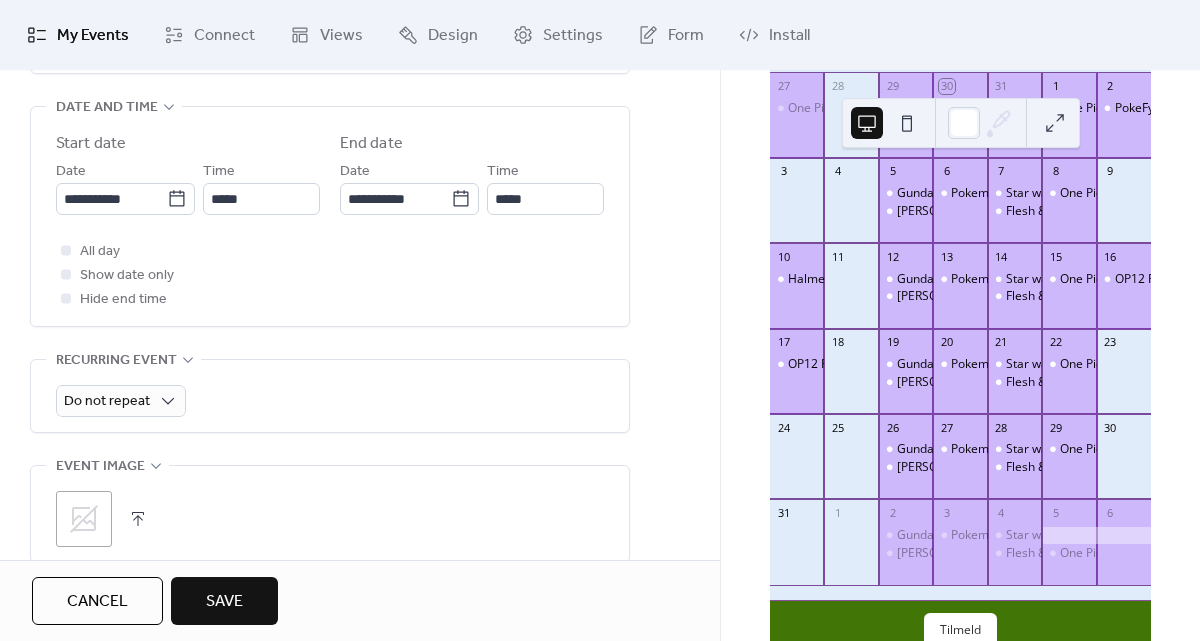 click on "Time *****" at bounding box center [261, 187] 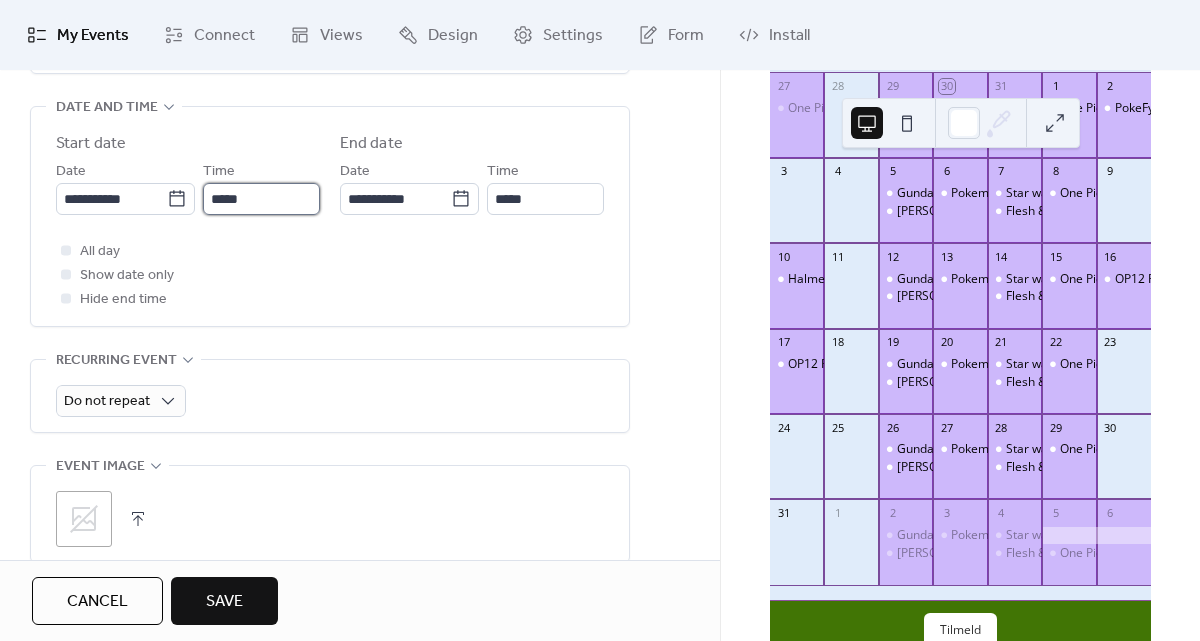 click on "*****" at bounding box center (261, 199) 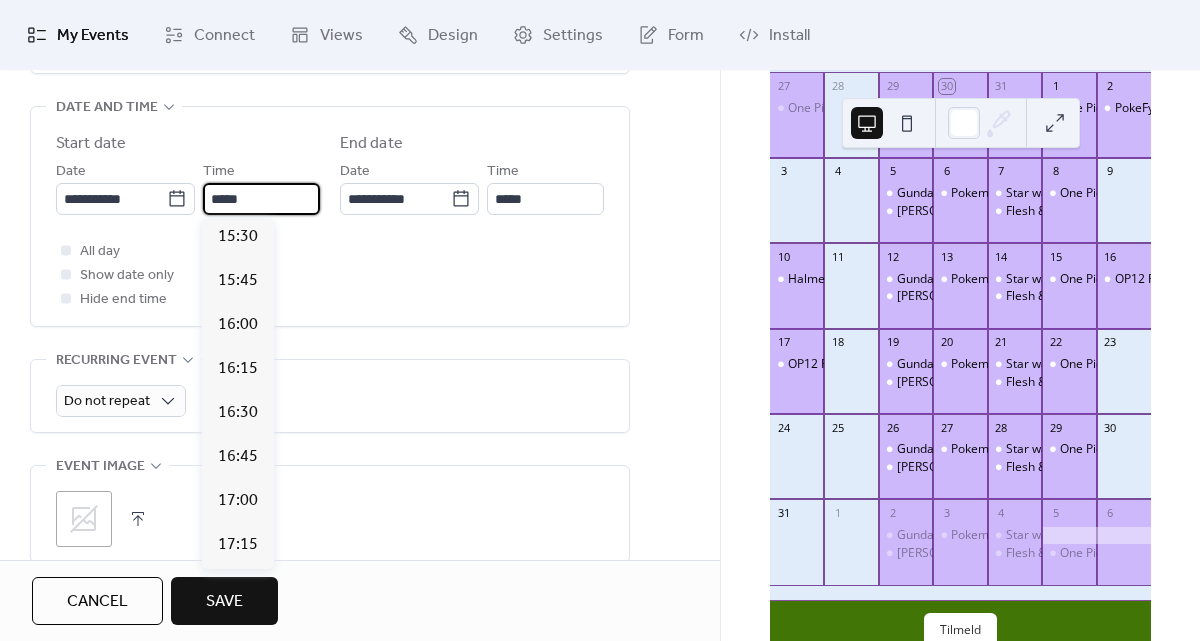 scroll, scrollTop: 2899, scrollLeft: 0, axis: vertical 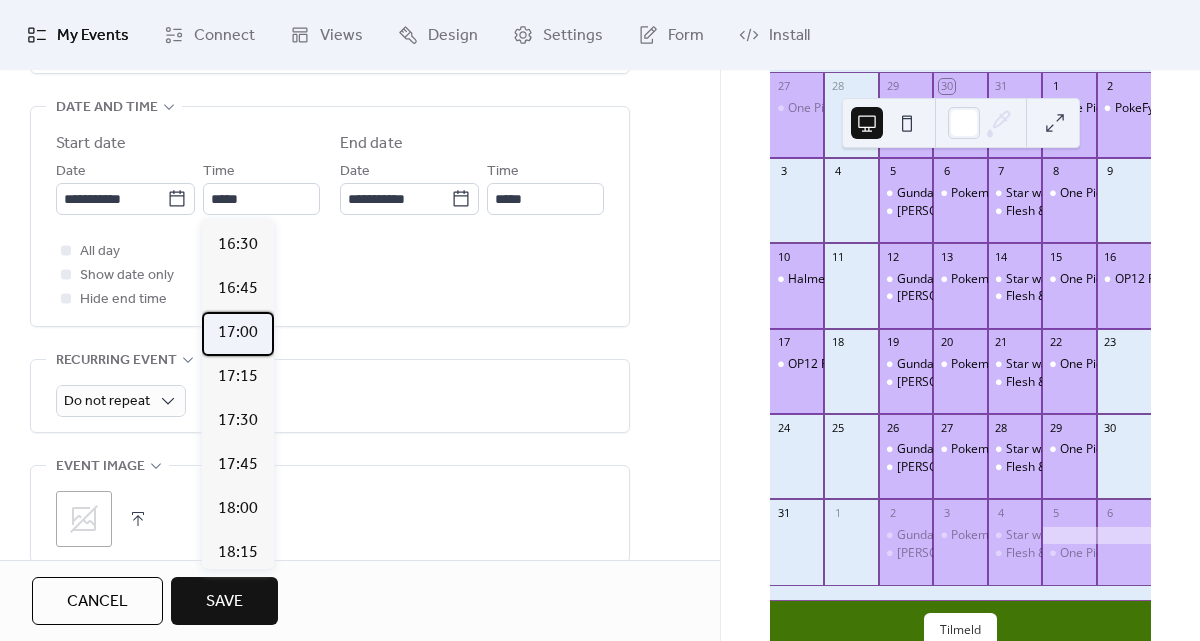 click on "17:00" at bounding box center (238, 333) 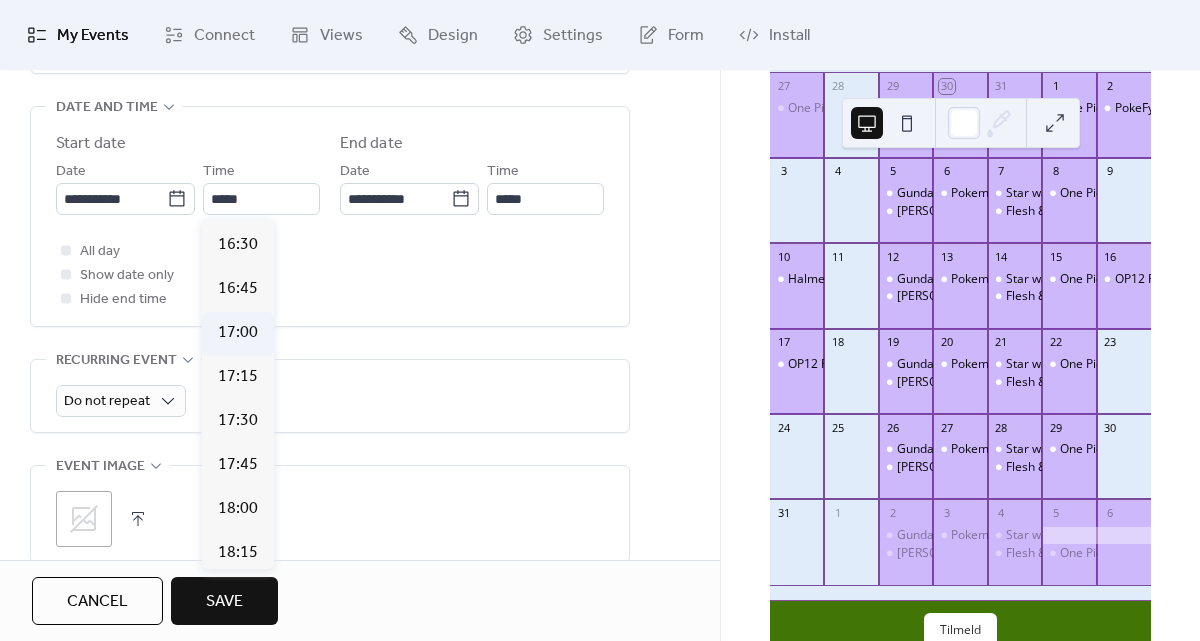 type on "*****" 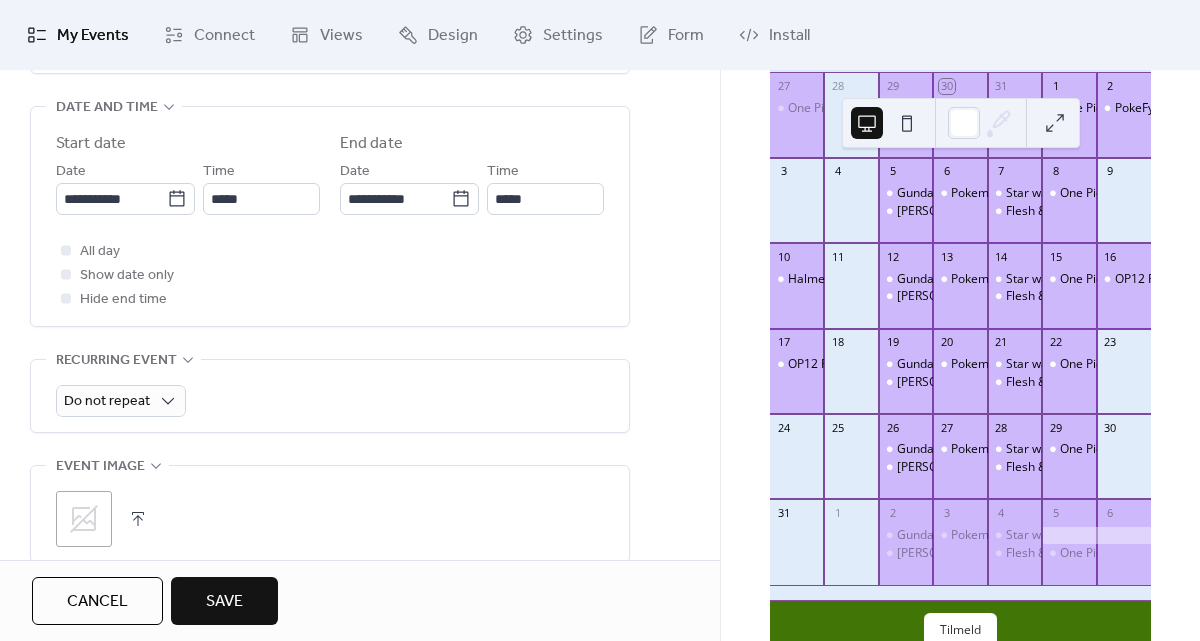 click on "**********" at bounding box center [330, 221] 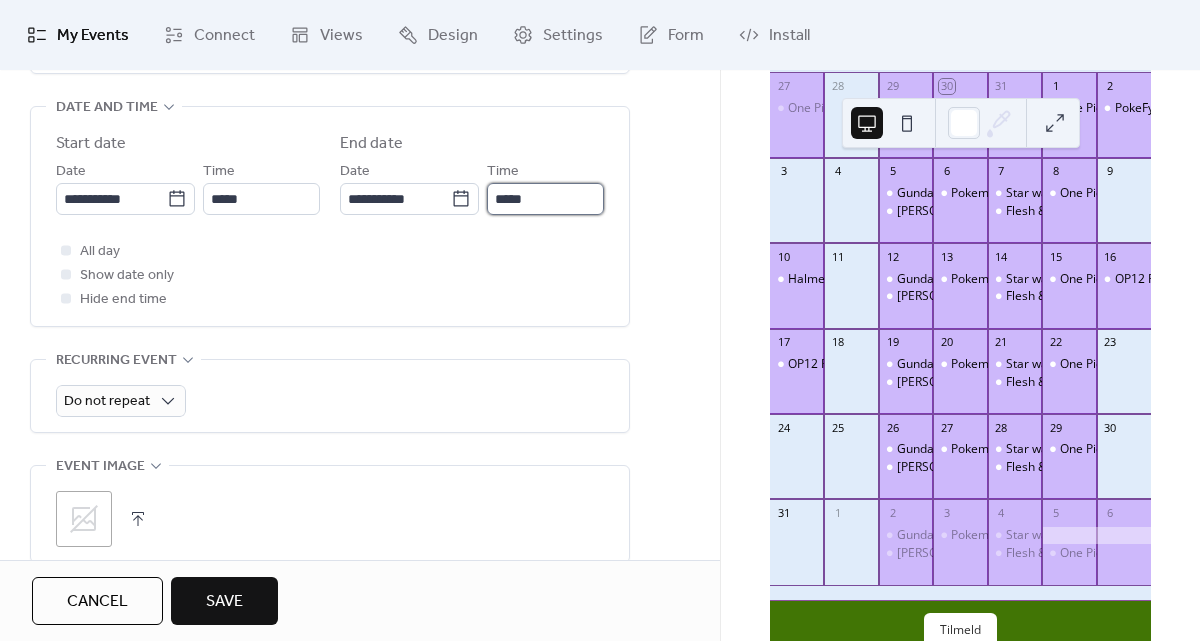 click on "*****" at bounding box center (545, 199) 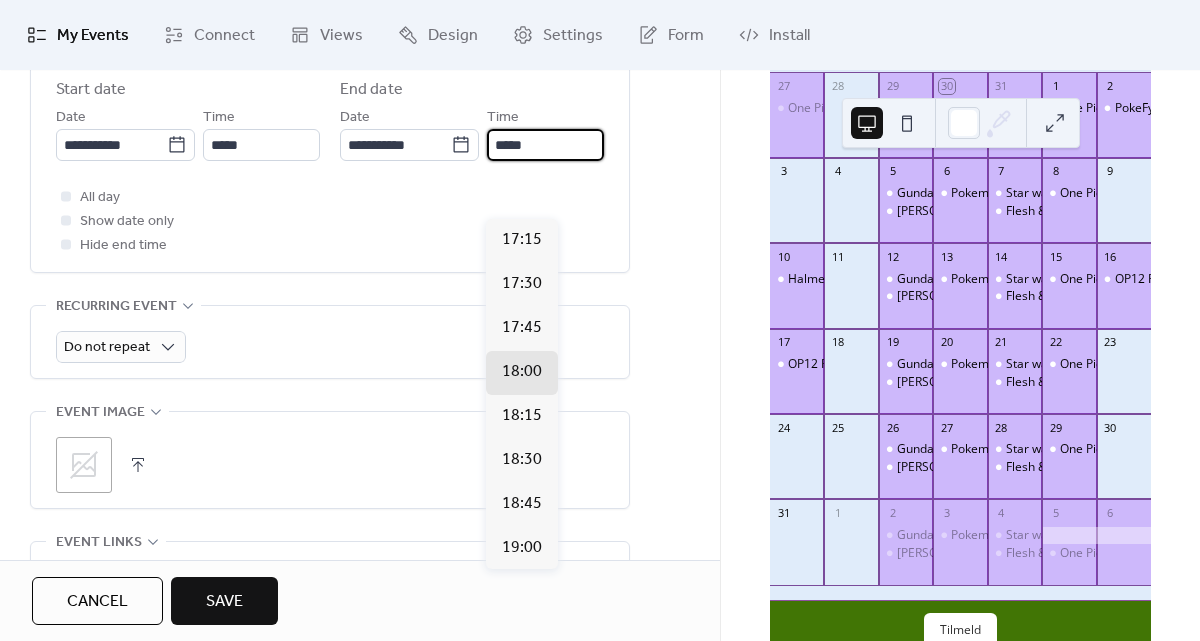 scroll, scrollTop: 713, scrollLeft: 0, axis: vertical 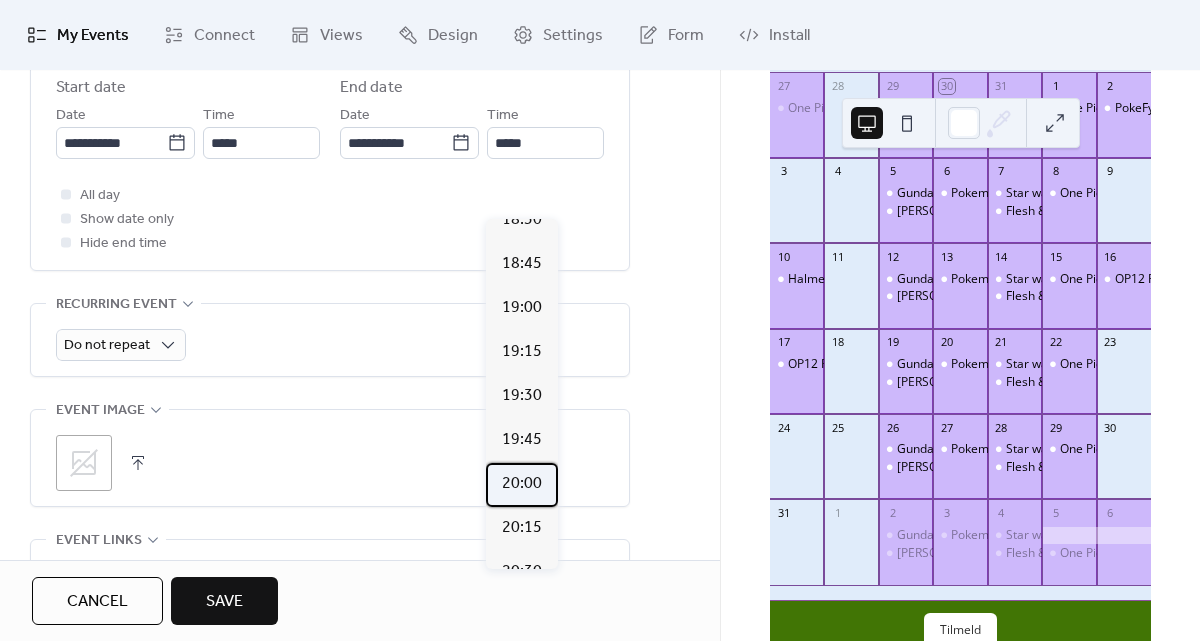 click on "20:00" at bounding box center (522, 485) 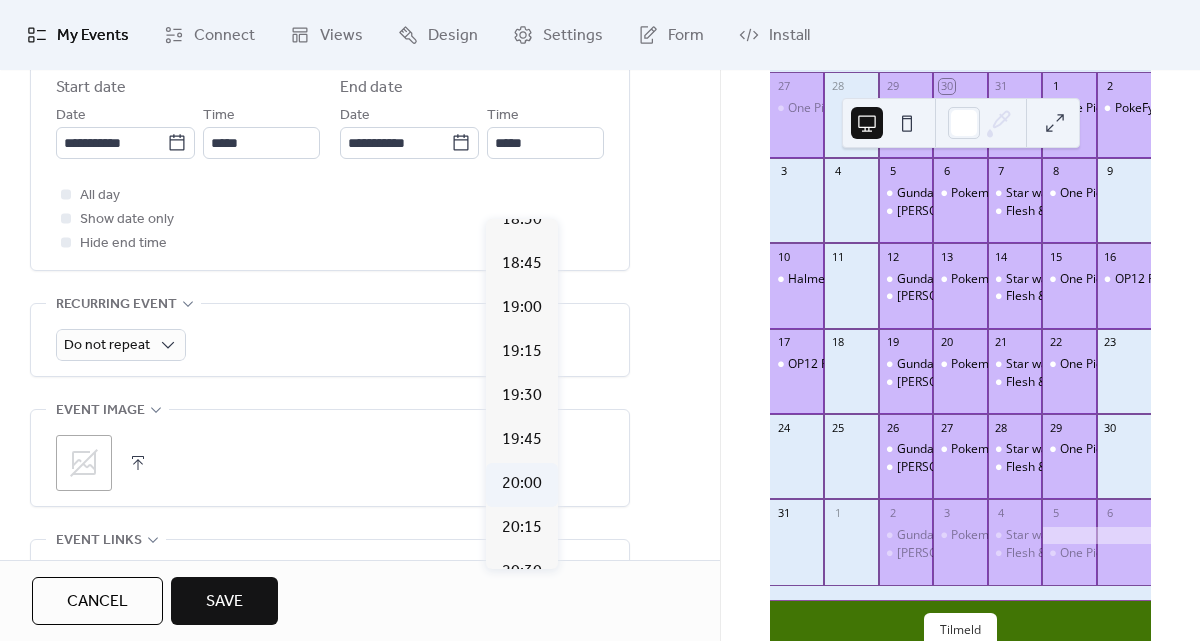 type on "*****" 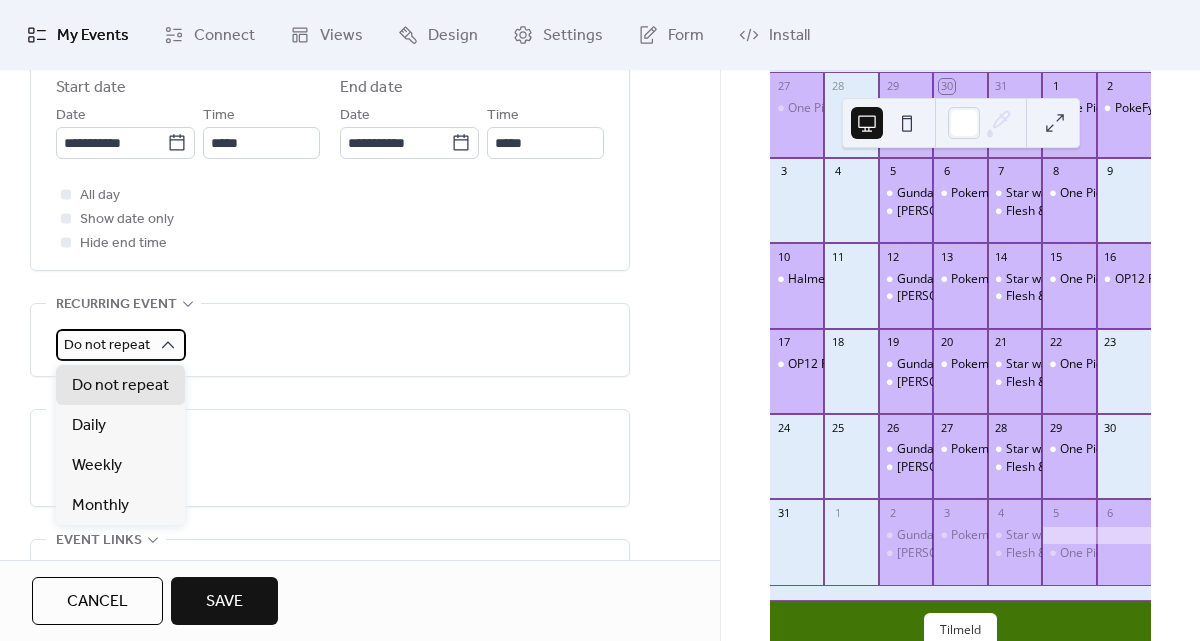 click on "Do not repeat" at bounding box center (107, 345) 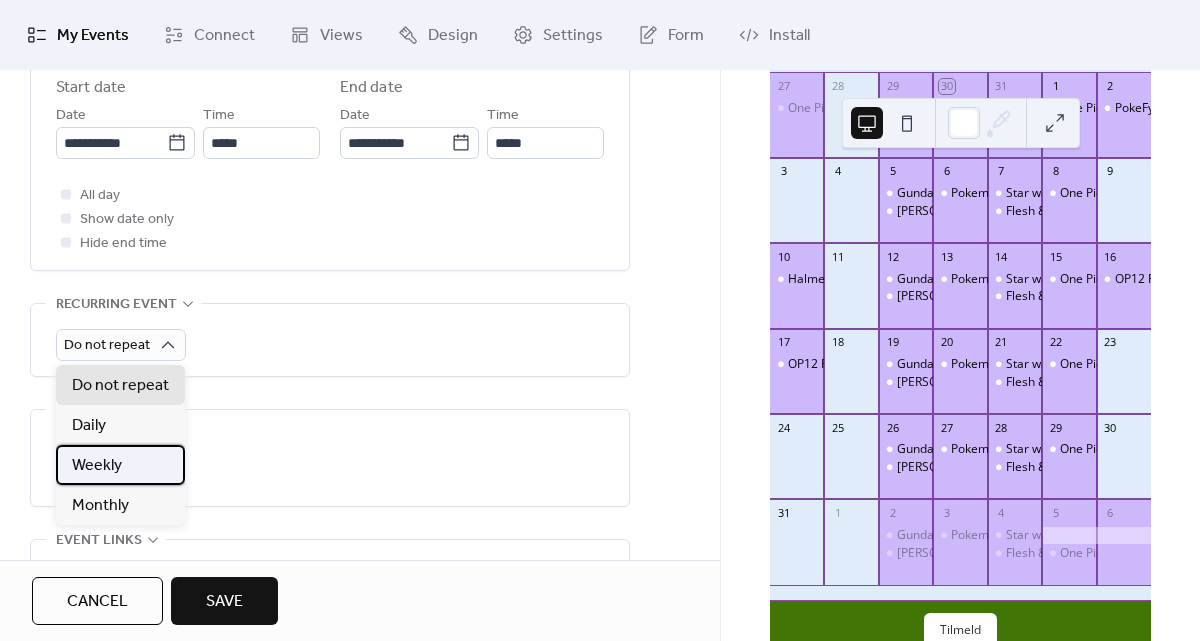 click on "Weekly" at bounding box center [120, 465] 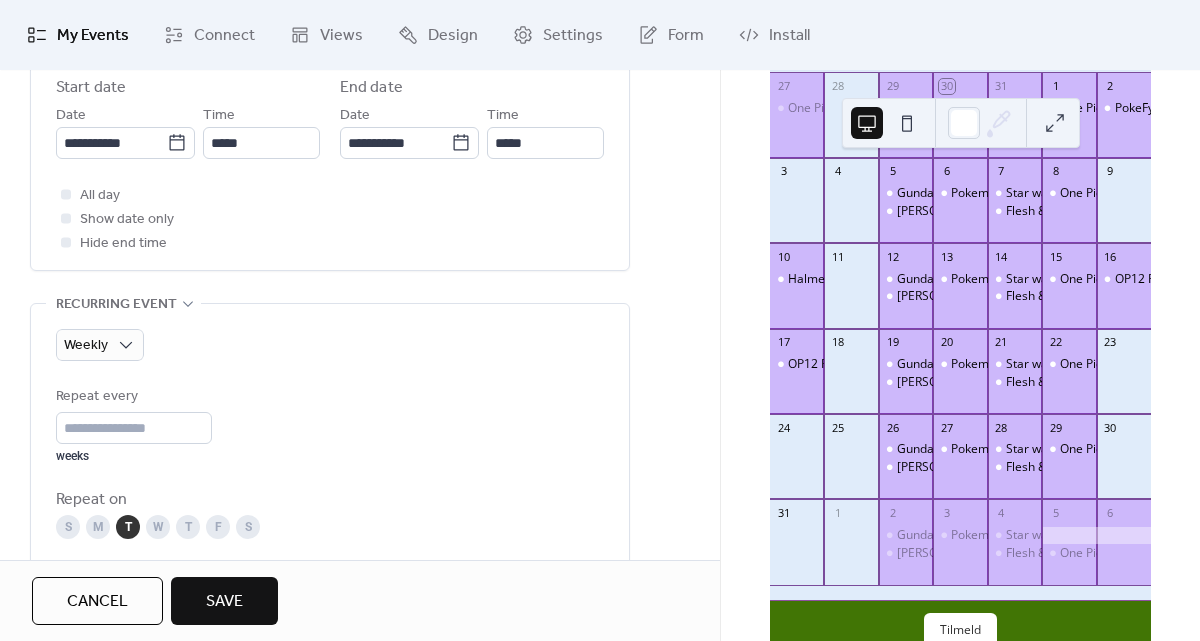 click on "Save" at bounding box center (224, 601) 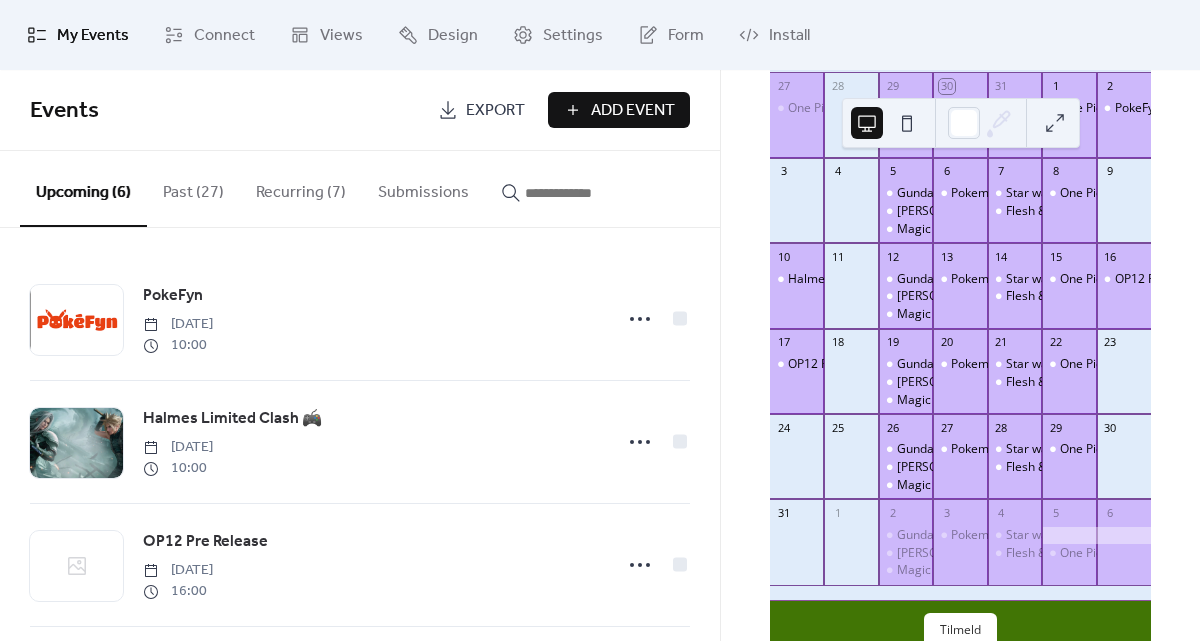 click on "Add Event" at bounding box center [633, 111] 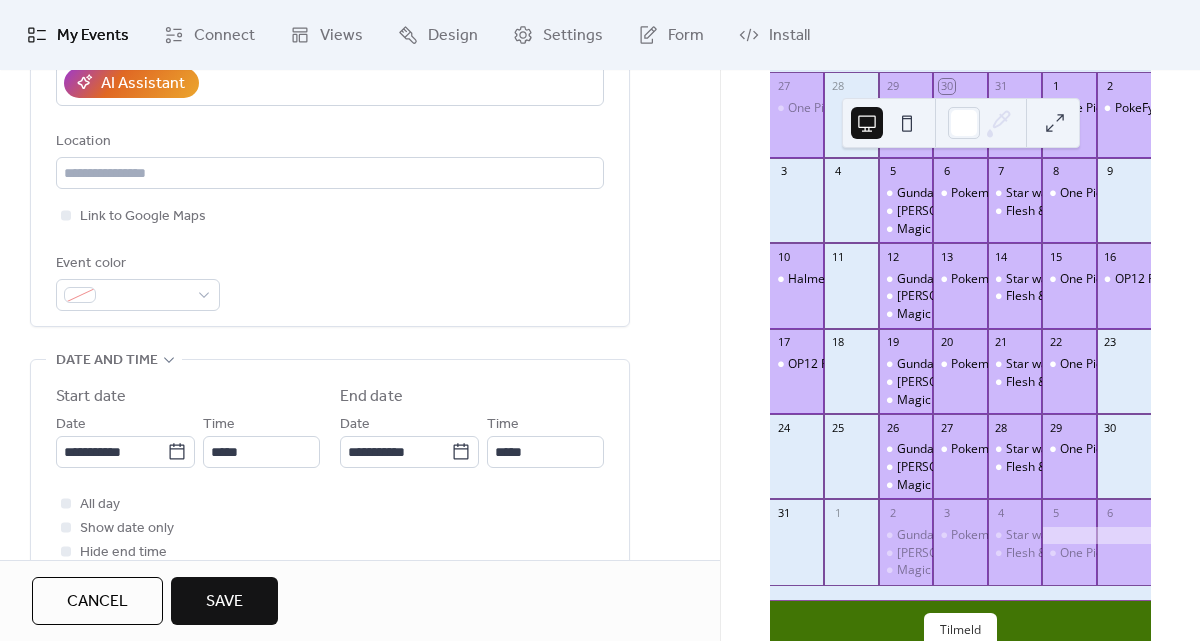 scroll, scrollTop: 424, scrollLeft: 0, axis: vertical 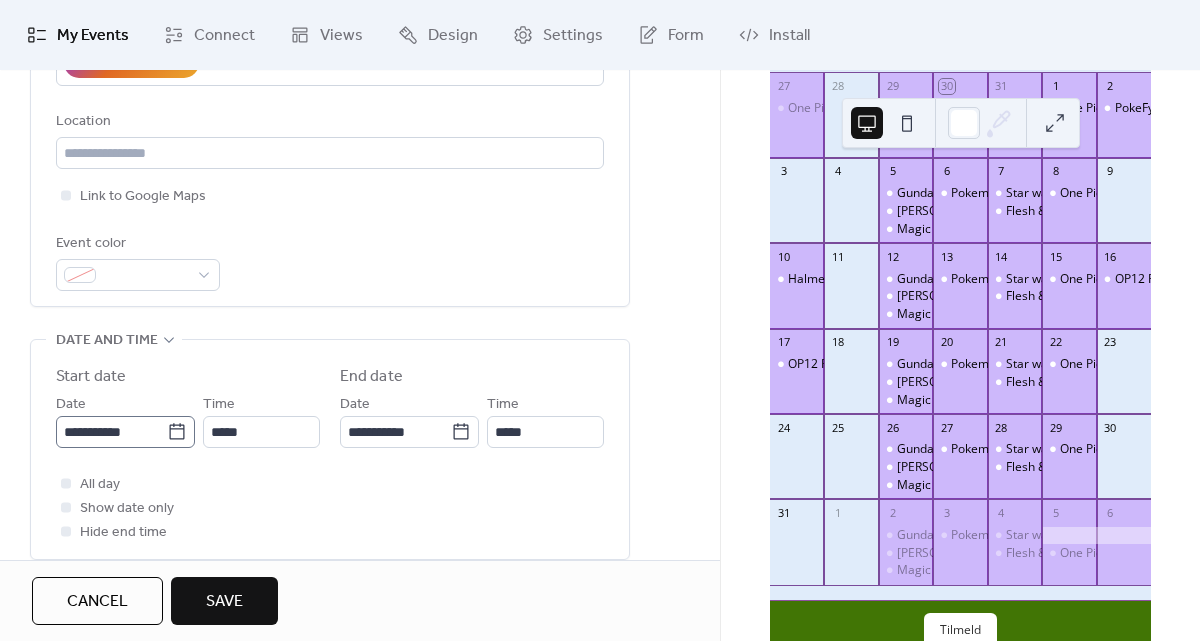 type on "**********" 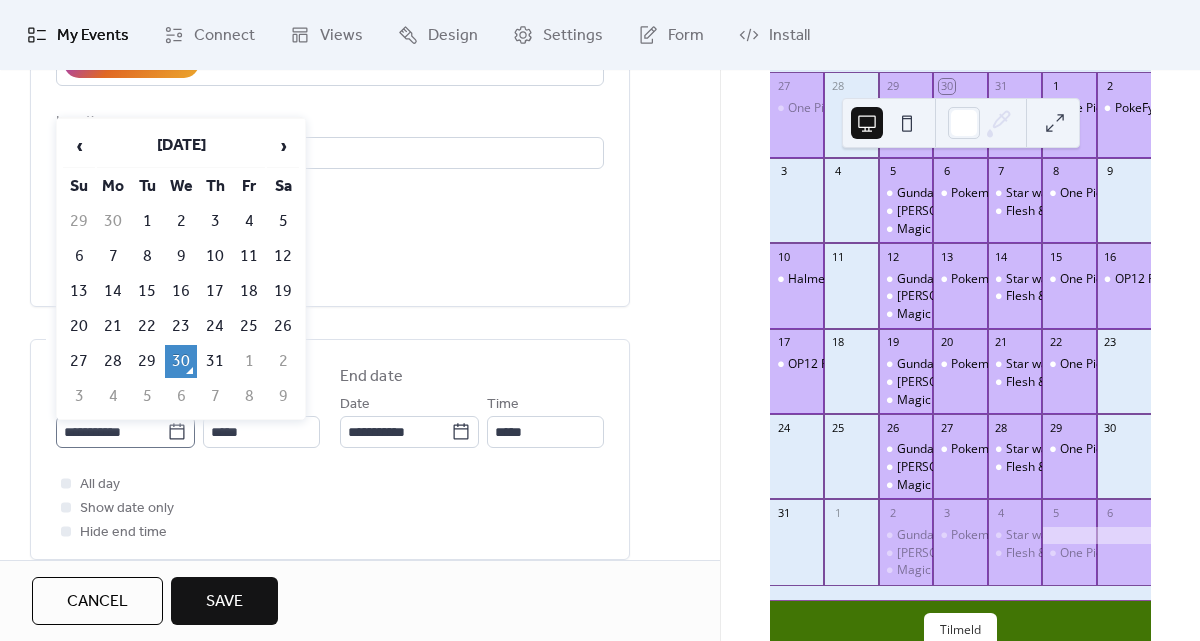 click 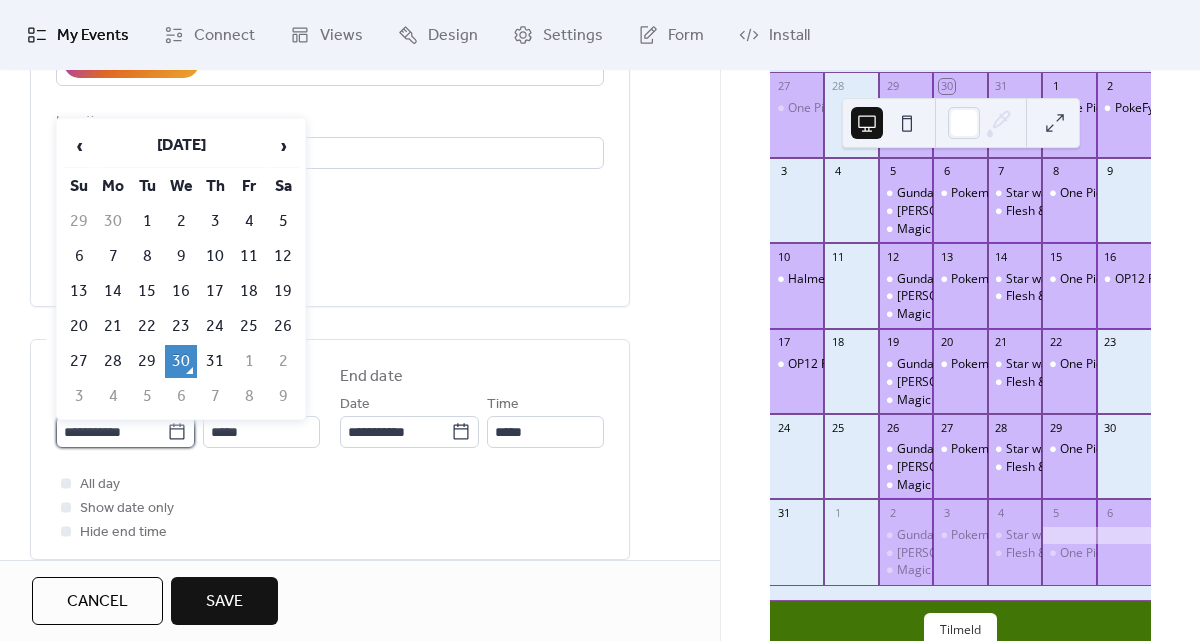 click on "**********" at bounding box center [111, 432] 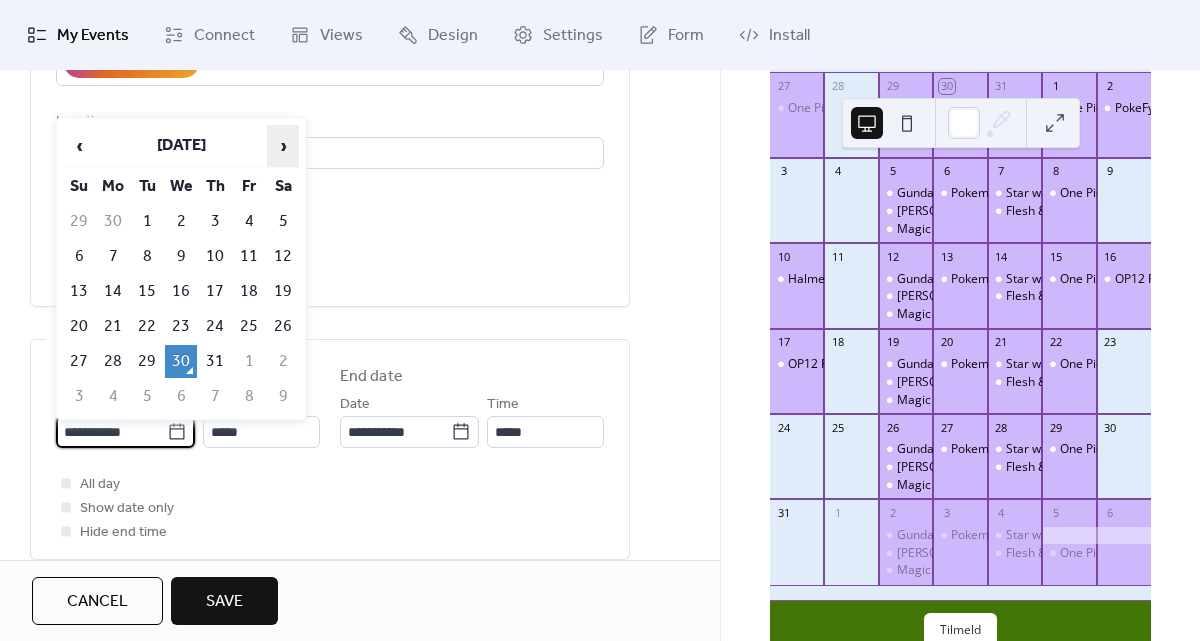 click on "›" at bounding box center (283, 146) 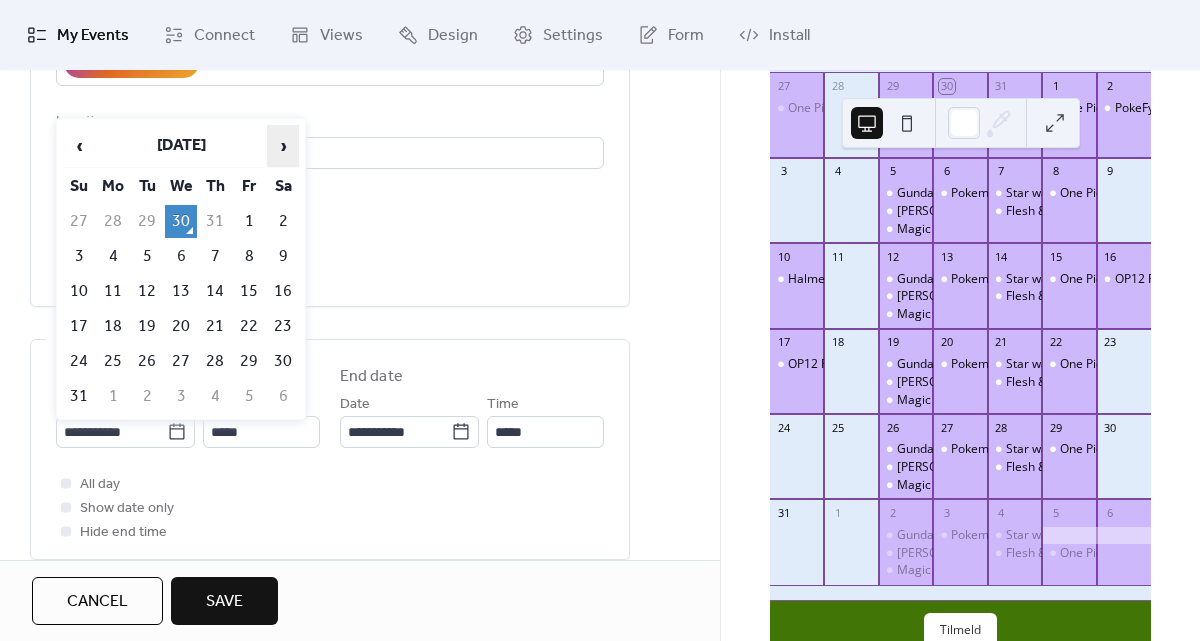 click on "›" at bounding box center [283, 146] 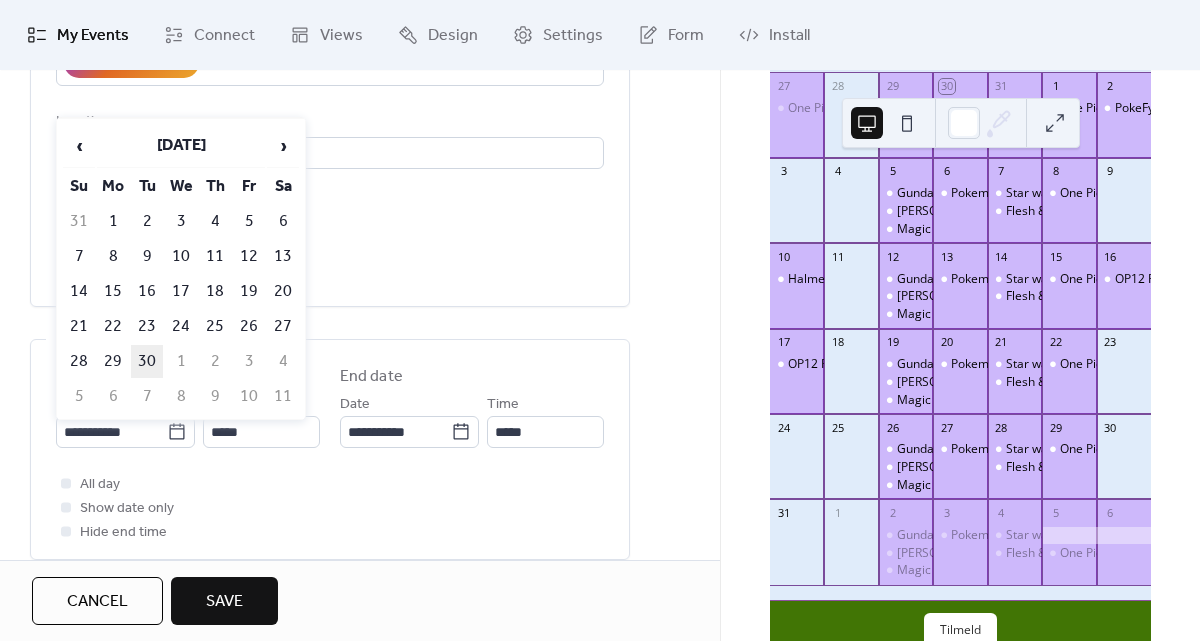 click on "30" at bounding box center (147, 361) 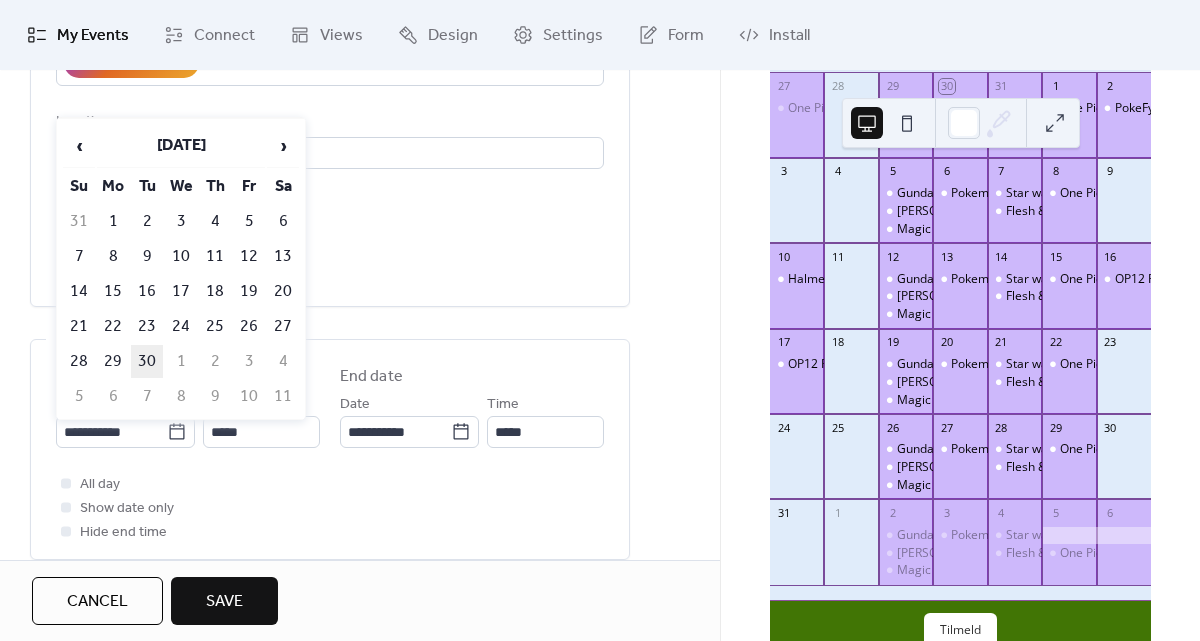 type on "**********" 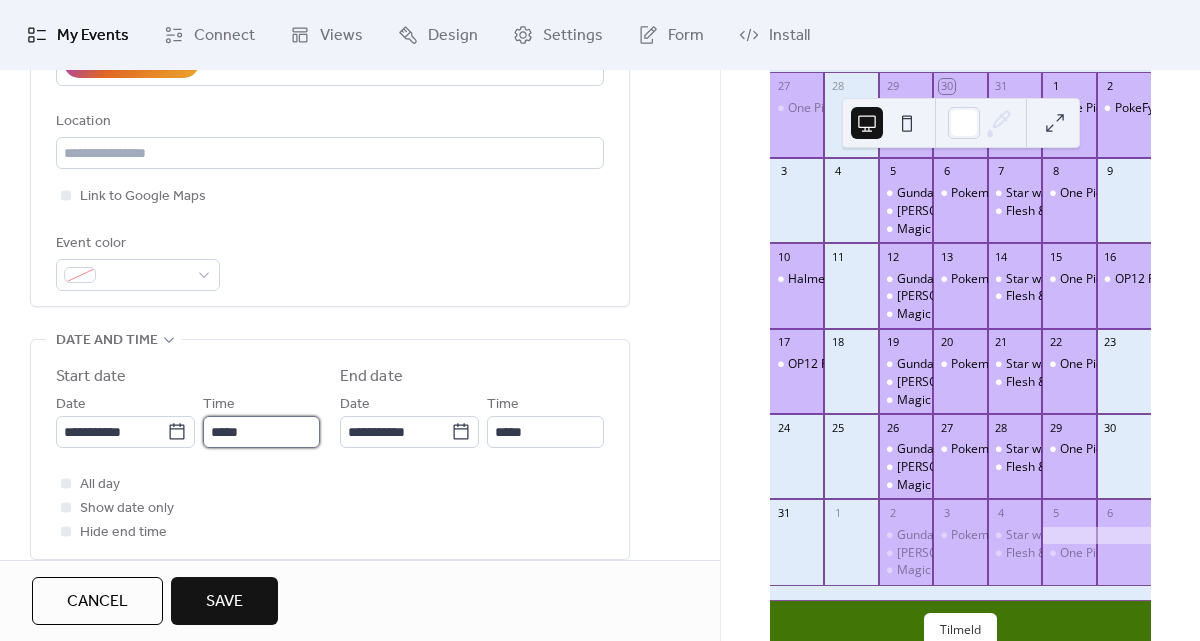 click on "*****" at bounding box center [261, 432] 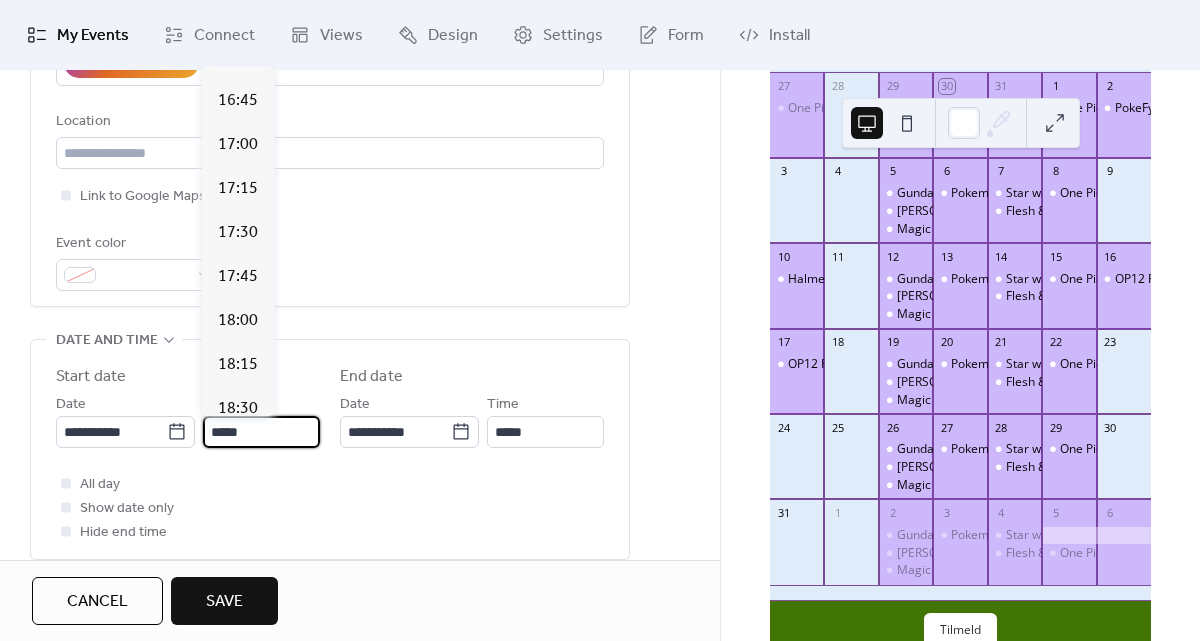 scroll, scrollTop: 2950, scrollLeft: 0, axis: vertical 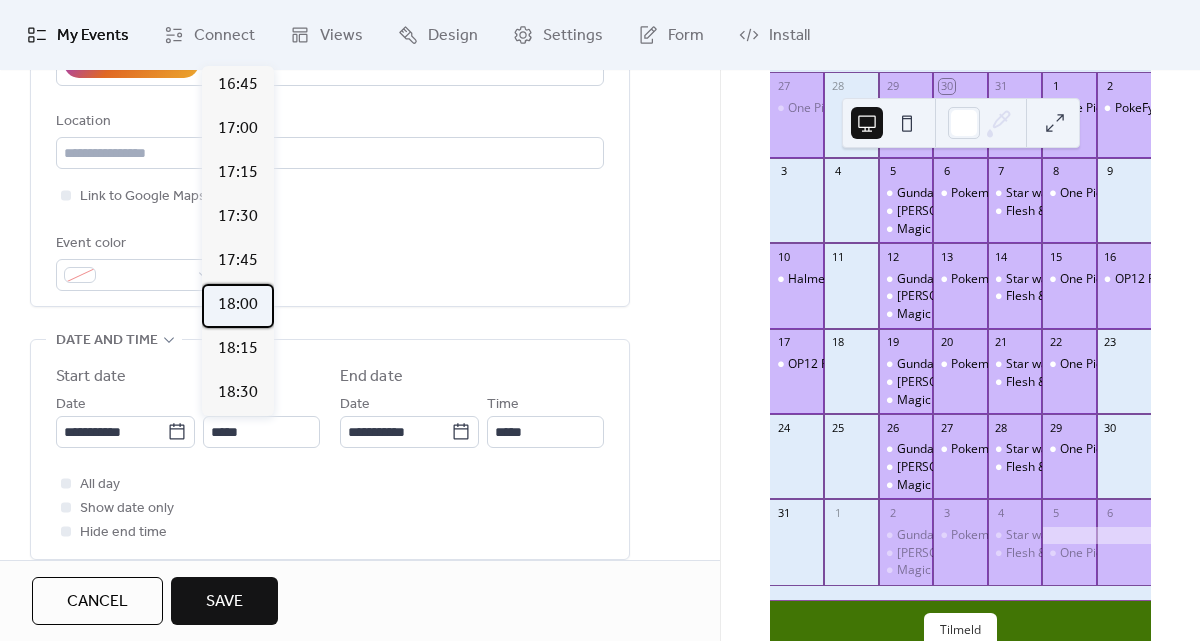 click on "18:00" at bounding box center (238, 305) 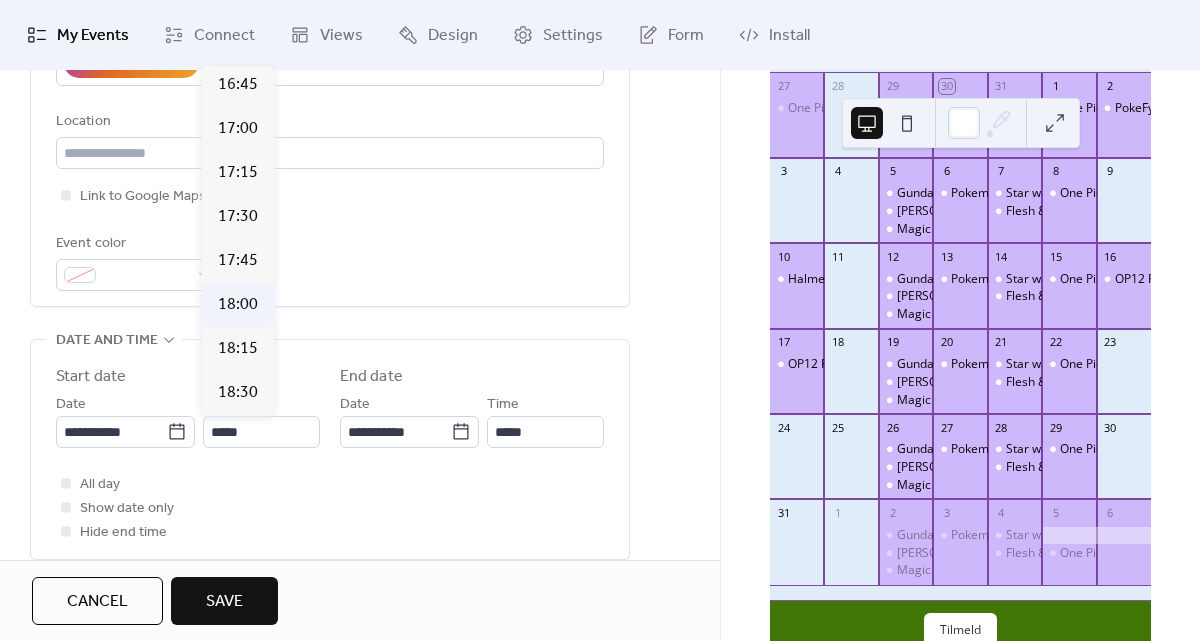type on "*****" 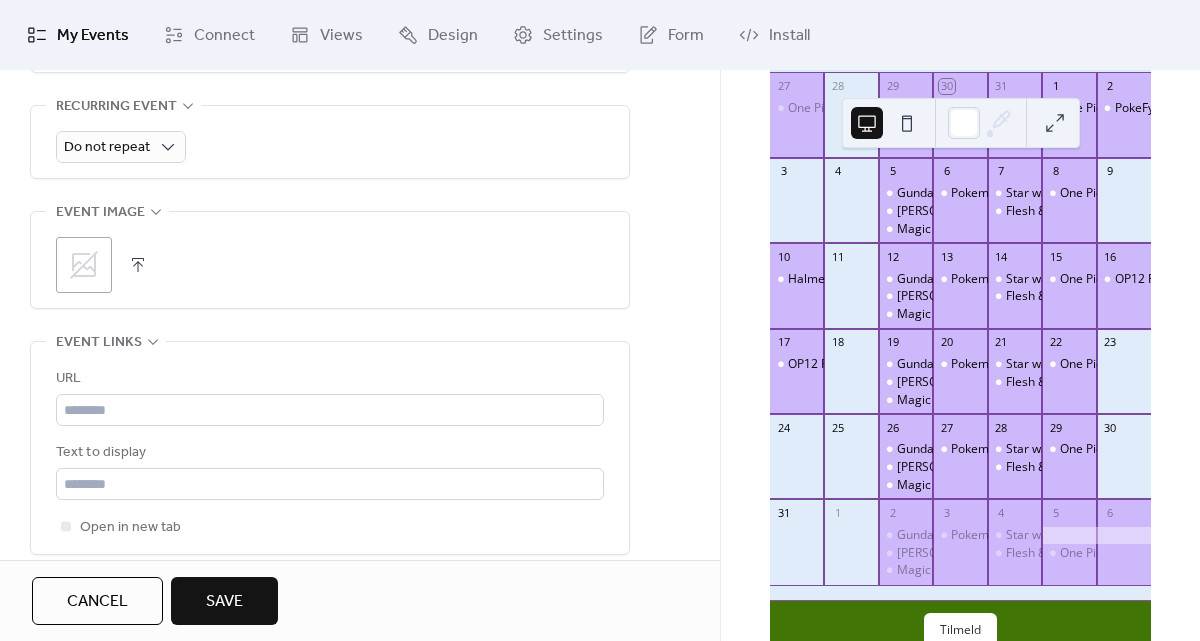 scroll, scrollTop: 974, scrollLeft: 0, axis: vertical 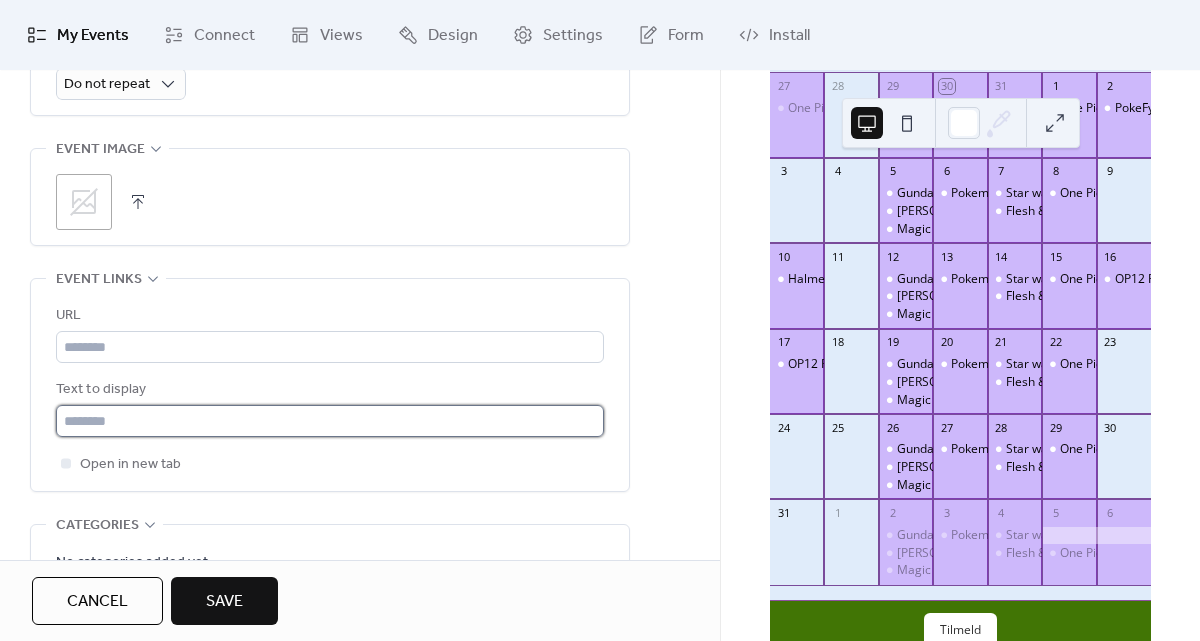click at bounding box center (330, 421) 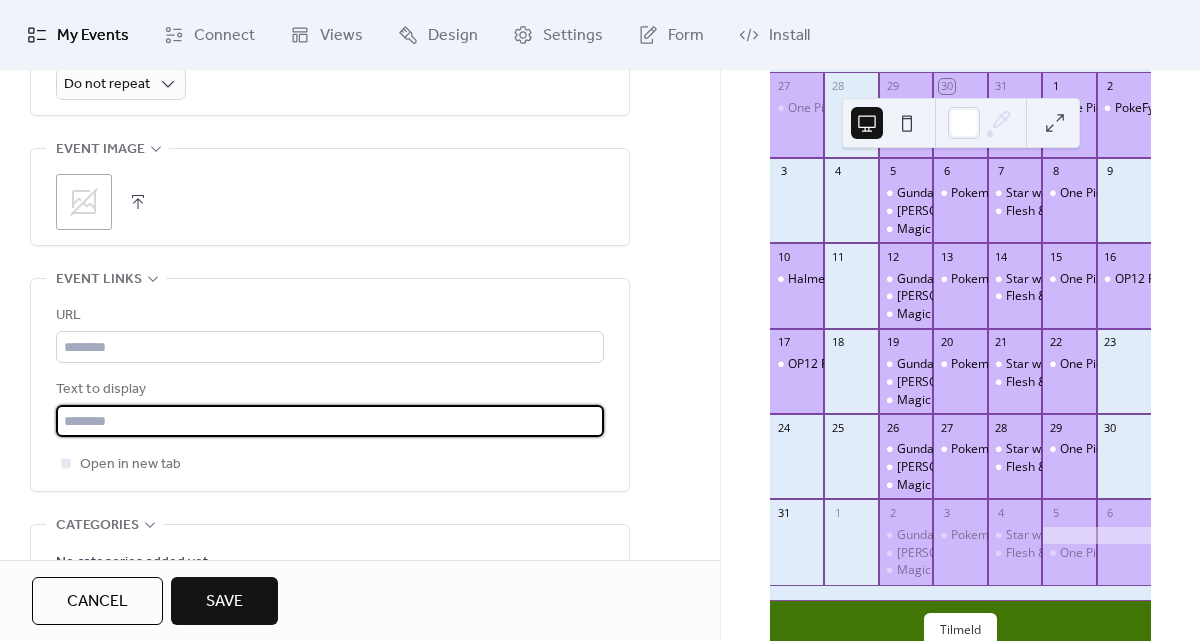 type on "**********" 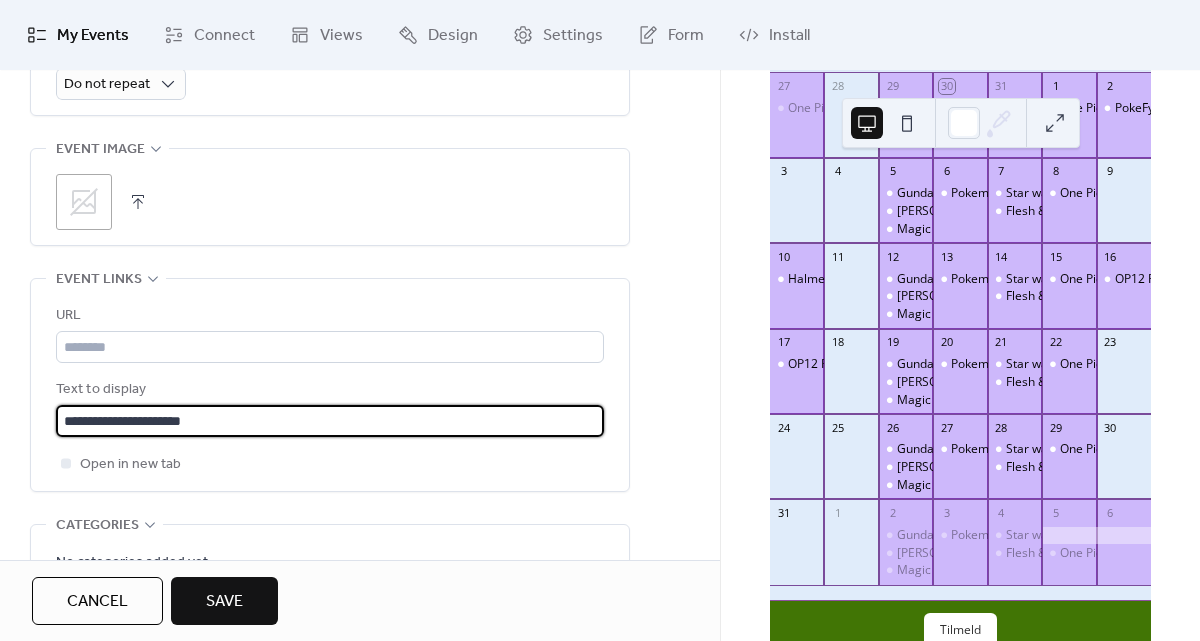 click on "Save" at bounding box center [224, 602] 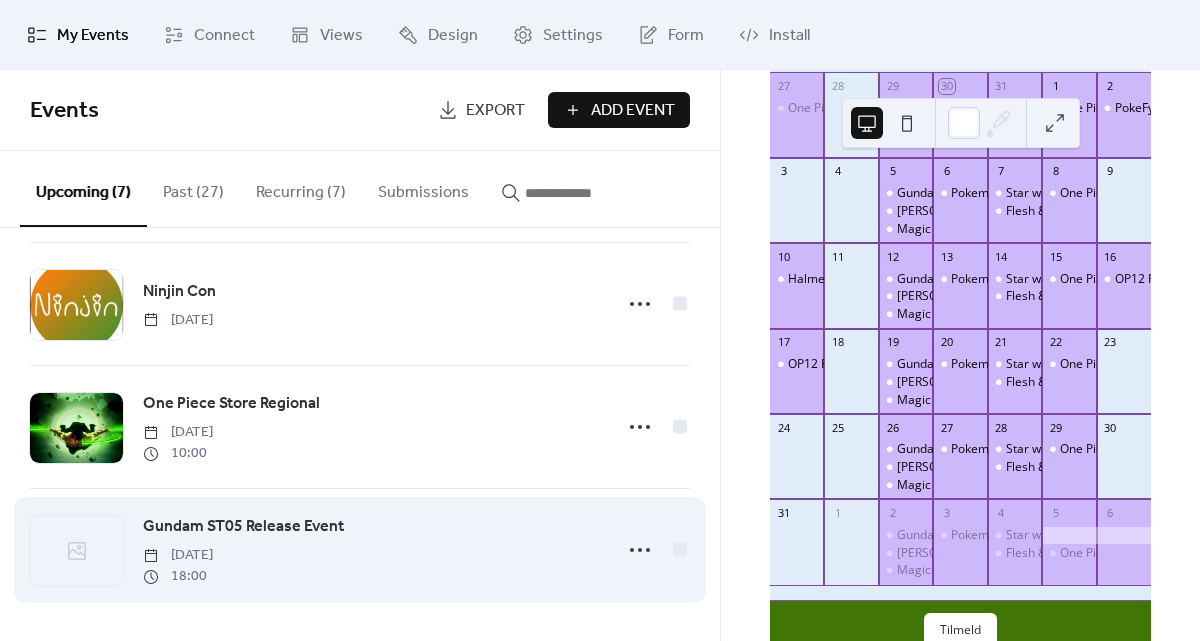 scroll, scrollTop: 0, scrollLeft: 0, axis: both 